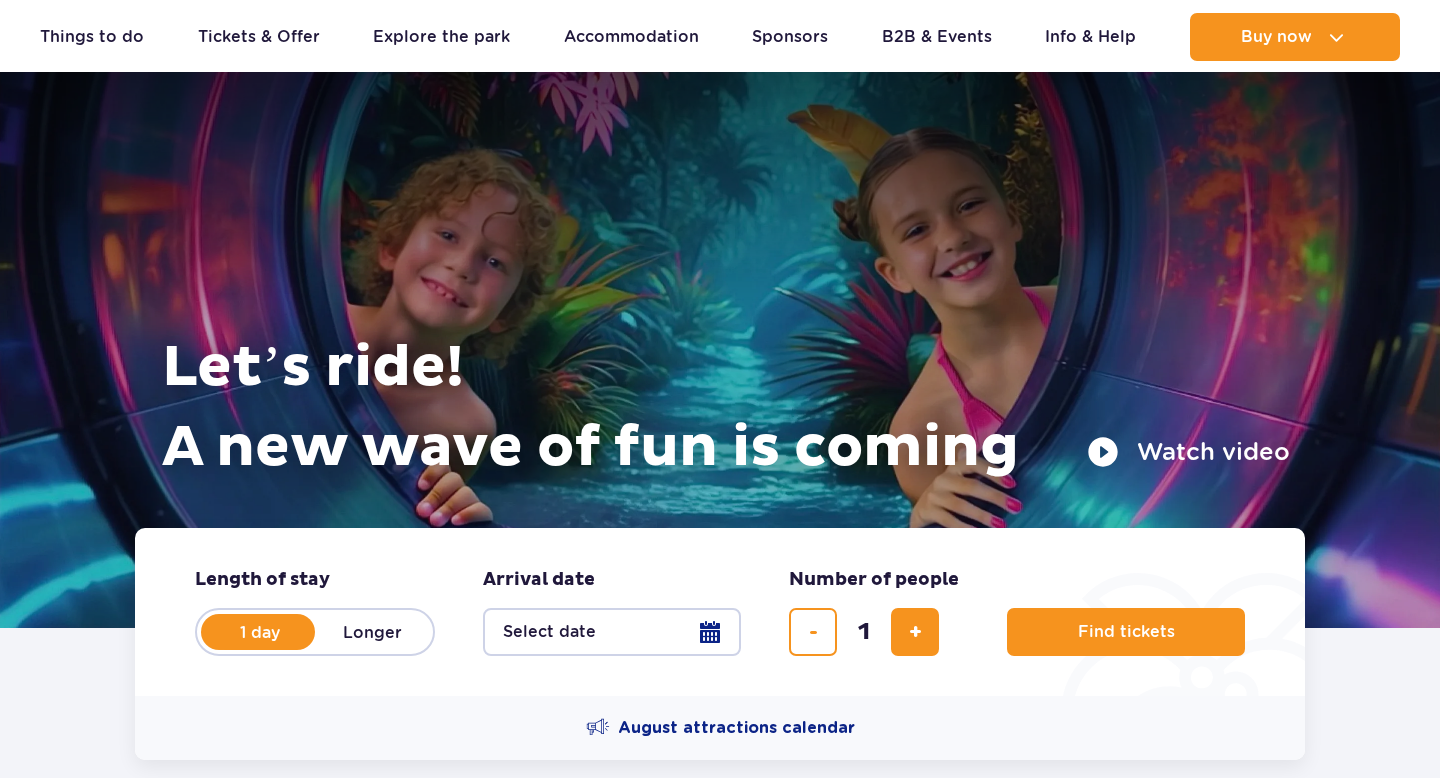 scroll, scrollTop: 40, scrollLeft: 0, axis: vertical 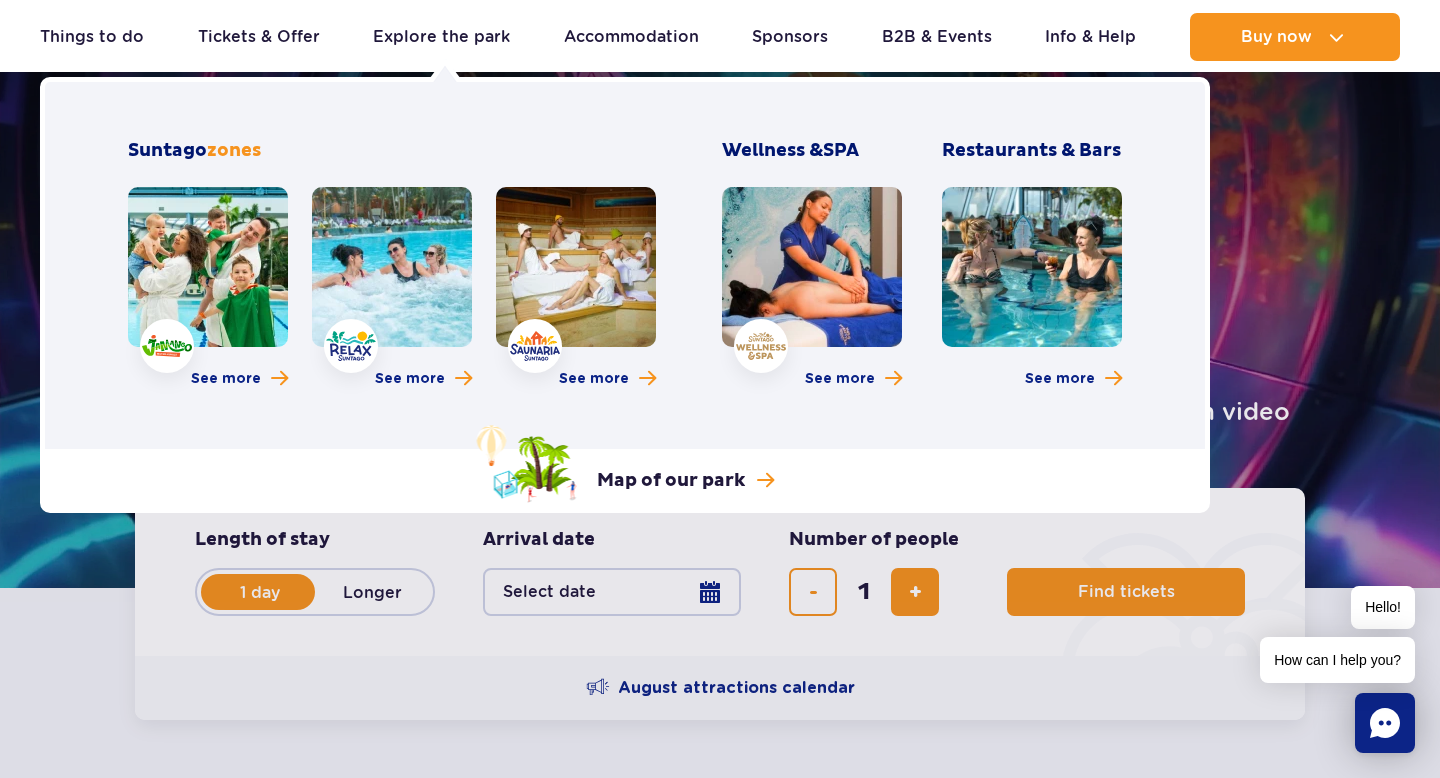 click at bounding box center (208, 267) 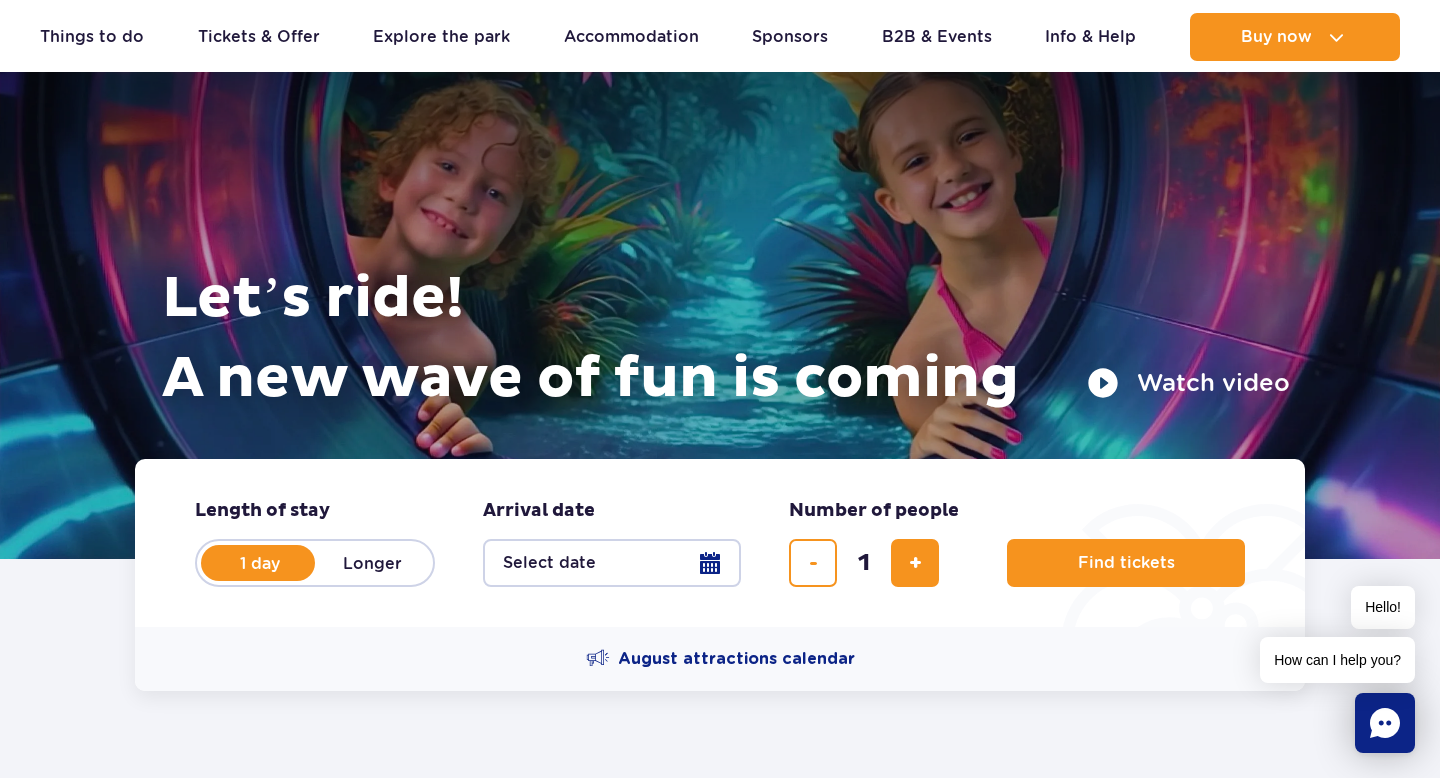 scroll, scrollTop: 0, scrollLeft: 0, axis: both 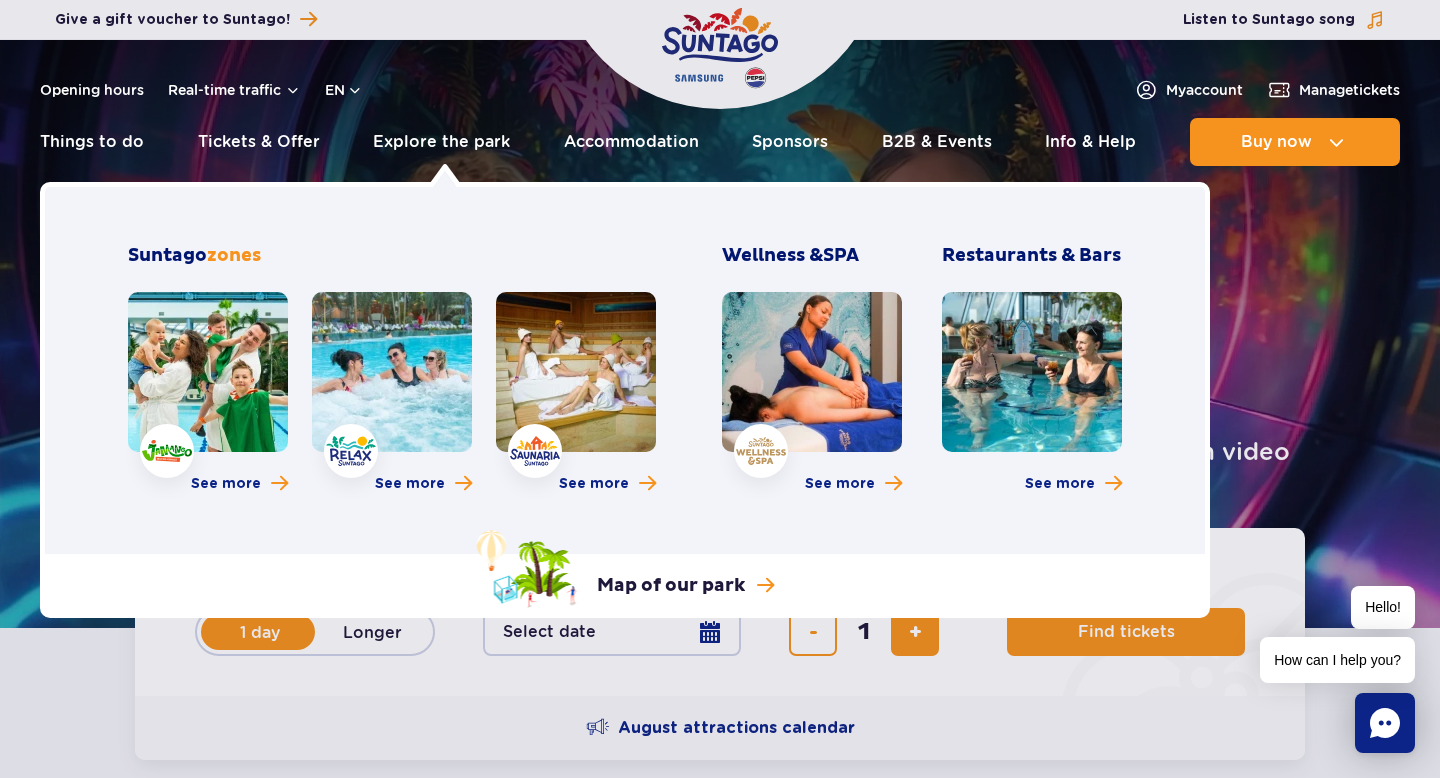 click at bounding box center [392, 372] 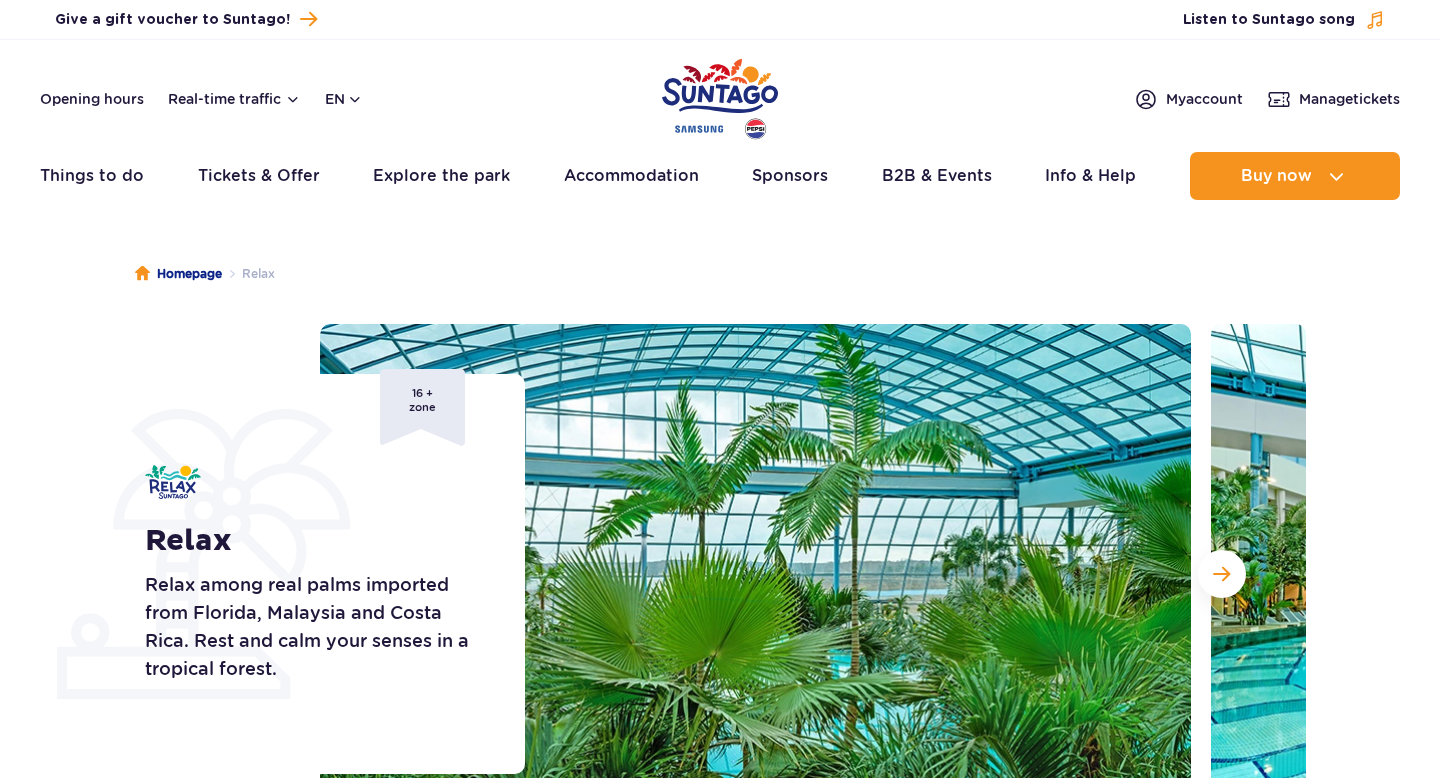 scroll, scrollTop: 0, scrollLeft: 0, axis: both 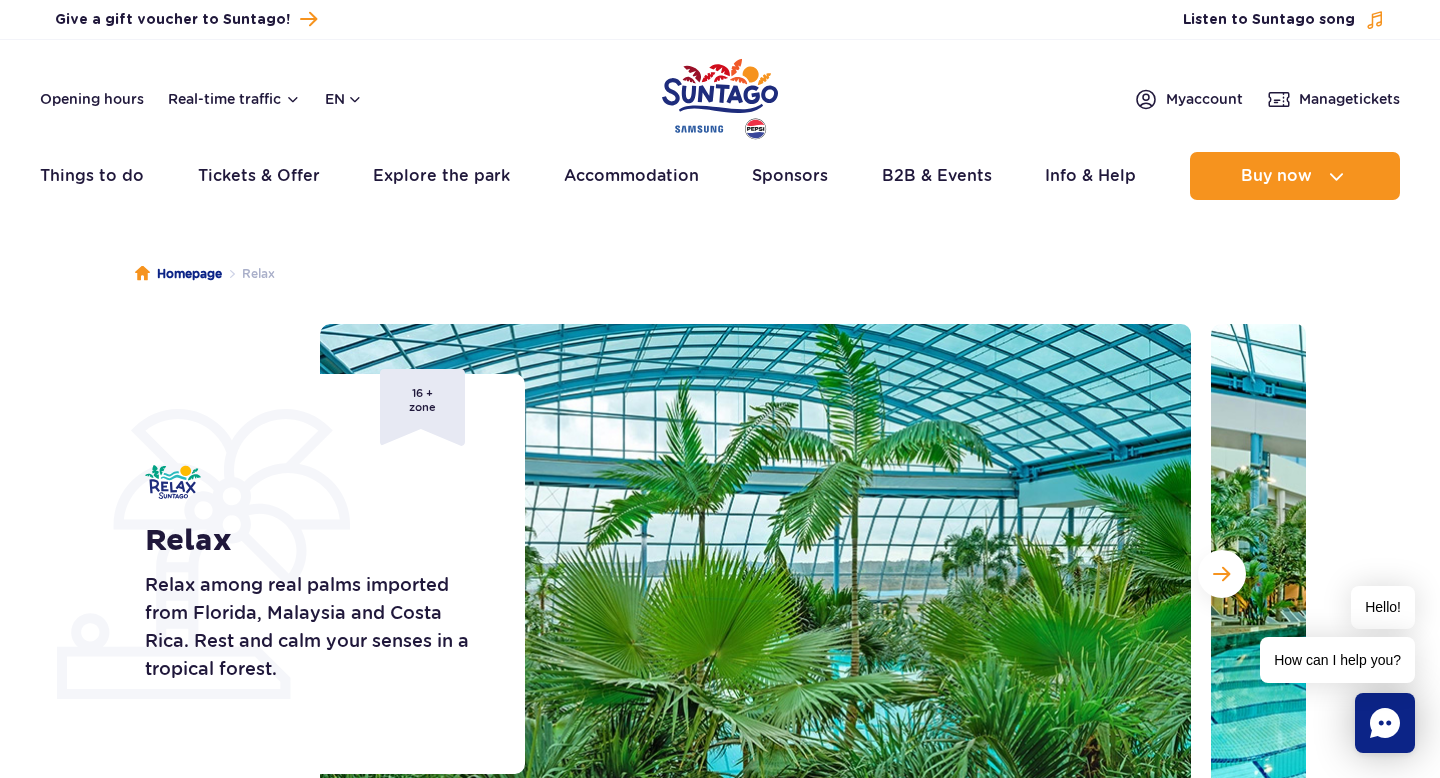 click on "Homepage
Relax" at bounding box center [720, 274] 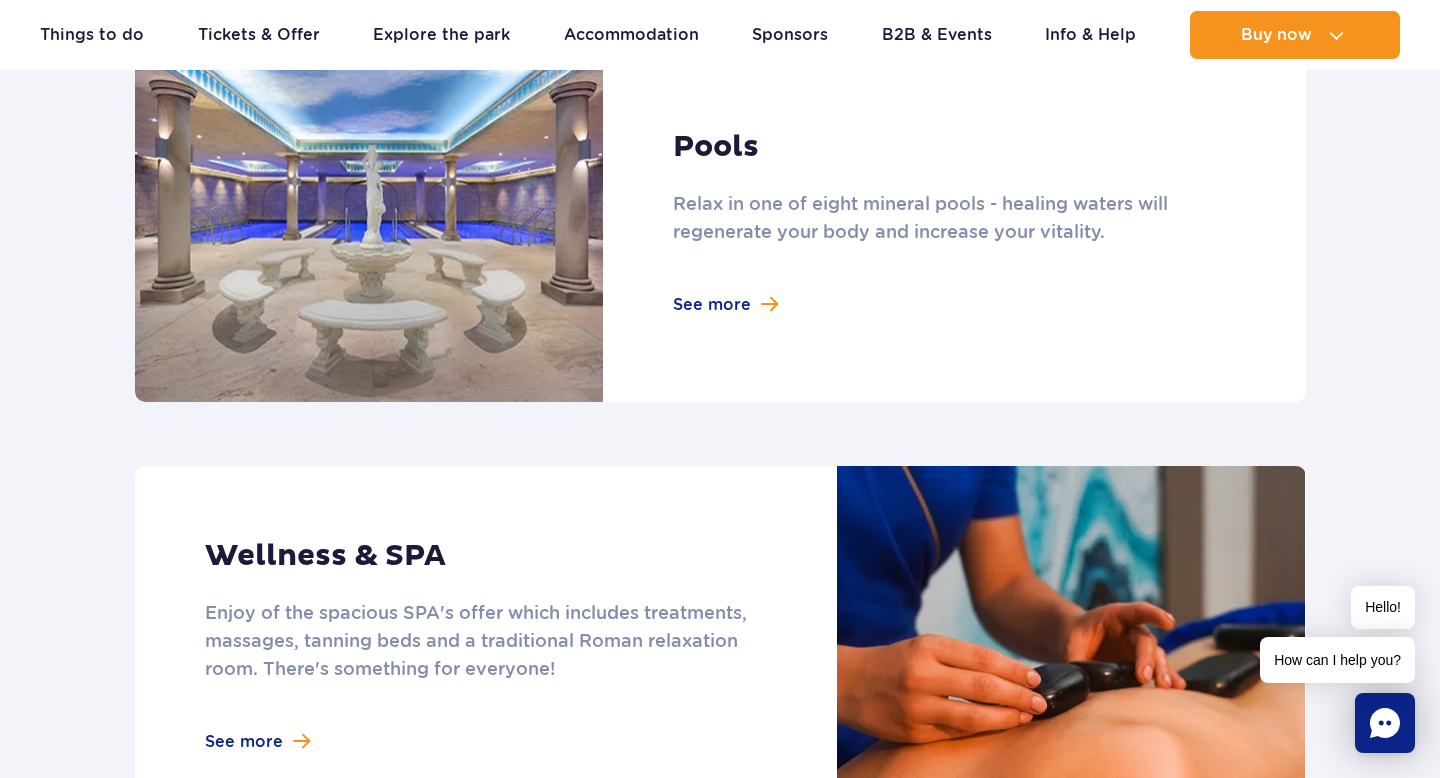 scroll, scrollTop: 1417, scrollLeft: 0, axis: vertical 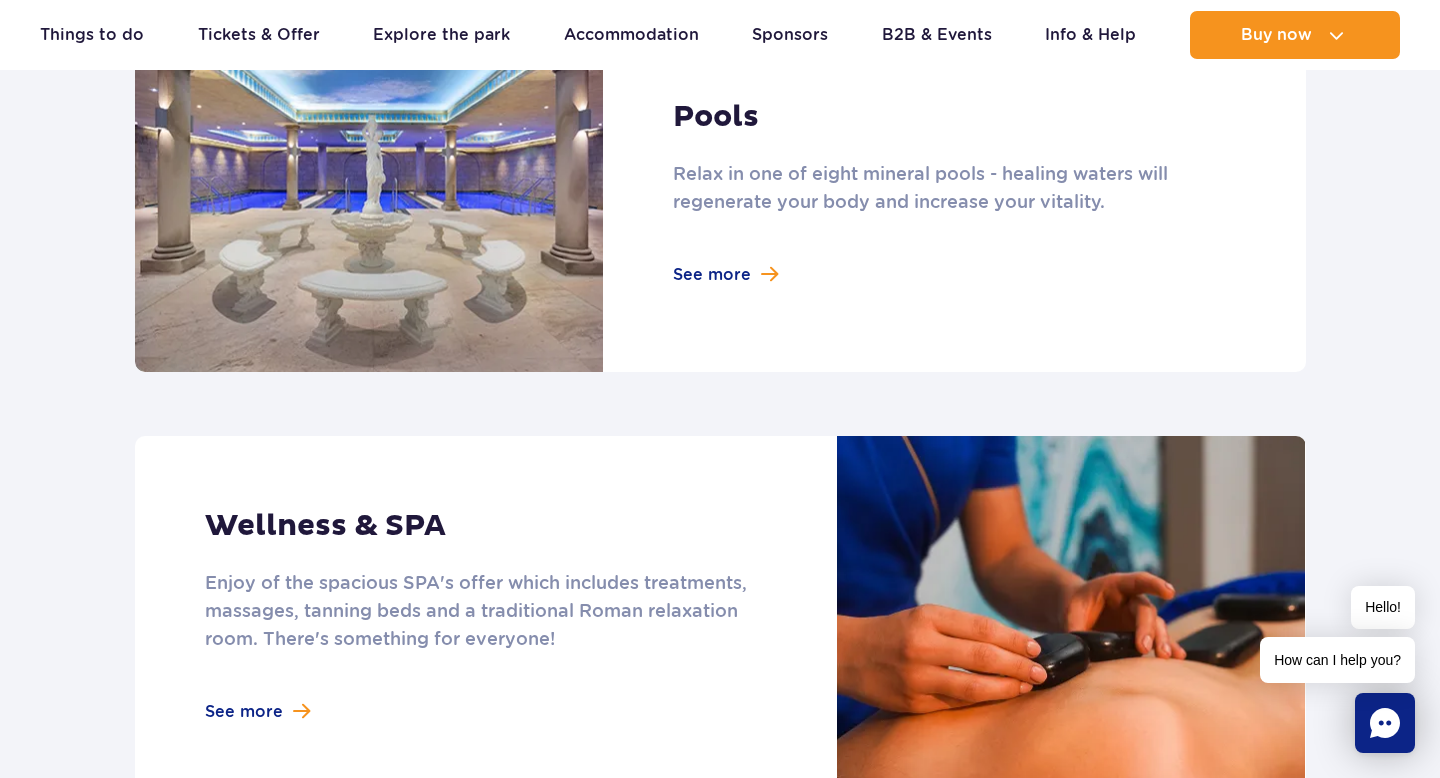 click at bounding box center [720, 192] 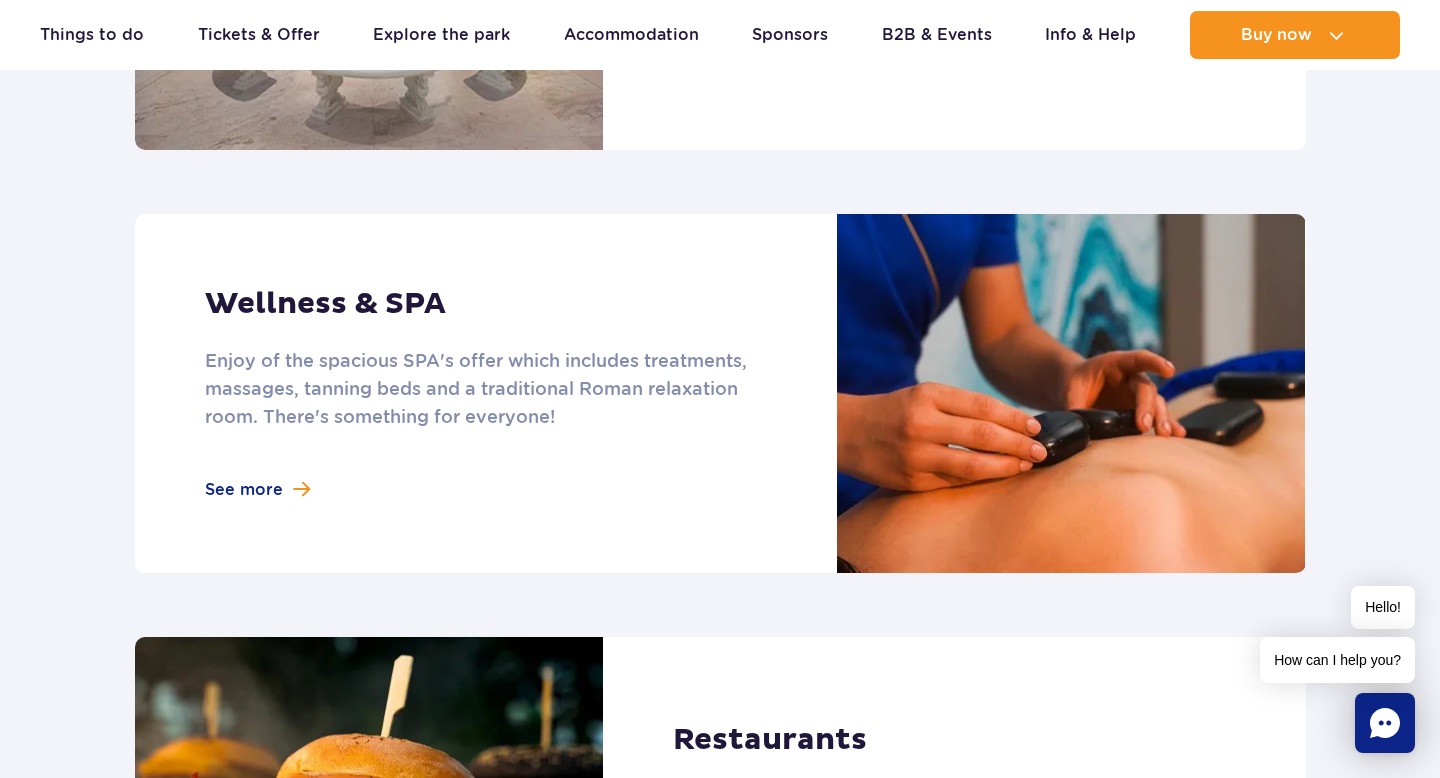 scroll, scrollTop: 1617, scrollLeft: 0, axis: vertical 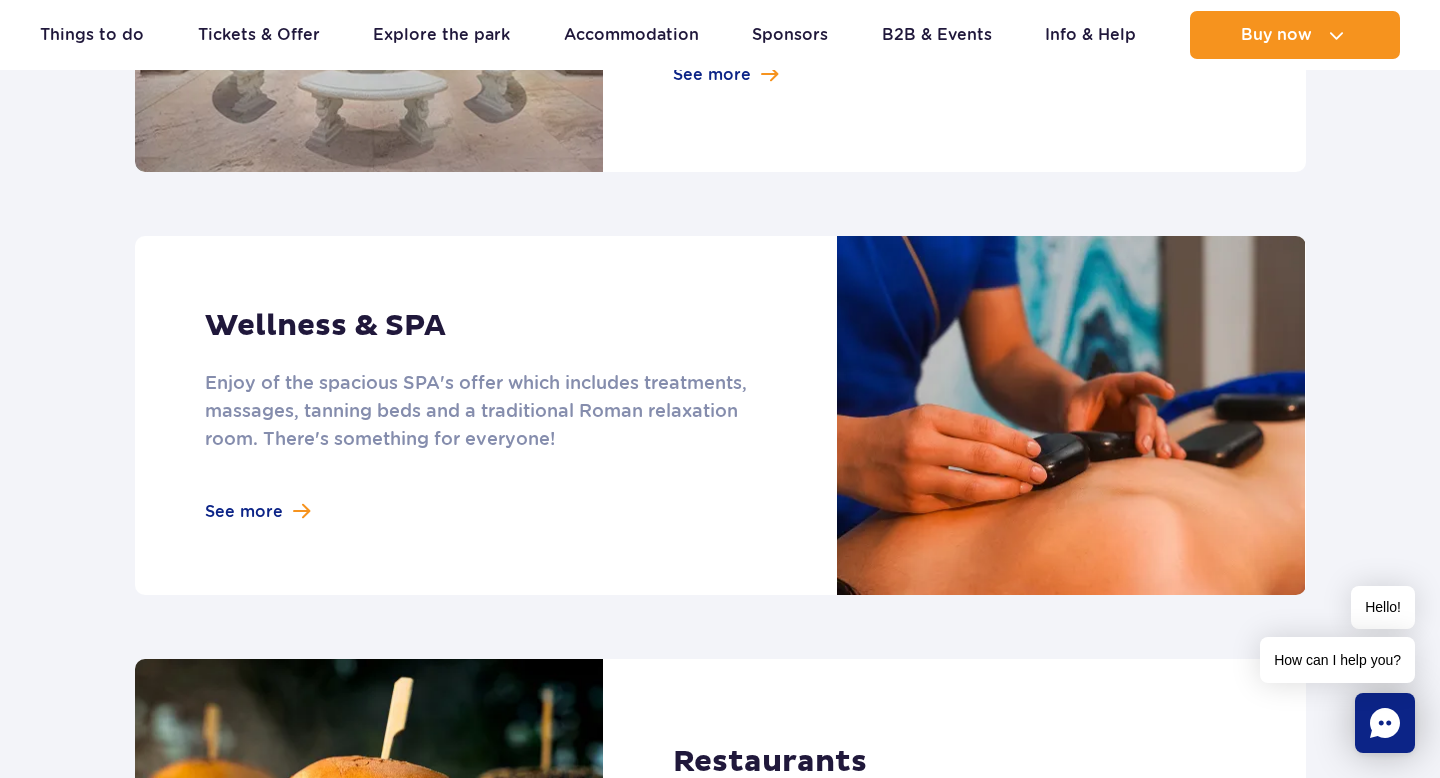 click at bounding box center [720, 415] 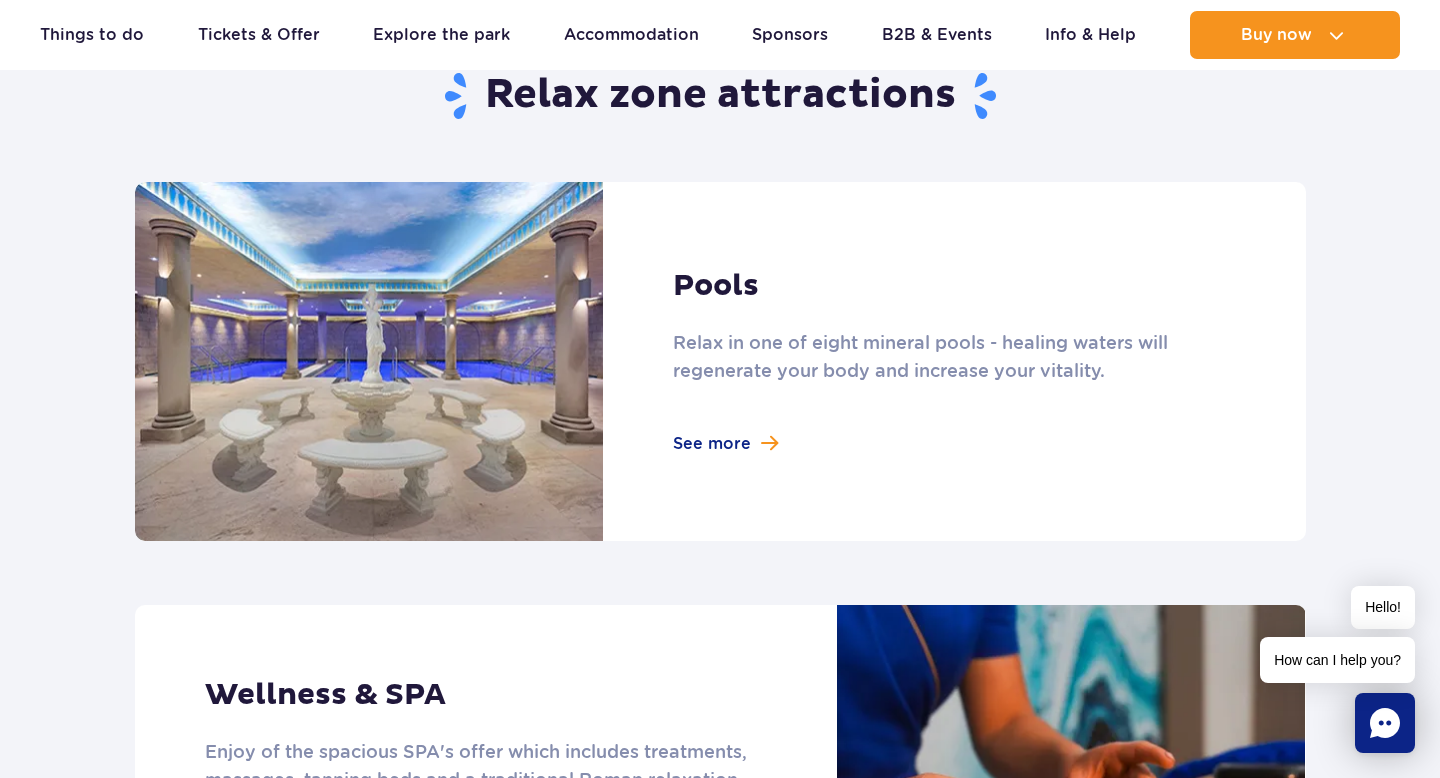 scroll, scrollTop: 1217, scrollLeft: 0, axis: vertical 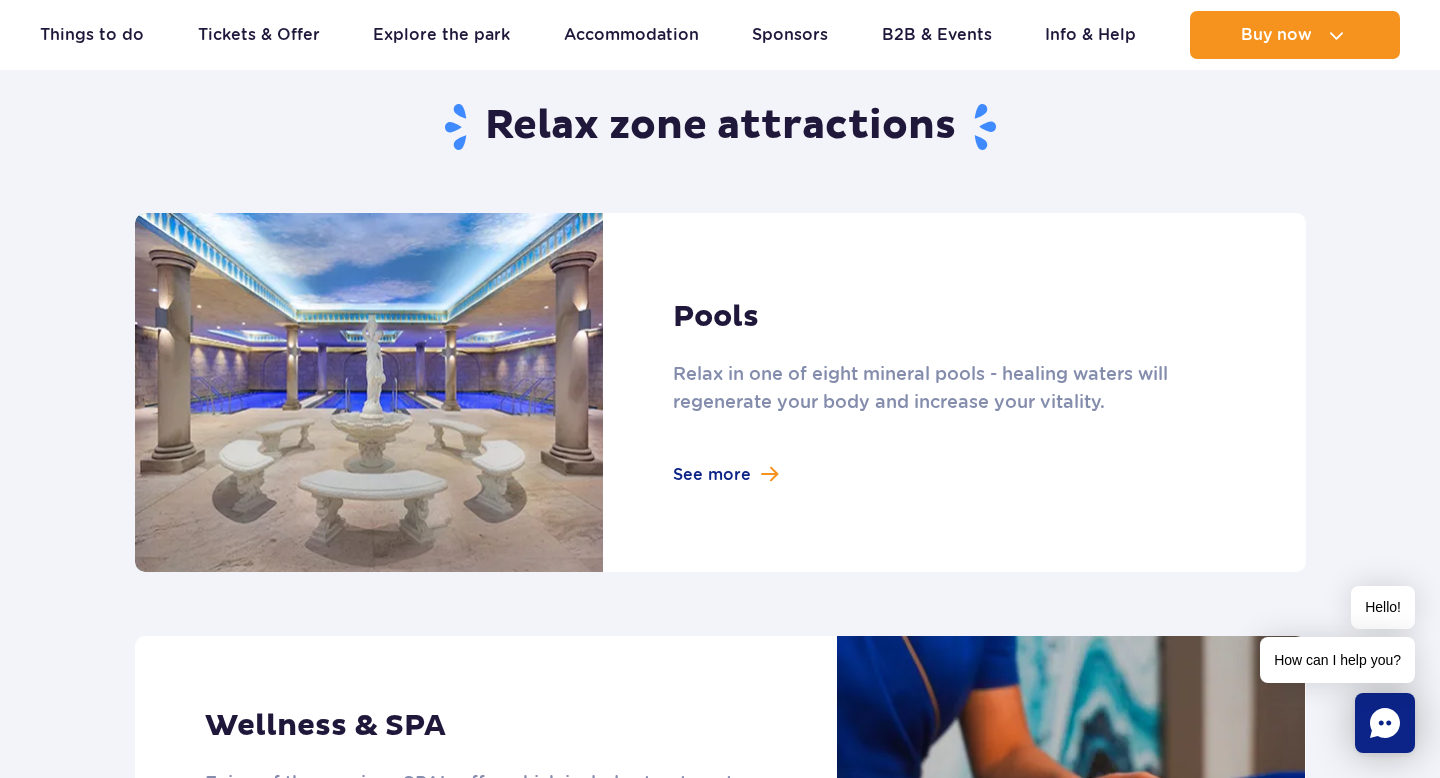 click at bounding box center (720, 392) 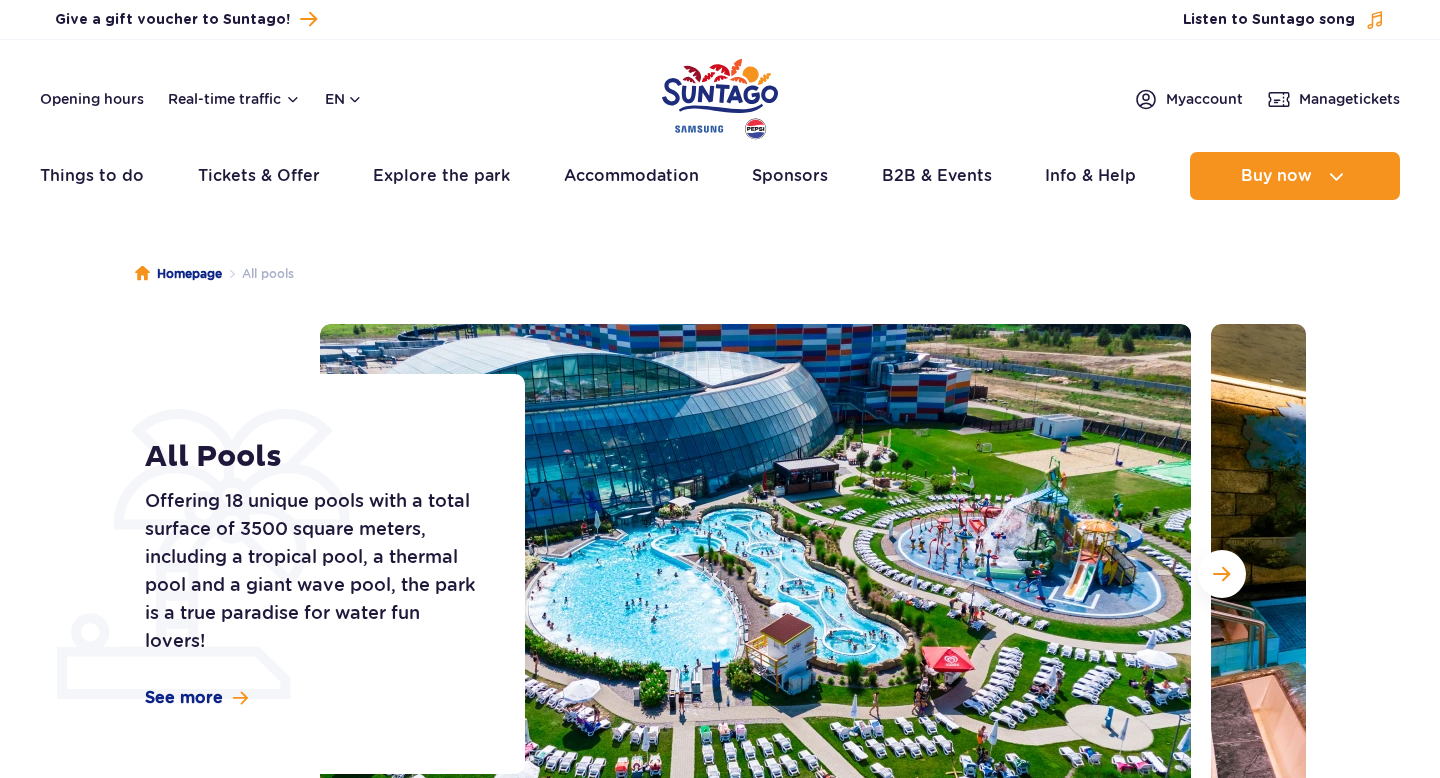 scroll, scrollTop: 0, scrollLeft: 0, axis: both 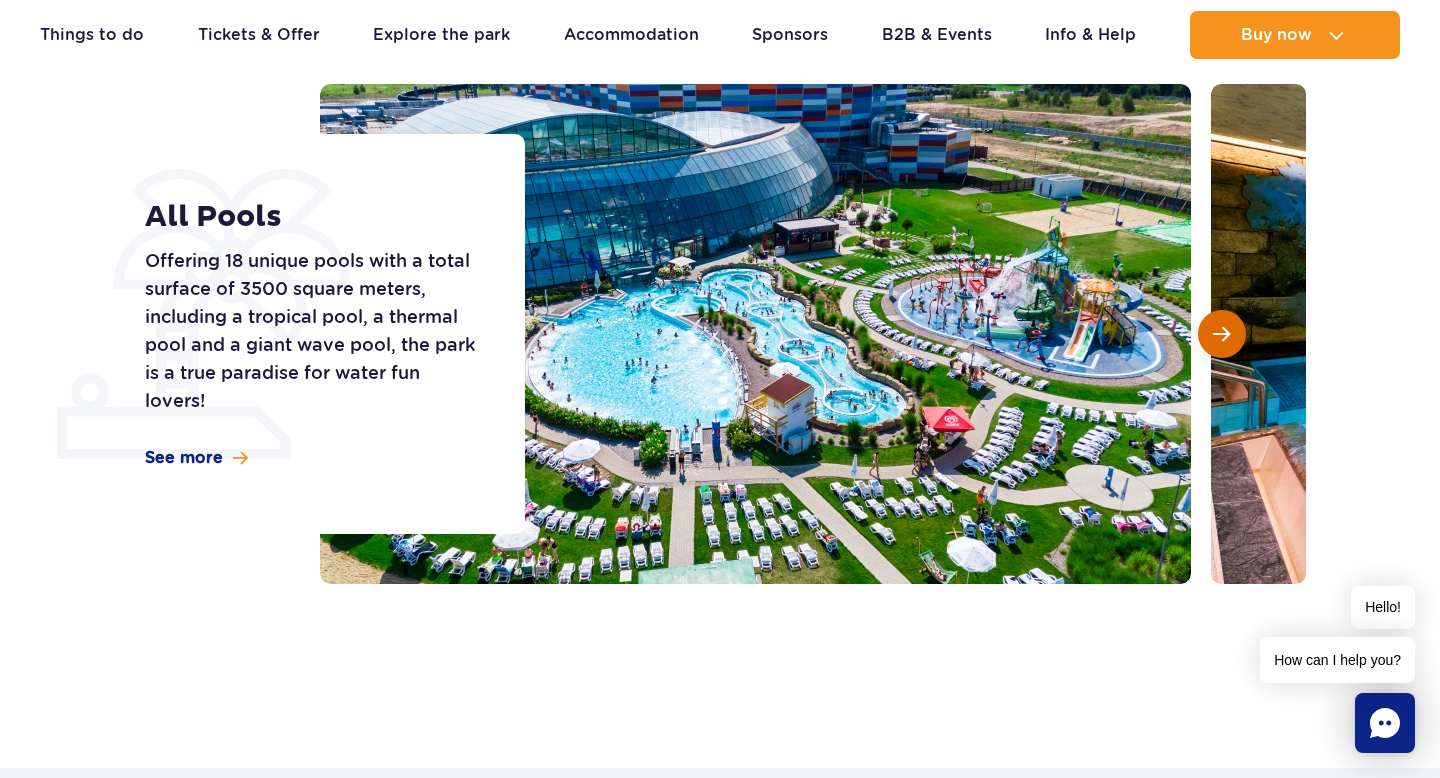 click at bounding box center (1222, 334) 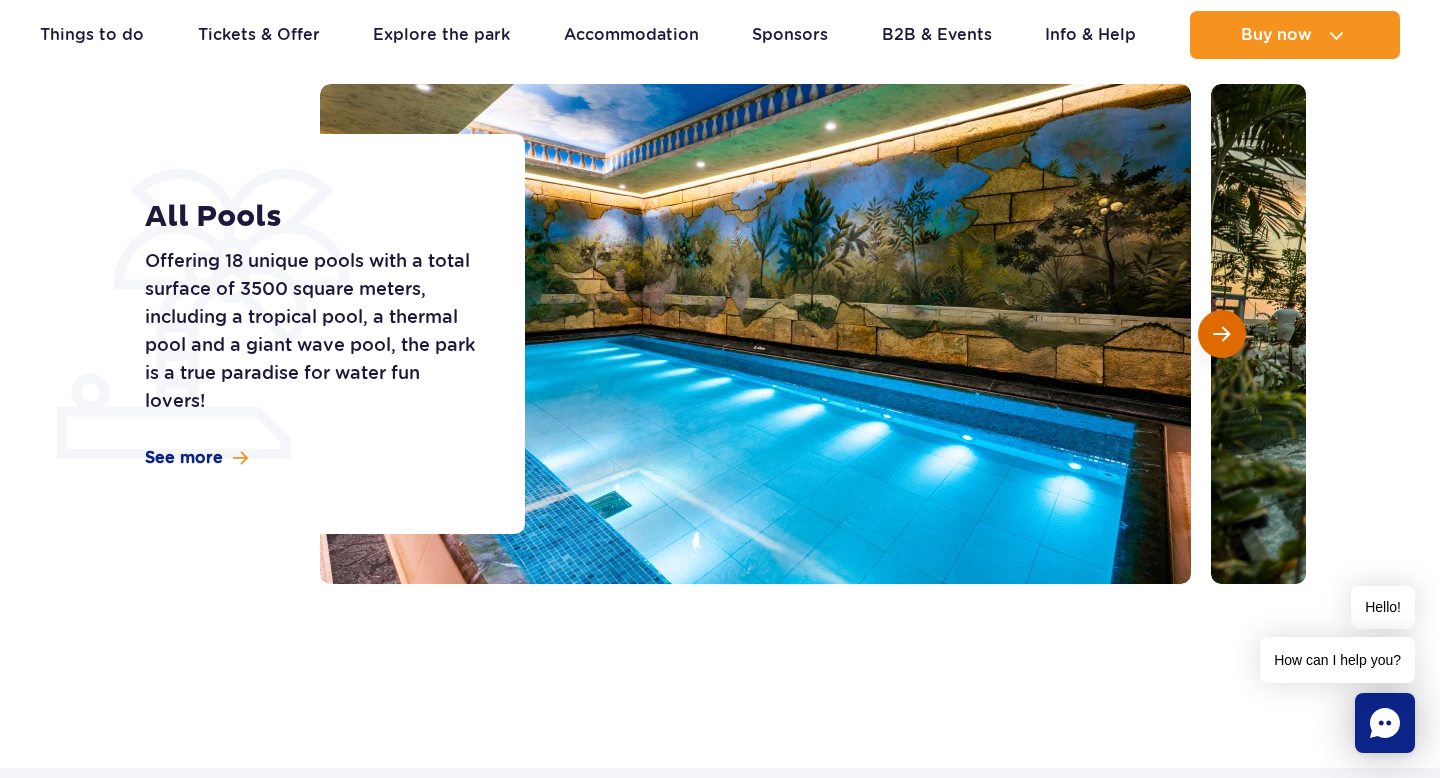 click at bounding box center (1222, 334) 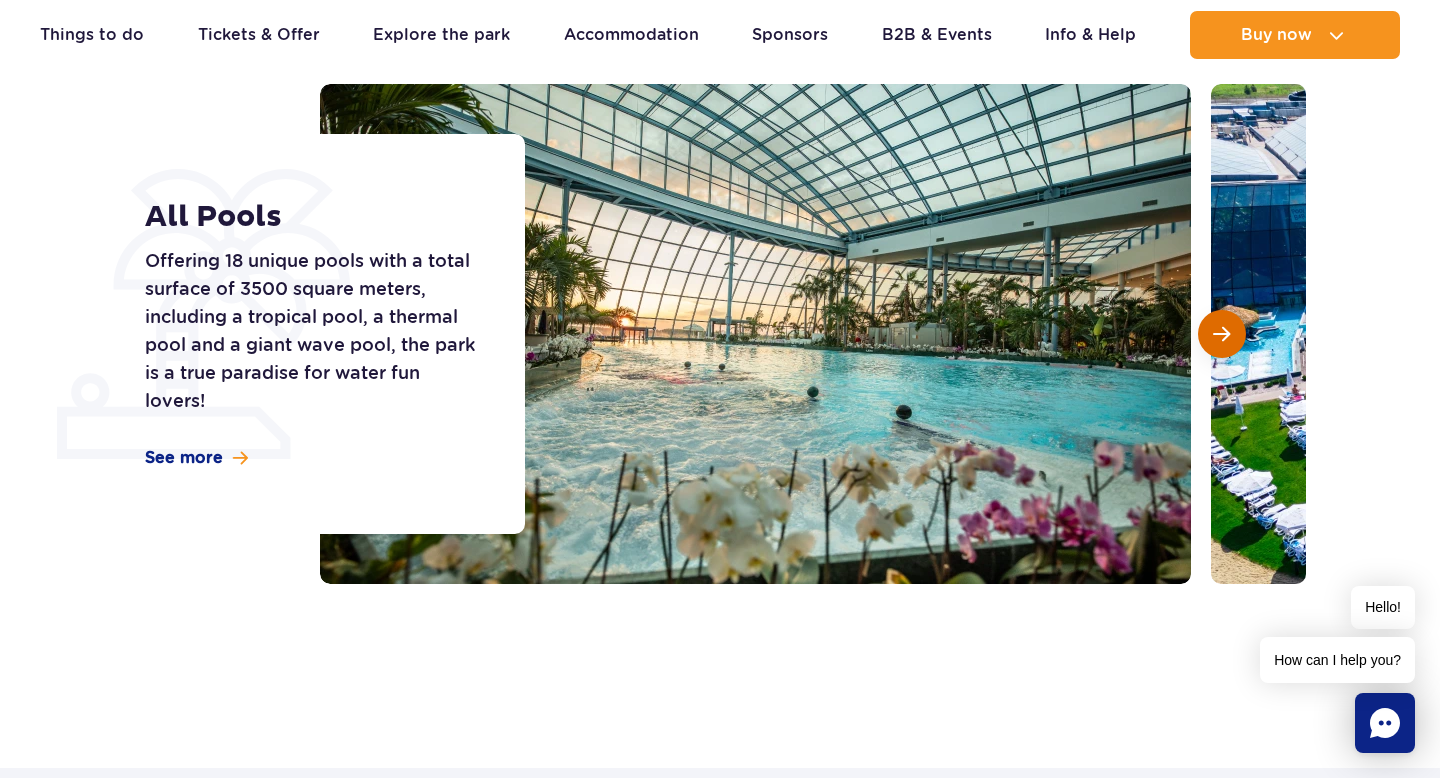 click at bounding box center [1222, 334] 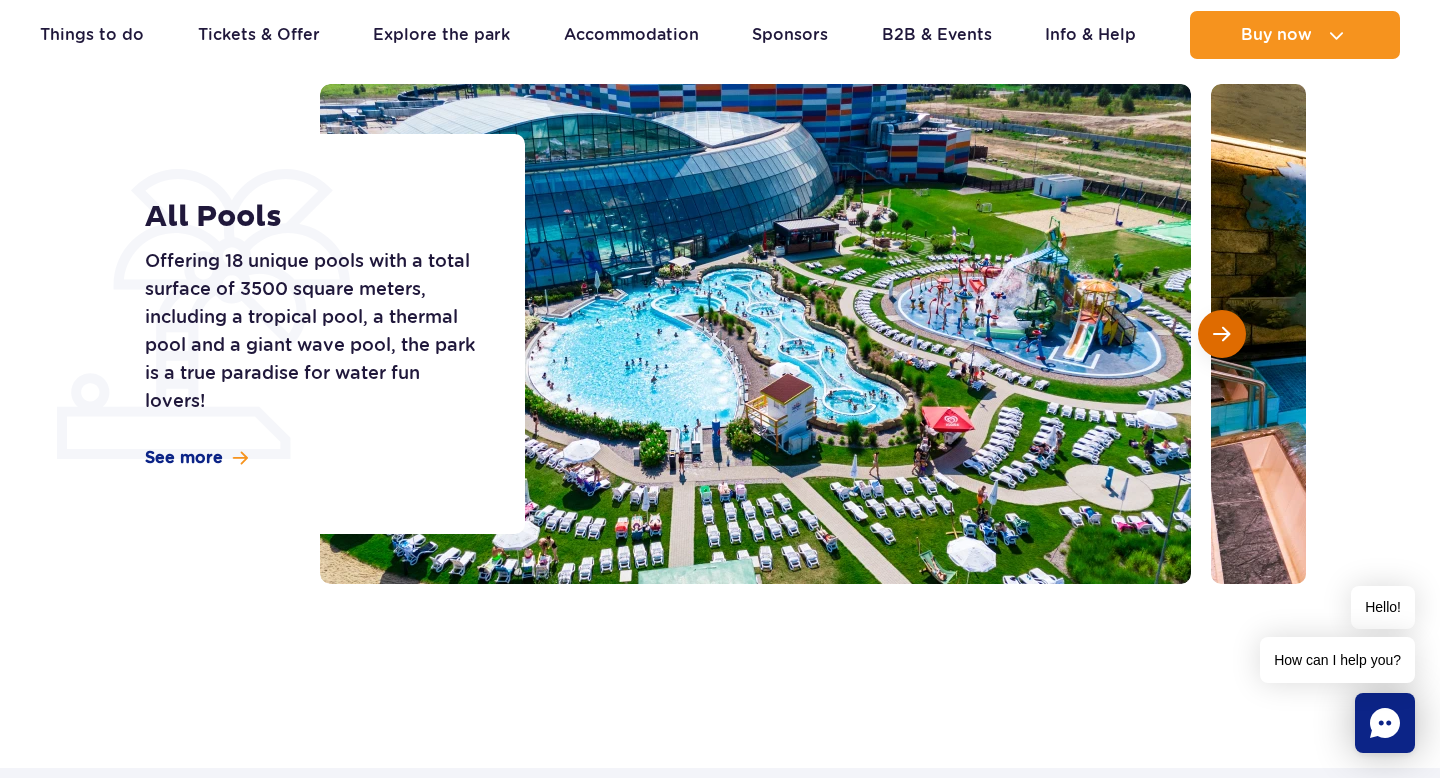 click at bounding box center (1222, 334) 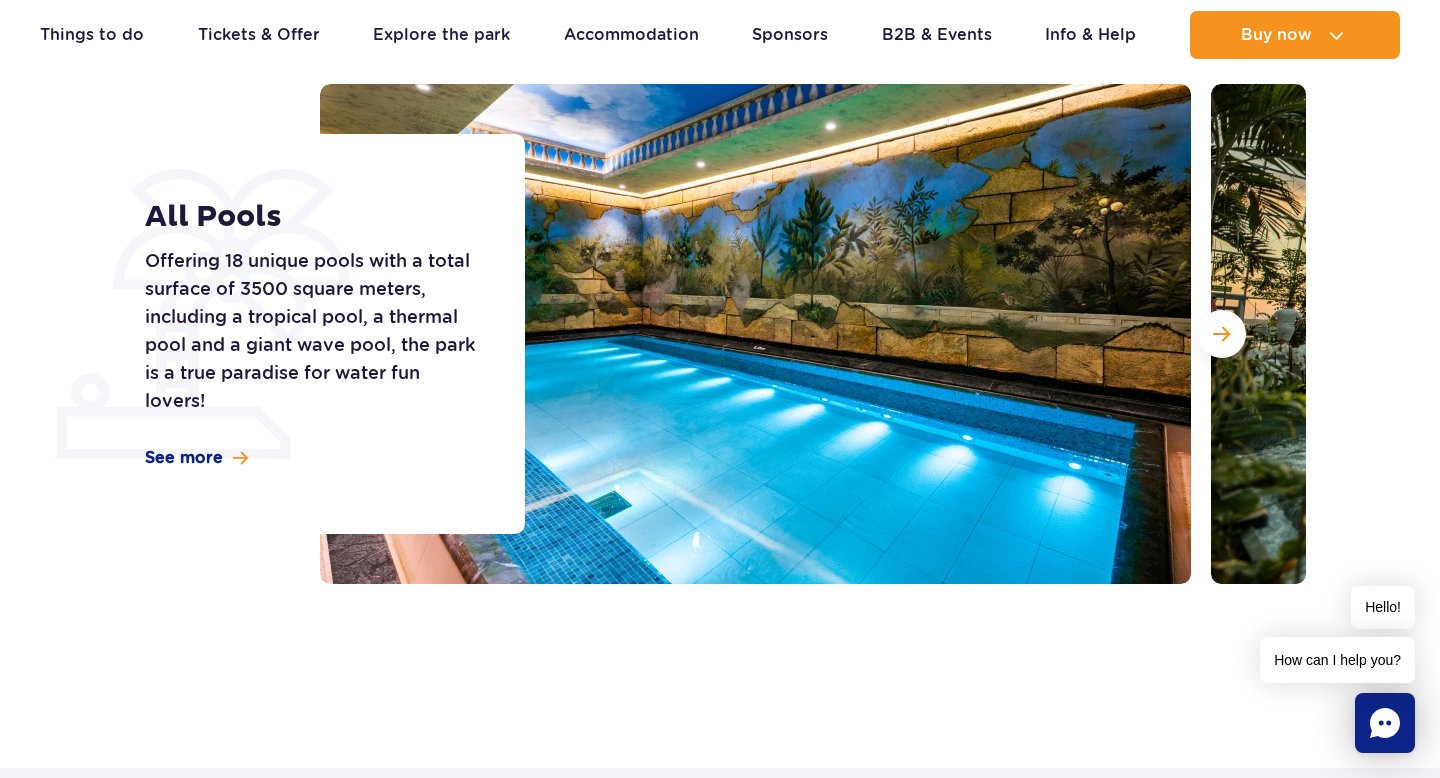 click on "Homepage
All pools
All Pools
Offering 18 unique pools with a total surface of 3500 square meters, including a tropical pool, a thermal pool and a giant wave pool, the park is a true paradise for water fun lovers!
See more
All Pools" at bounding box center [720, 344] 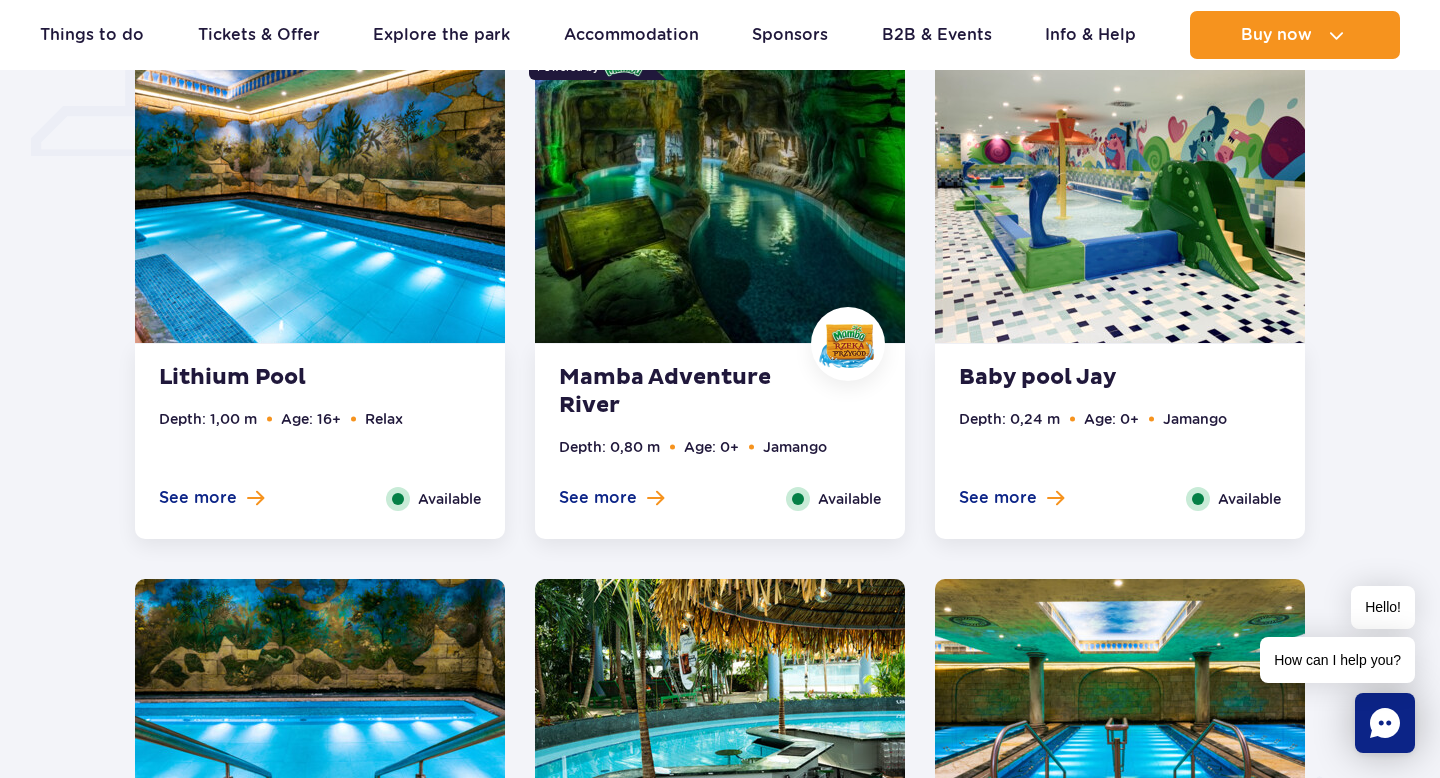 scroll, scrollTop: 1800, scrollLeft: 0, axis: vertical 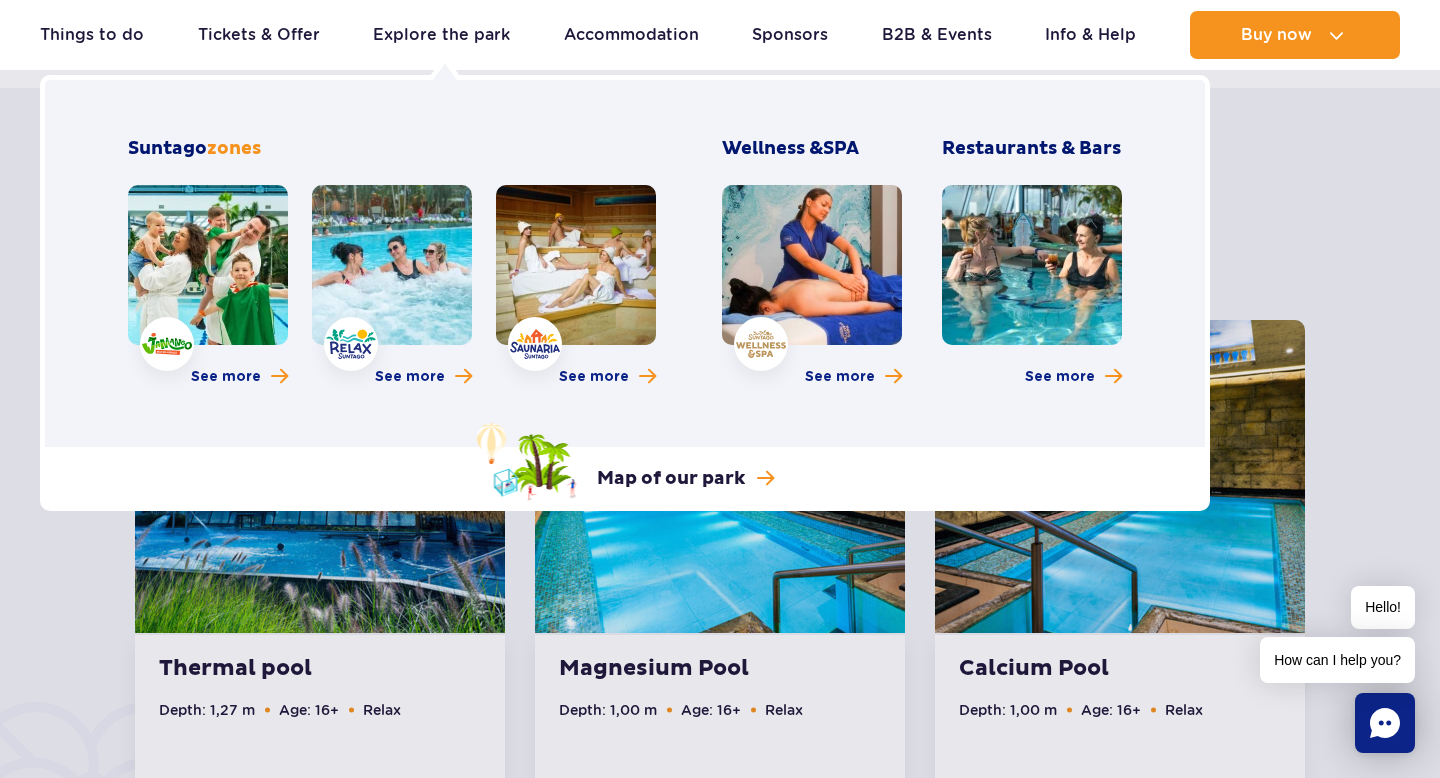 click 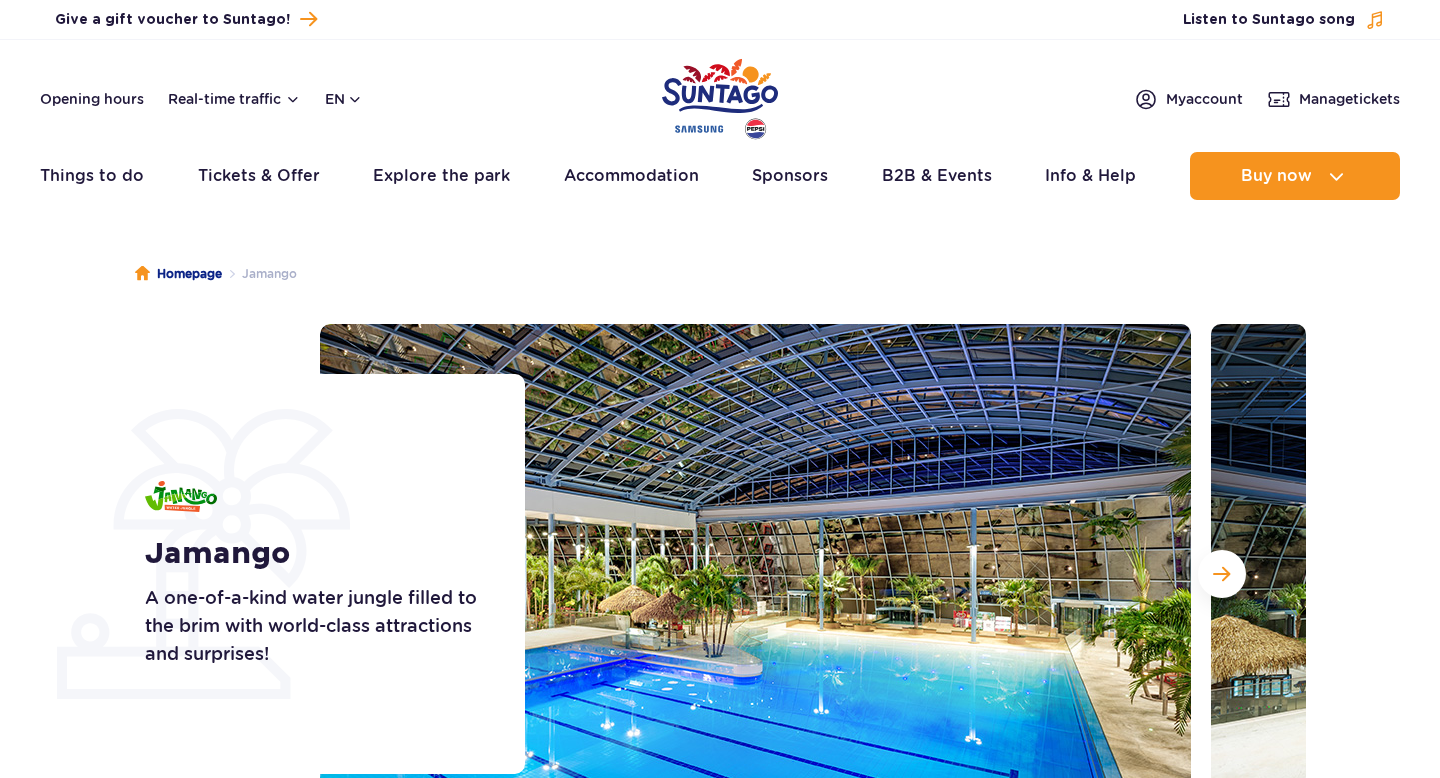 scroll, scrollTop: 0, scrollLeft: 0, axis: both 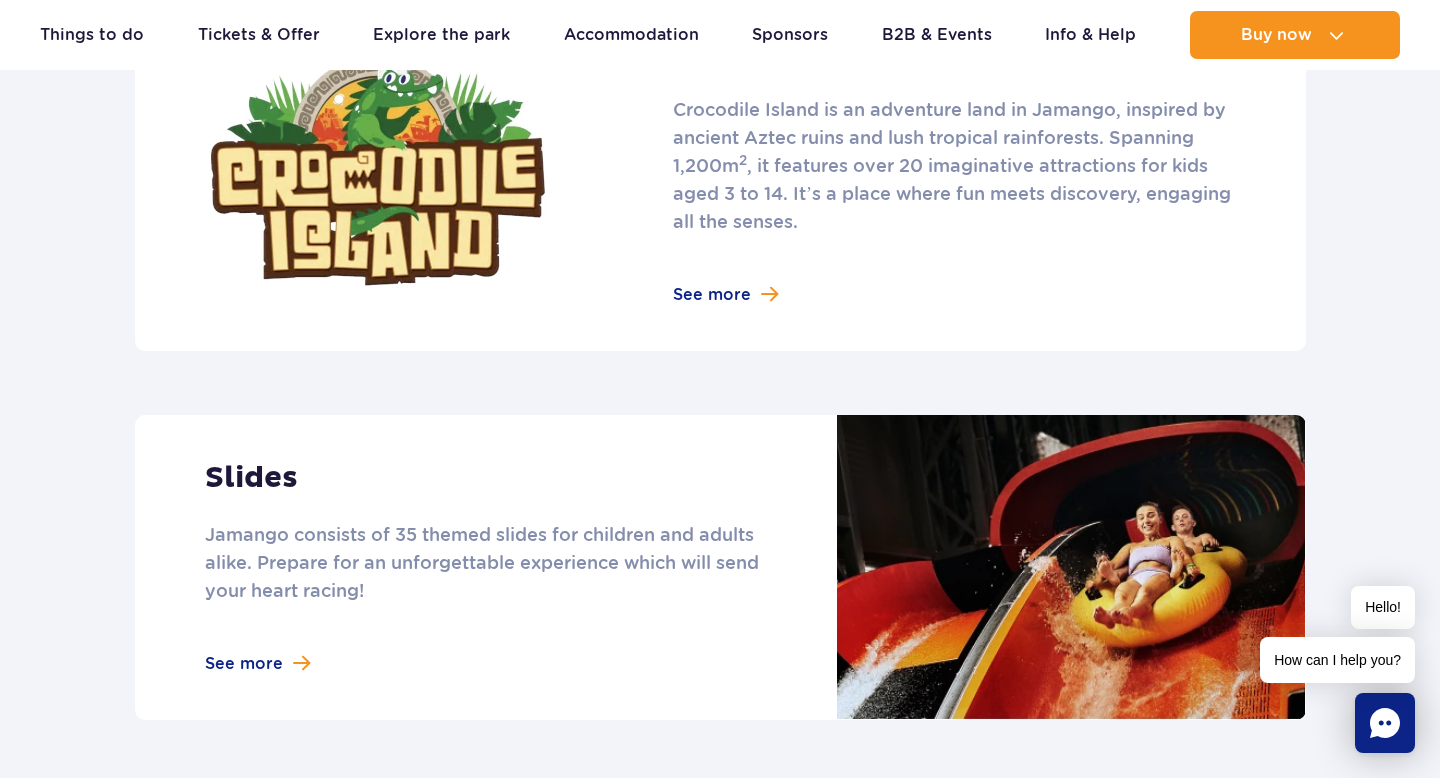 click at bounding box center [720, 170] 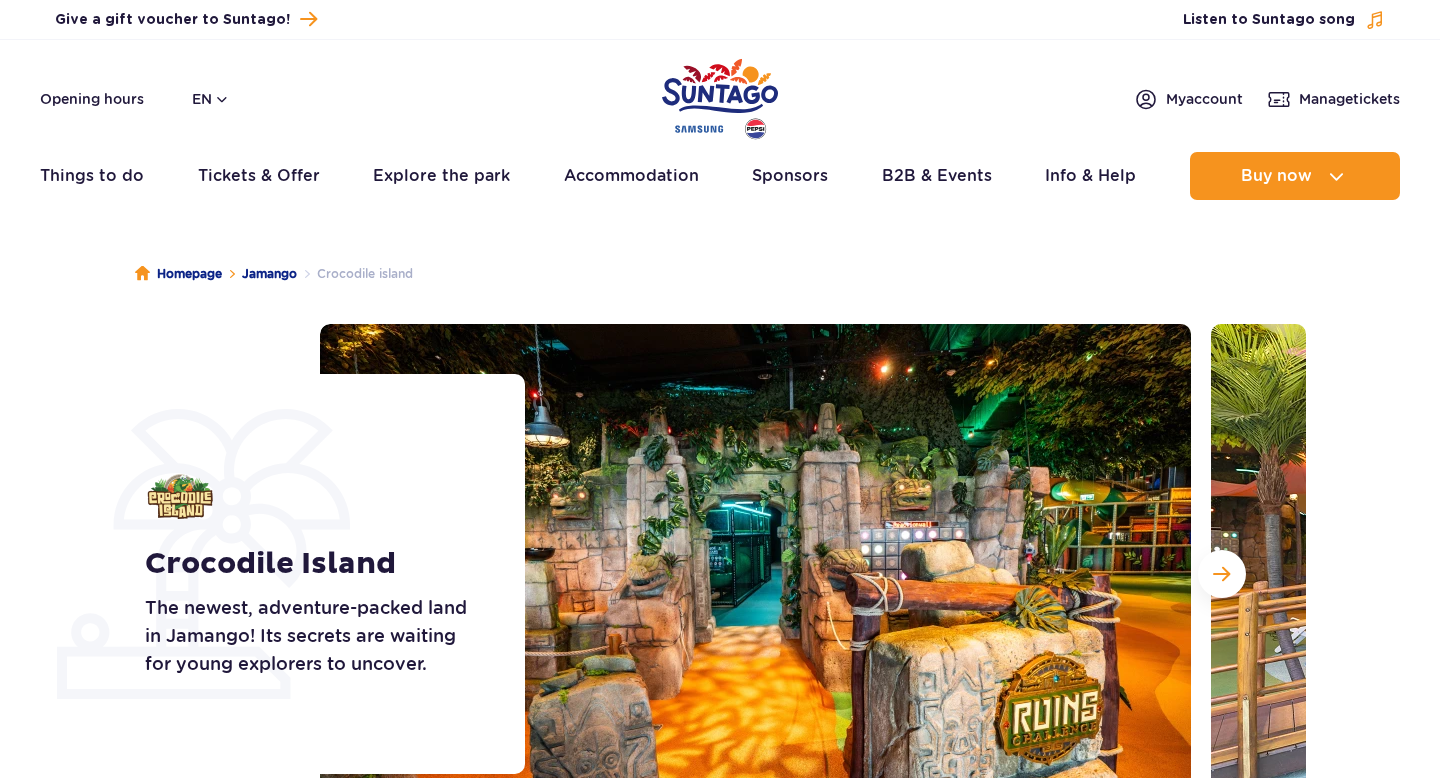 scroll, scrollTop: 0, scrollLeft: 0, axis: both 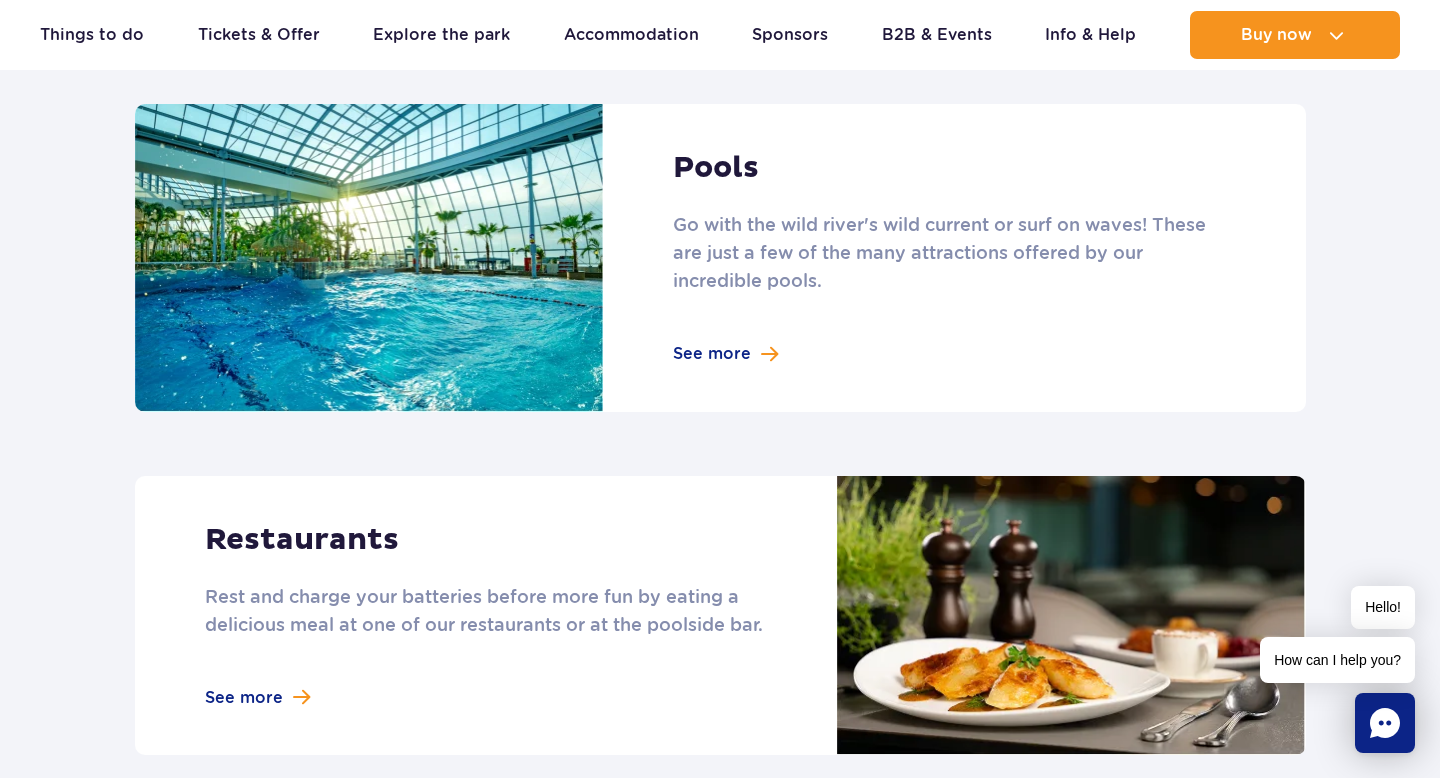click at bounding box center (720, 258) 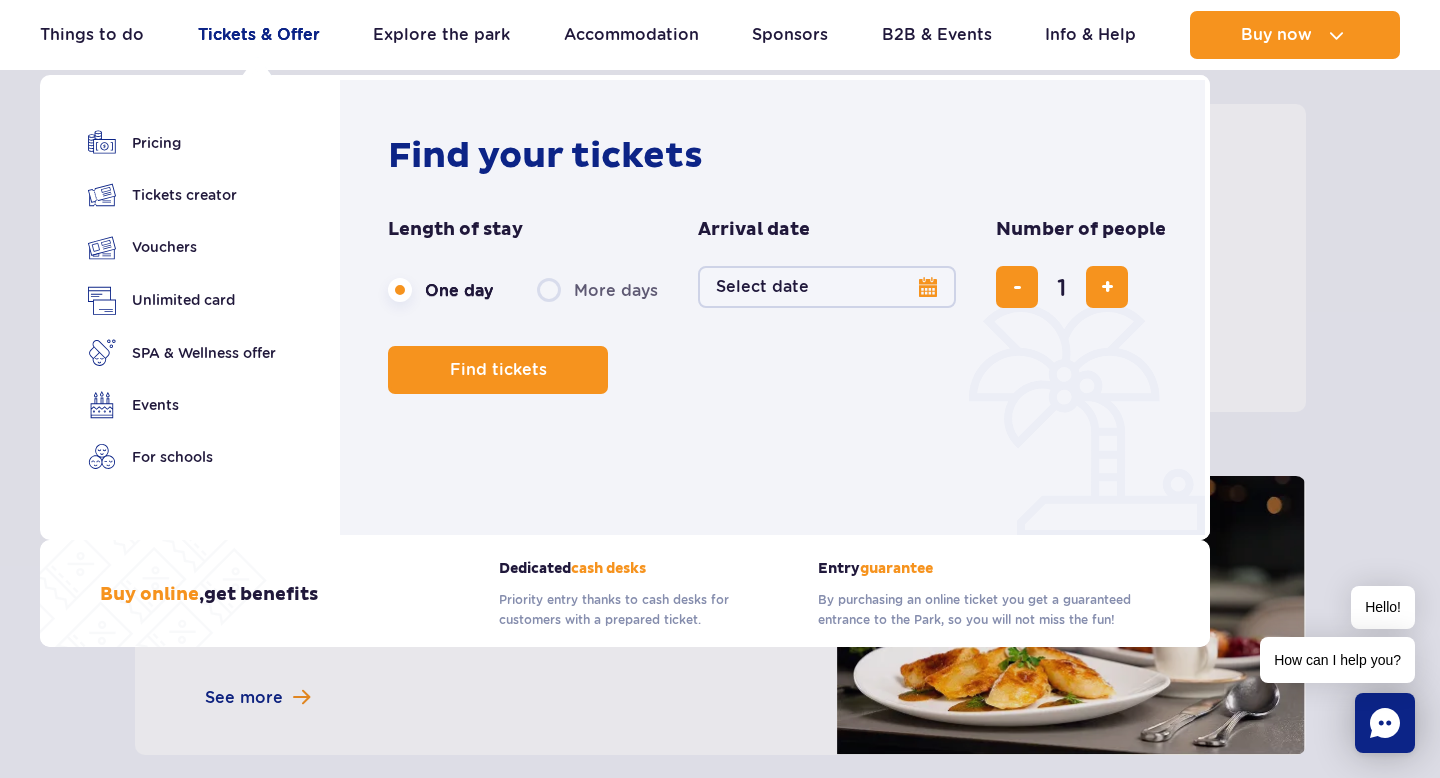 click on "Tickets & Offer" at bounding box center [259, 35] 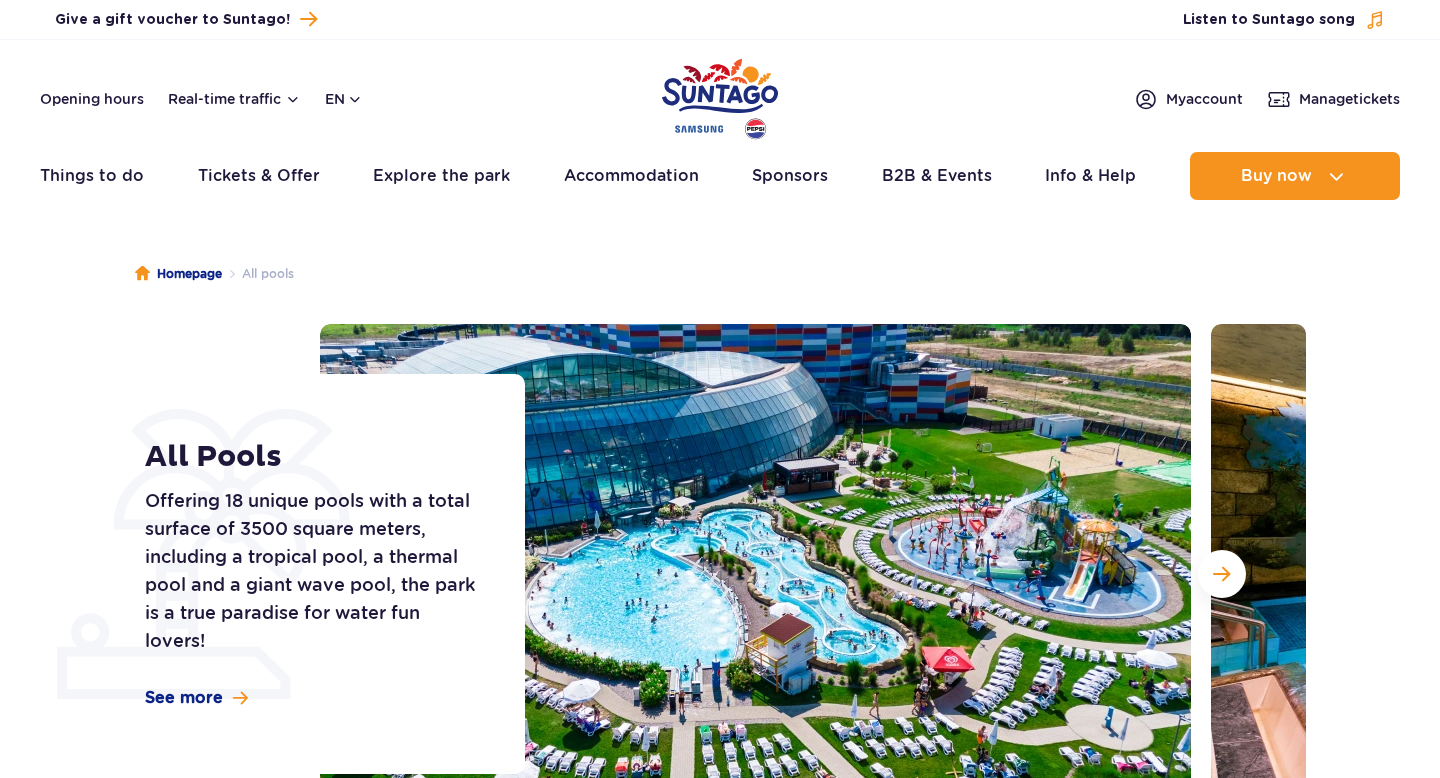scroll, scrollTop: 0, scrollLeft: 0, axis: both 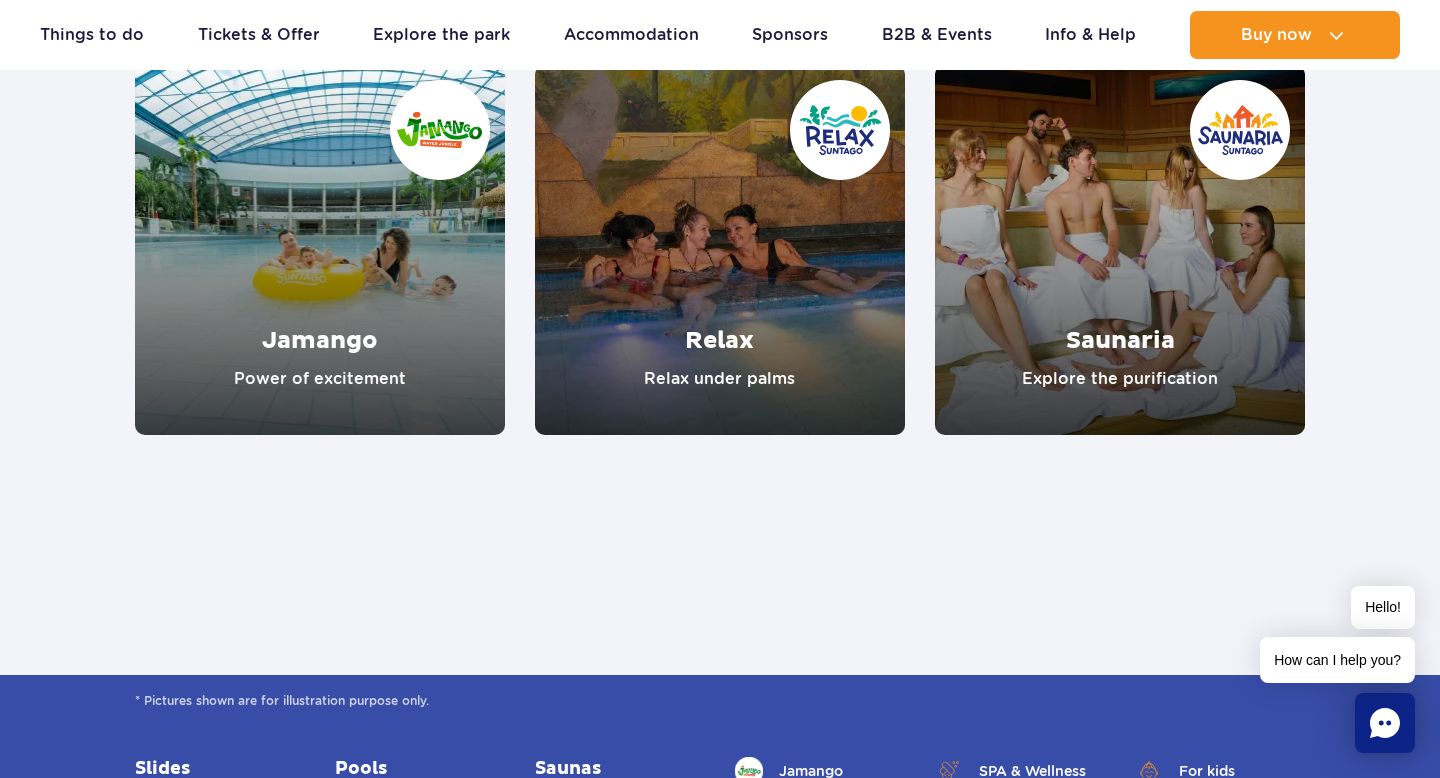 click at bounding box center (720, 250) 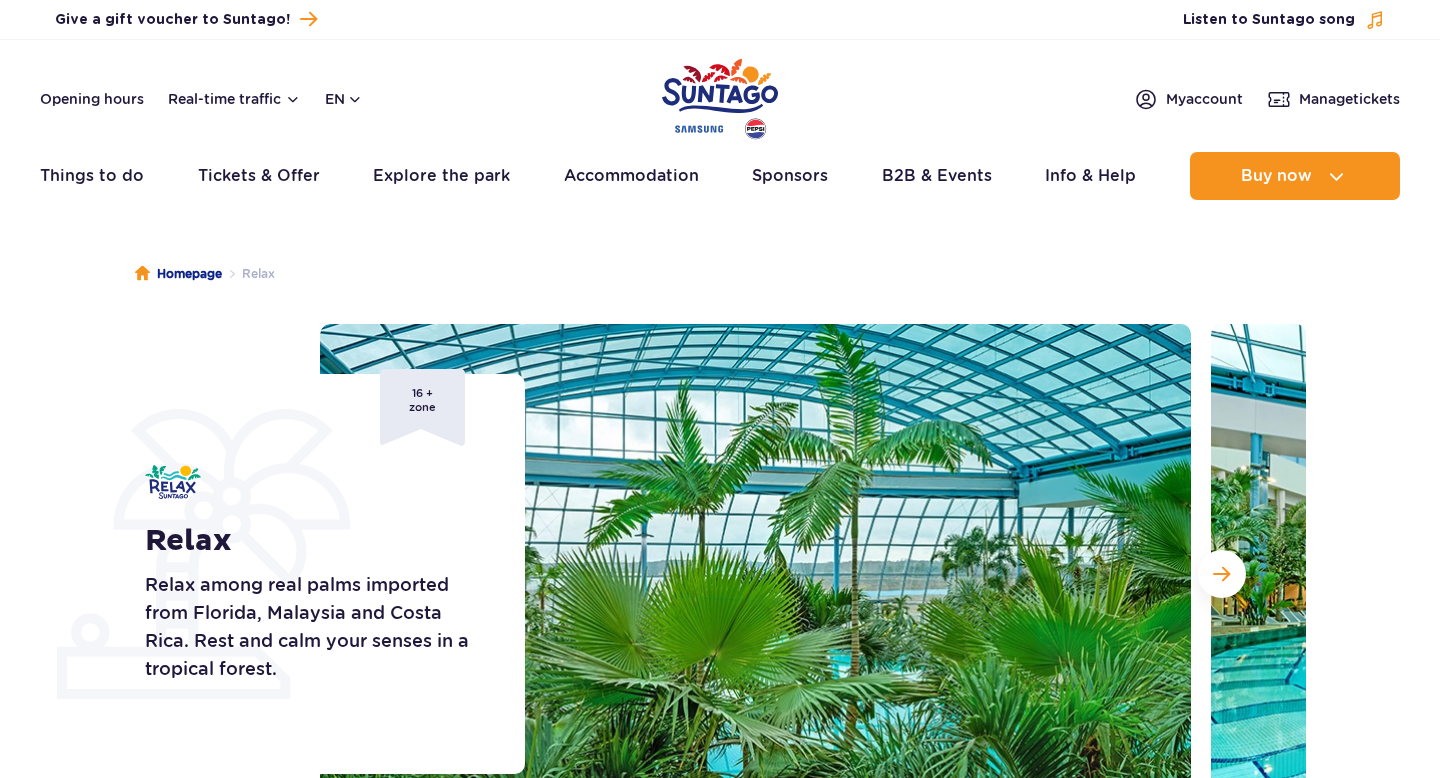 scroll, scrollTop: 0, scrollLeft: 0, axis: both 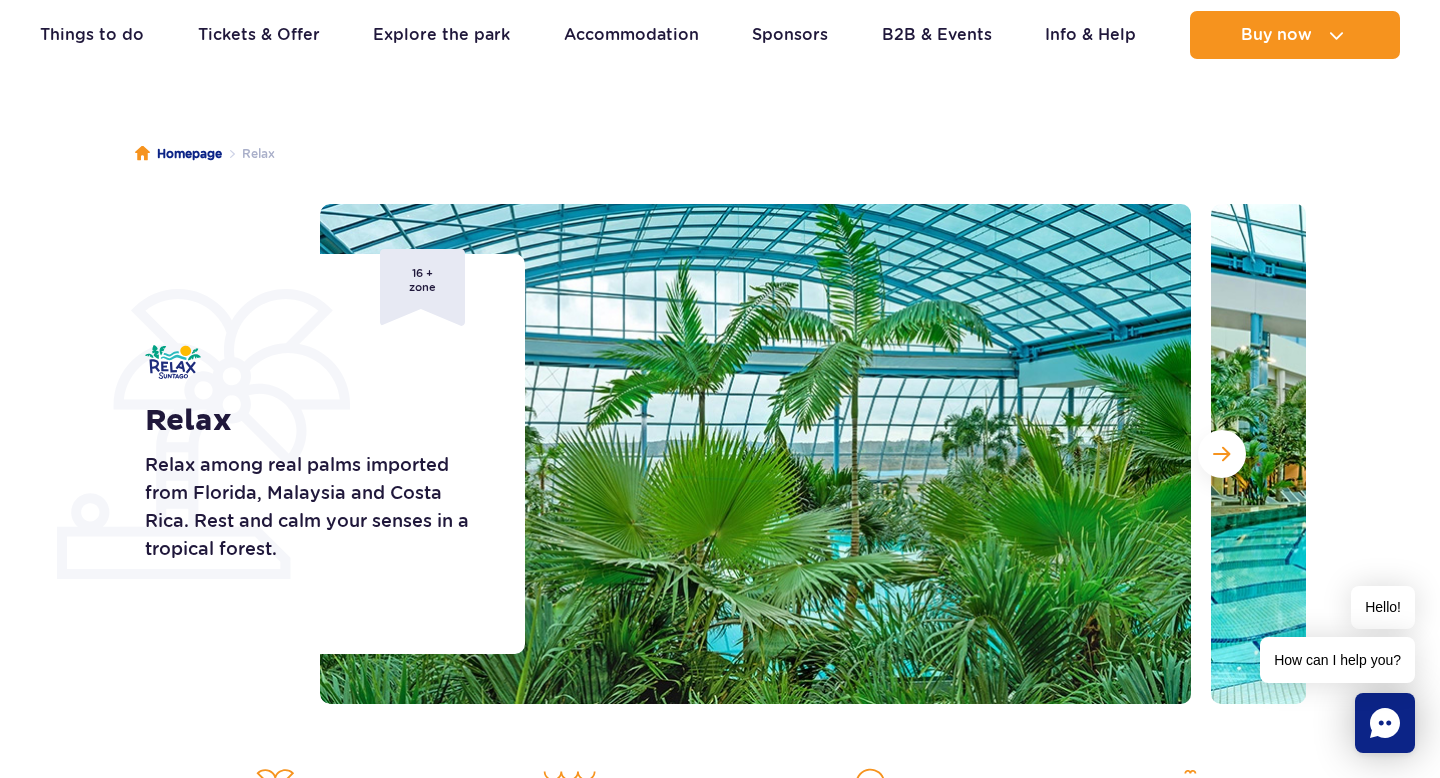 click at bounding box center (755, 454) 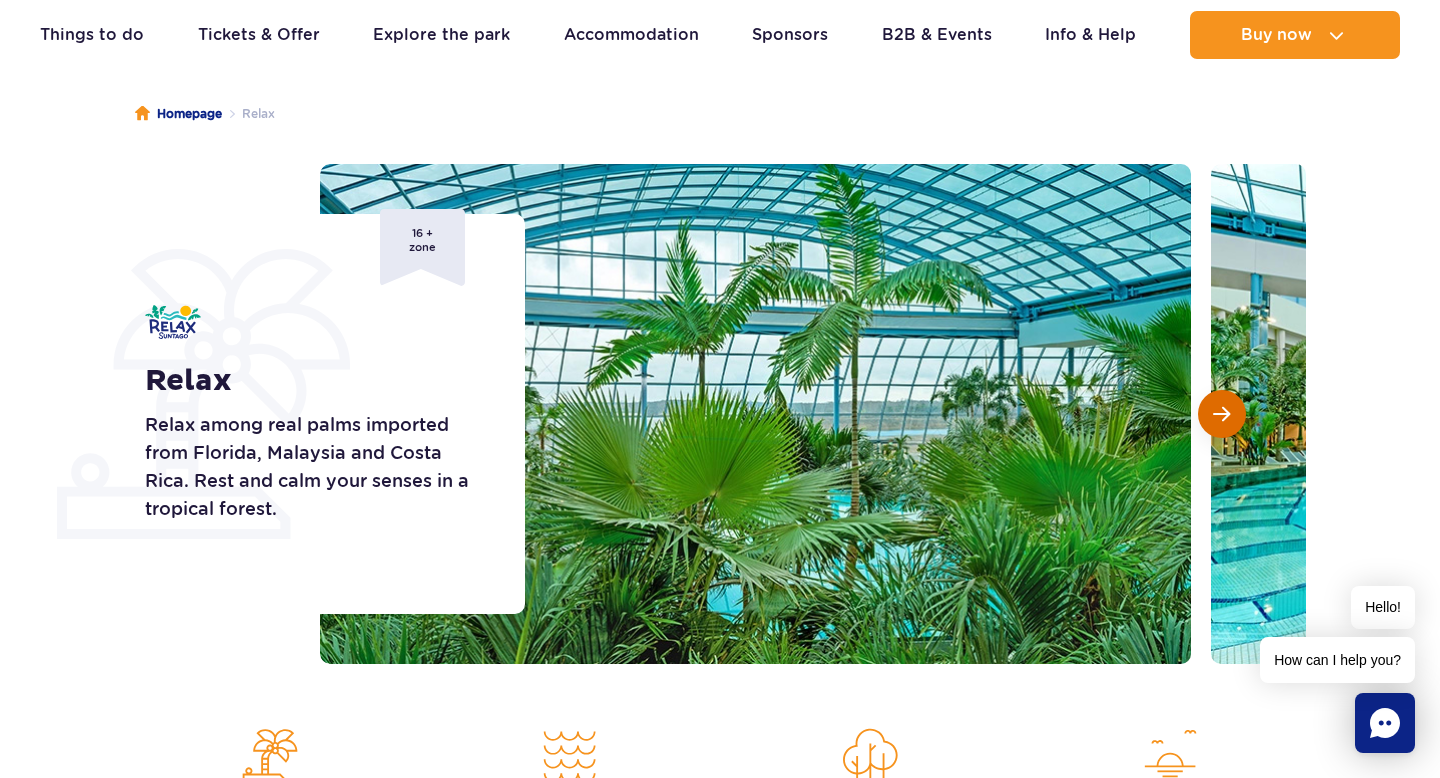 click at bounding box center (1221, 414) 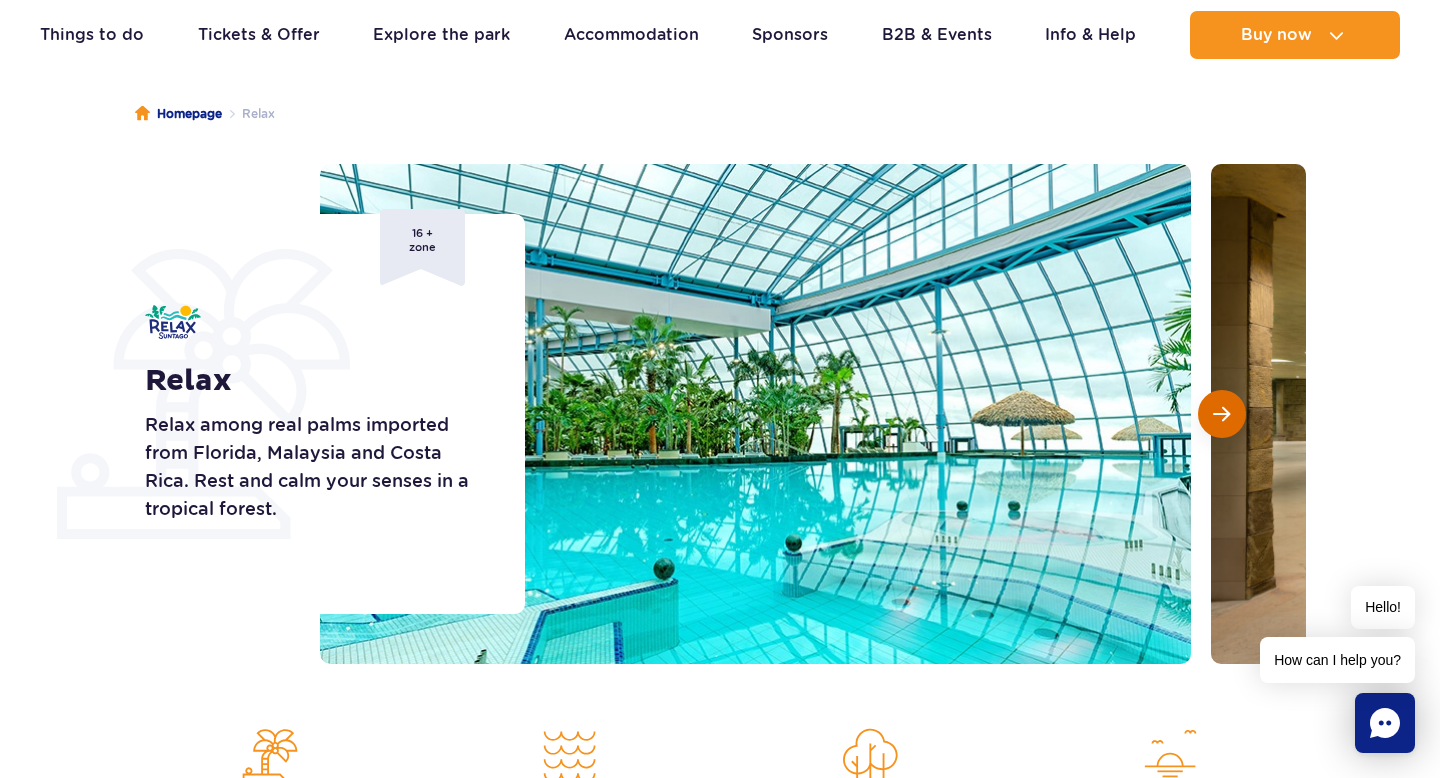 click at bounding box center [1221, 414] 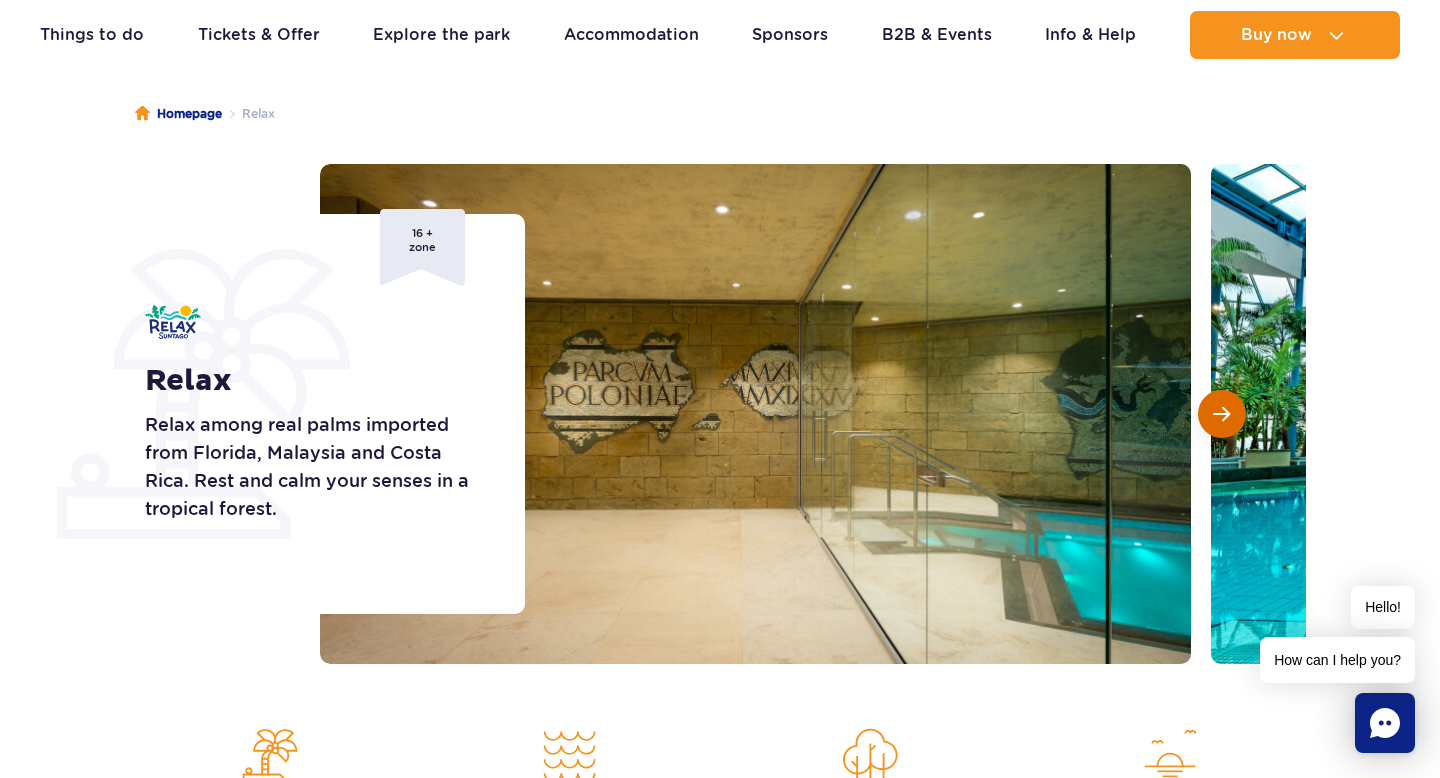 click at bounding box center [1221, 414] 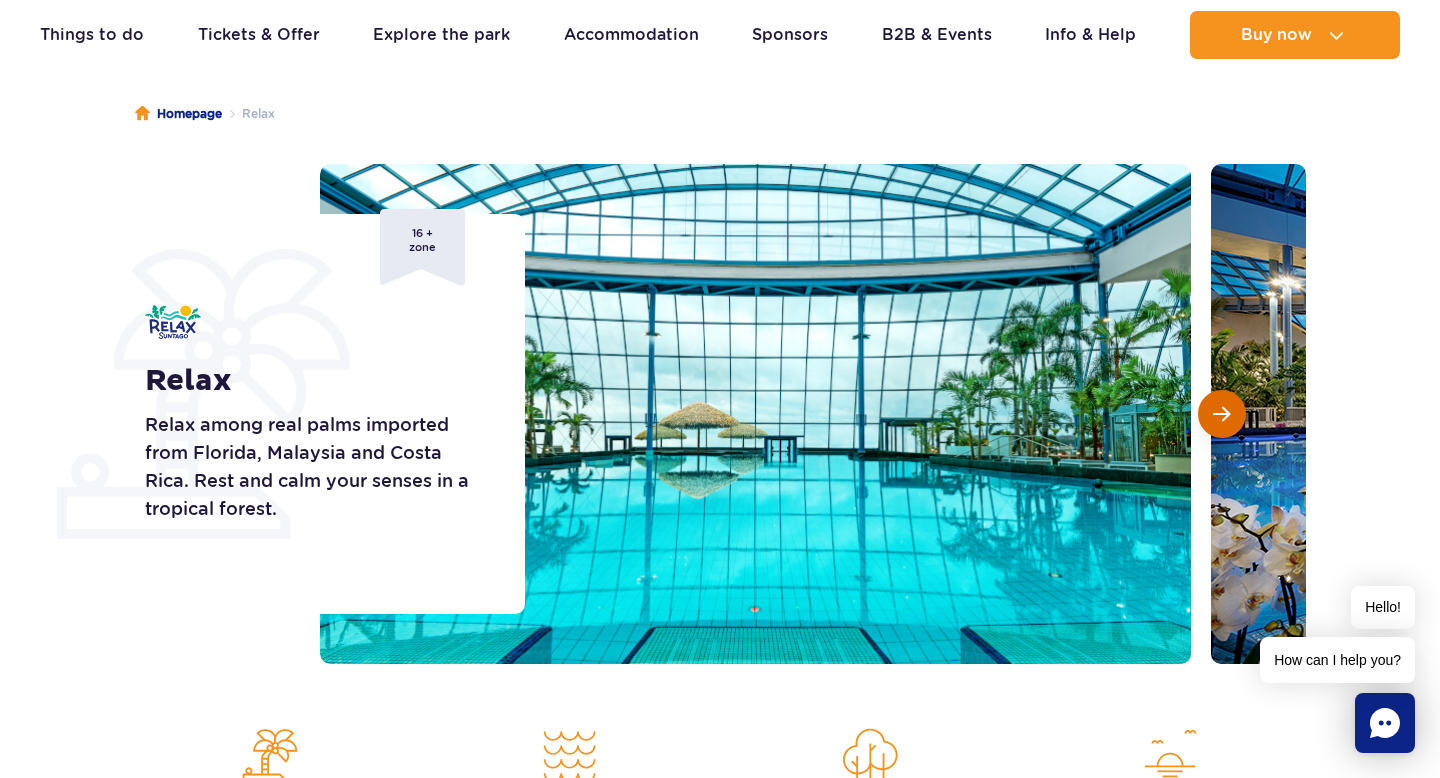 click at bounding box center [1221, 414] 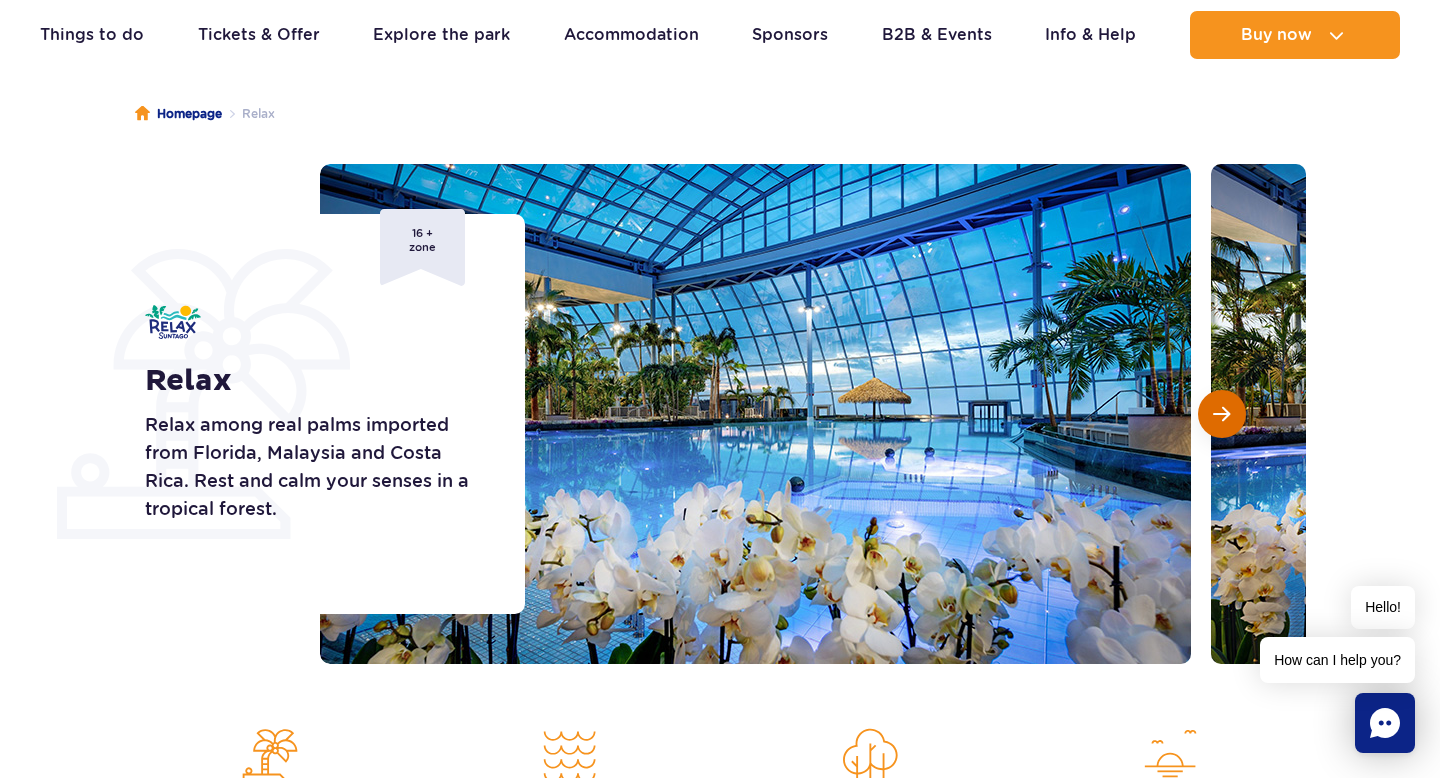 click at bounding box center [1221, 414] 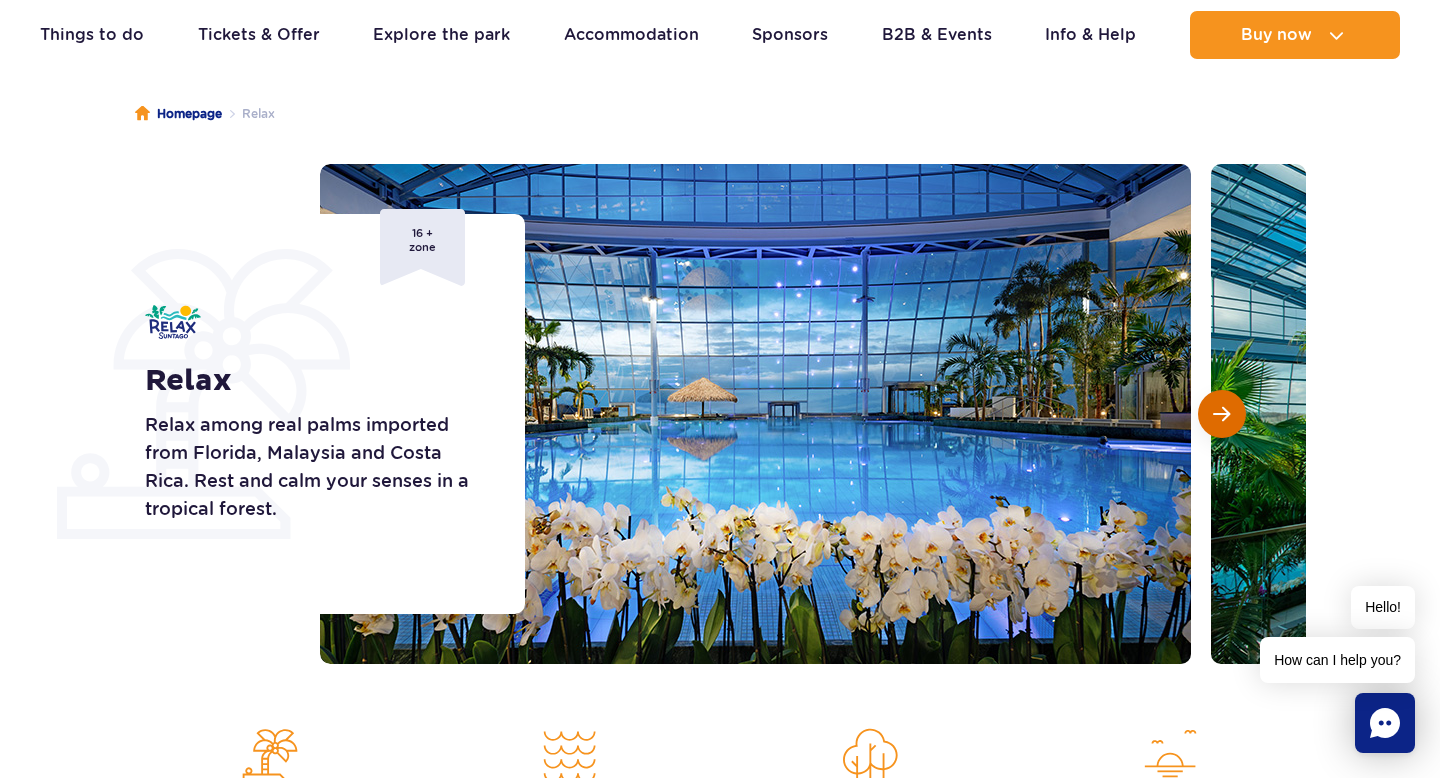 click at bounding box center (1221, 414) 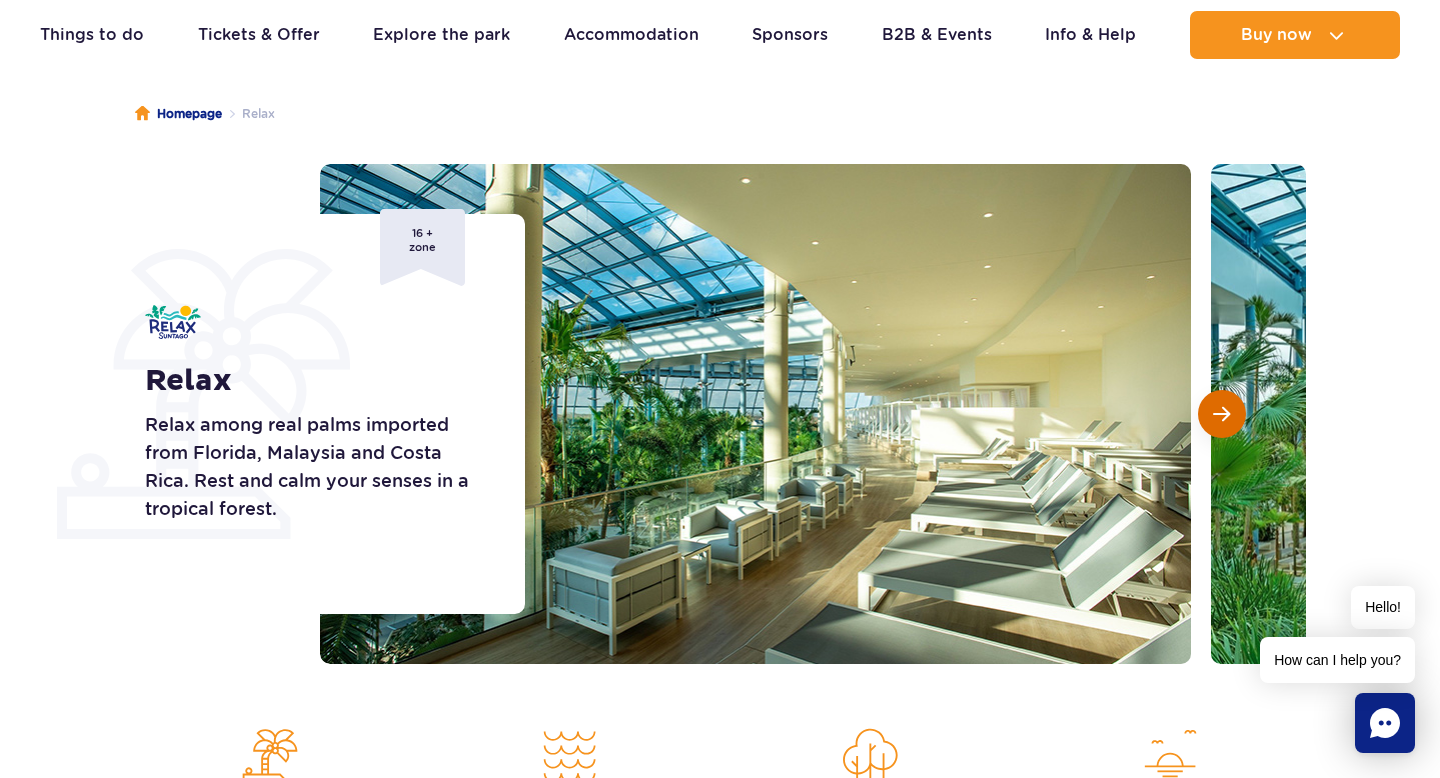 click at bounding box center (1221, 414) 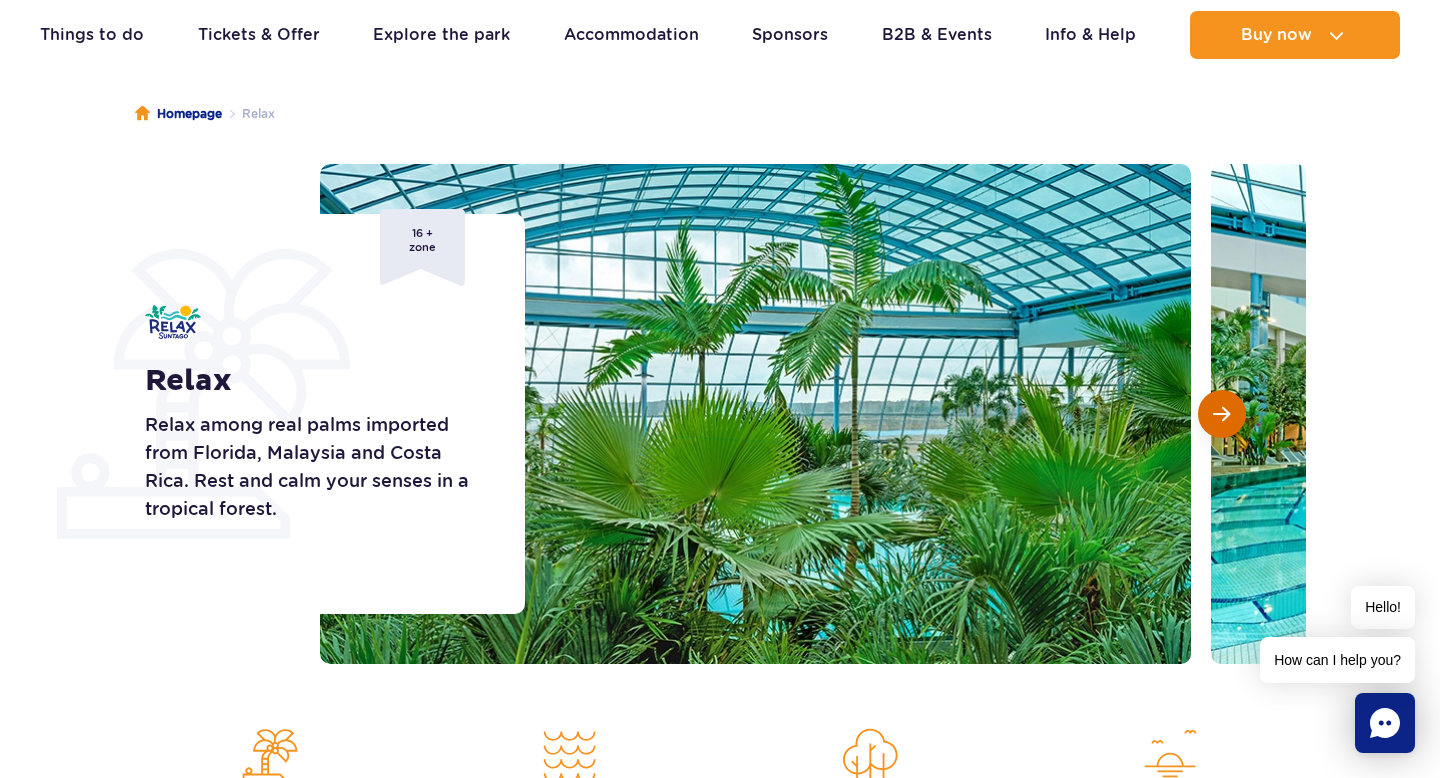 click at bounding box center [1221, 414] 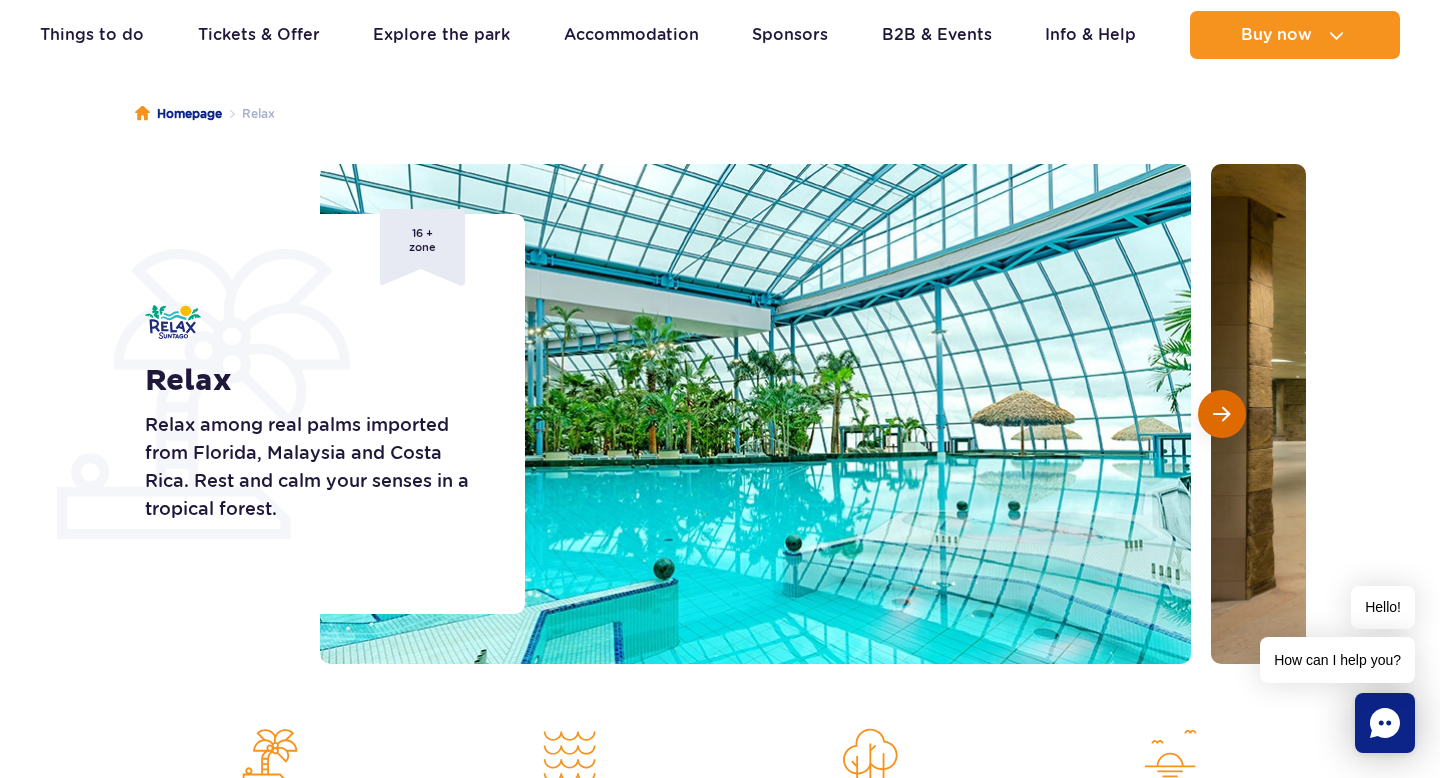 click at bounding box center (1221, 414) 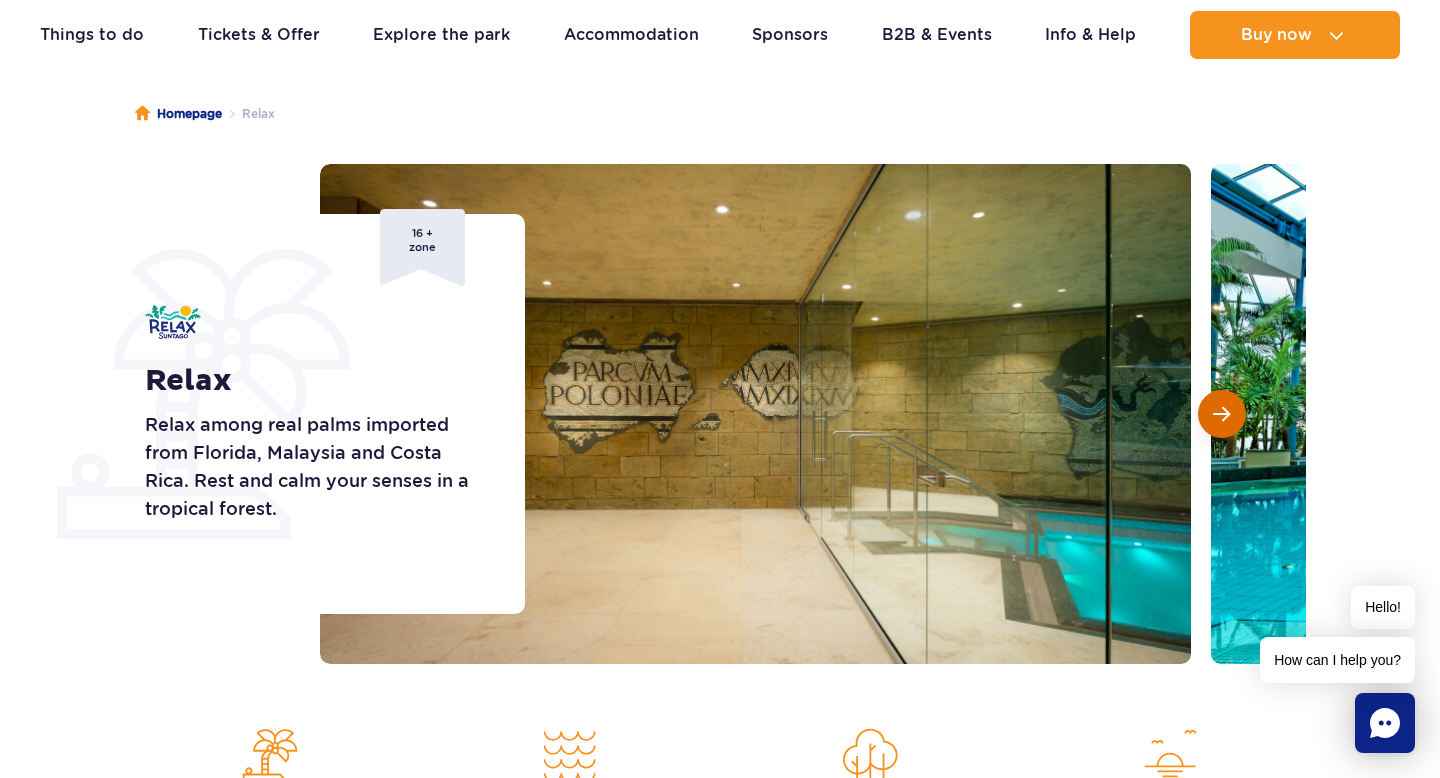 click at bounding box center [1221, 414] 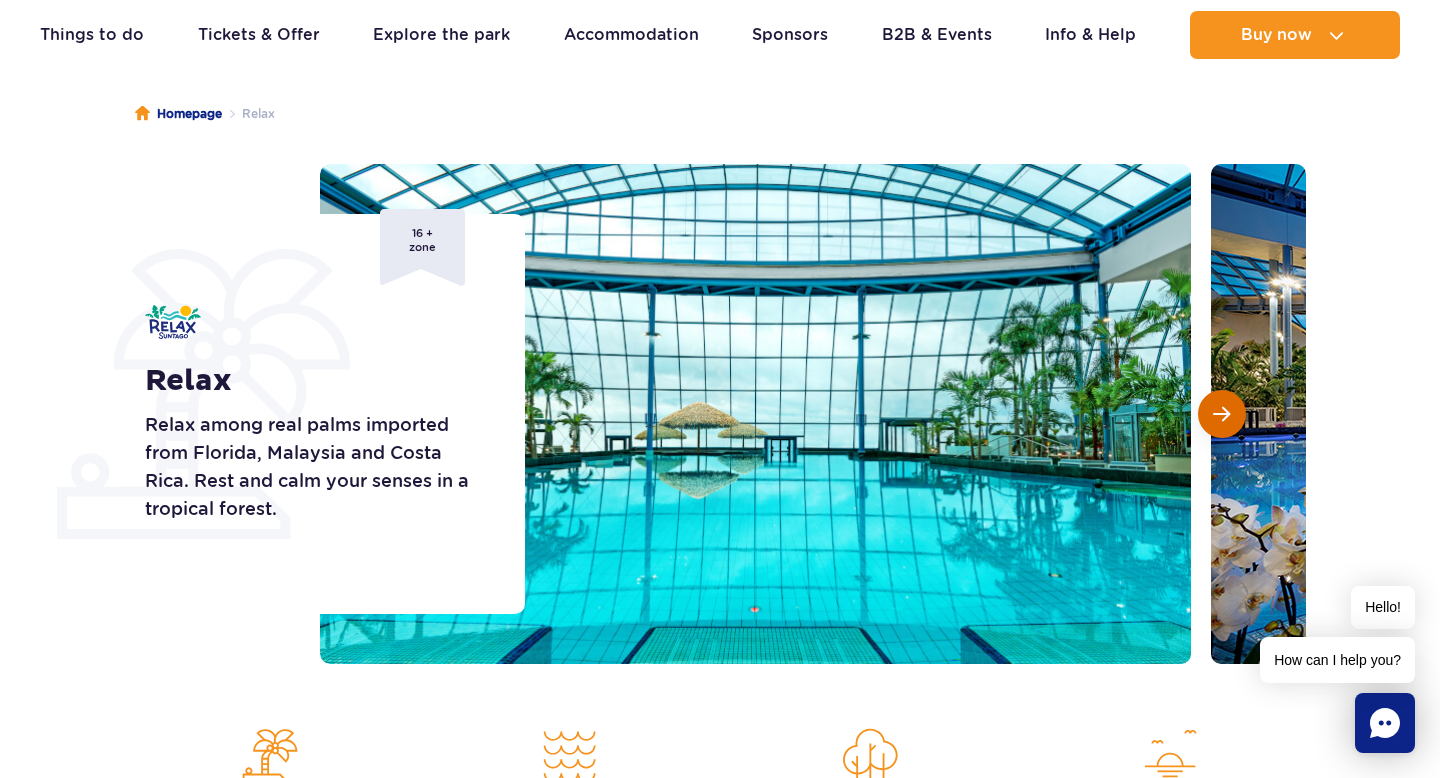 click at bounding box center (1221, 414) 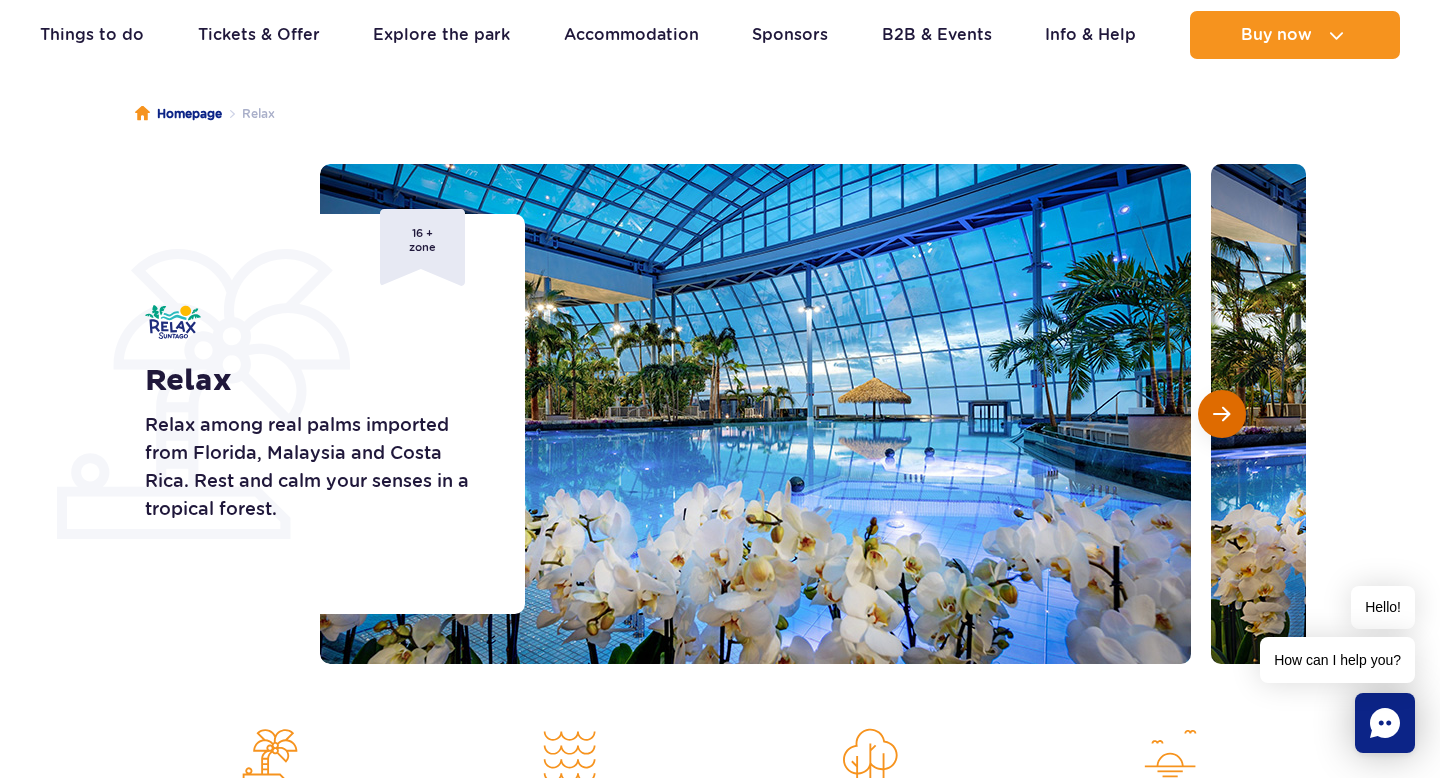 click at bounding box center (1221, 414) 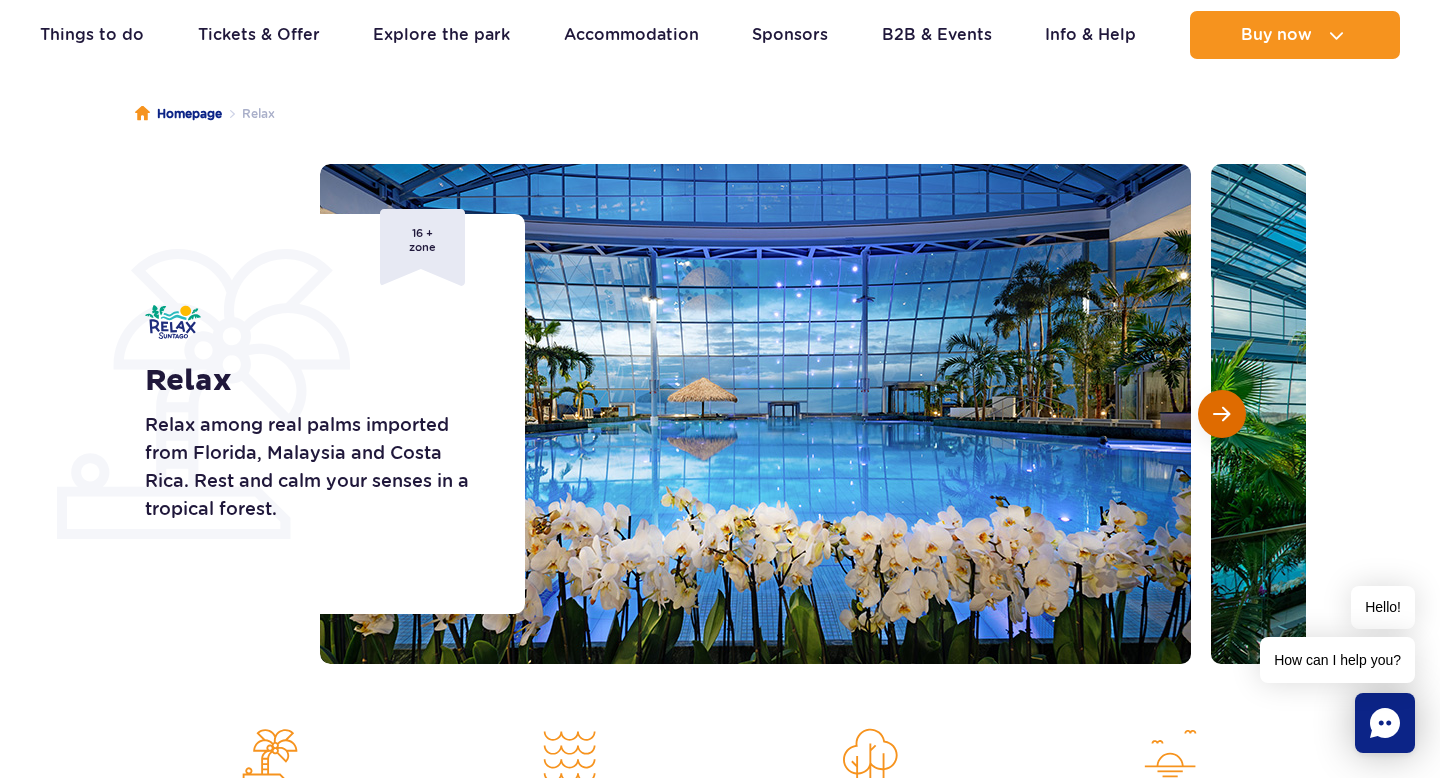 click at bounding box center [1221, 414] 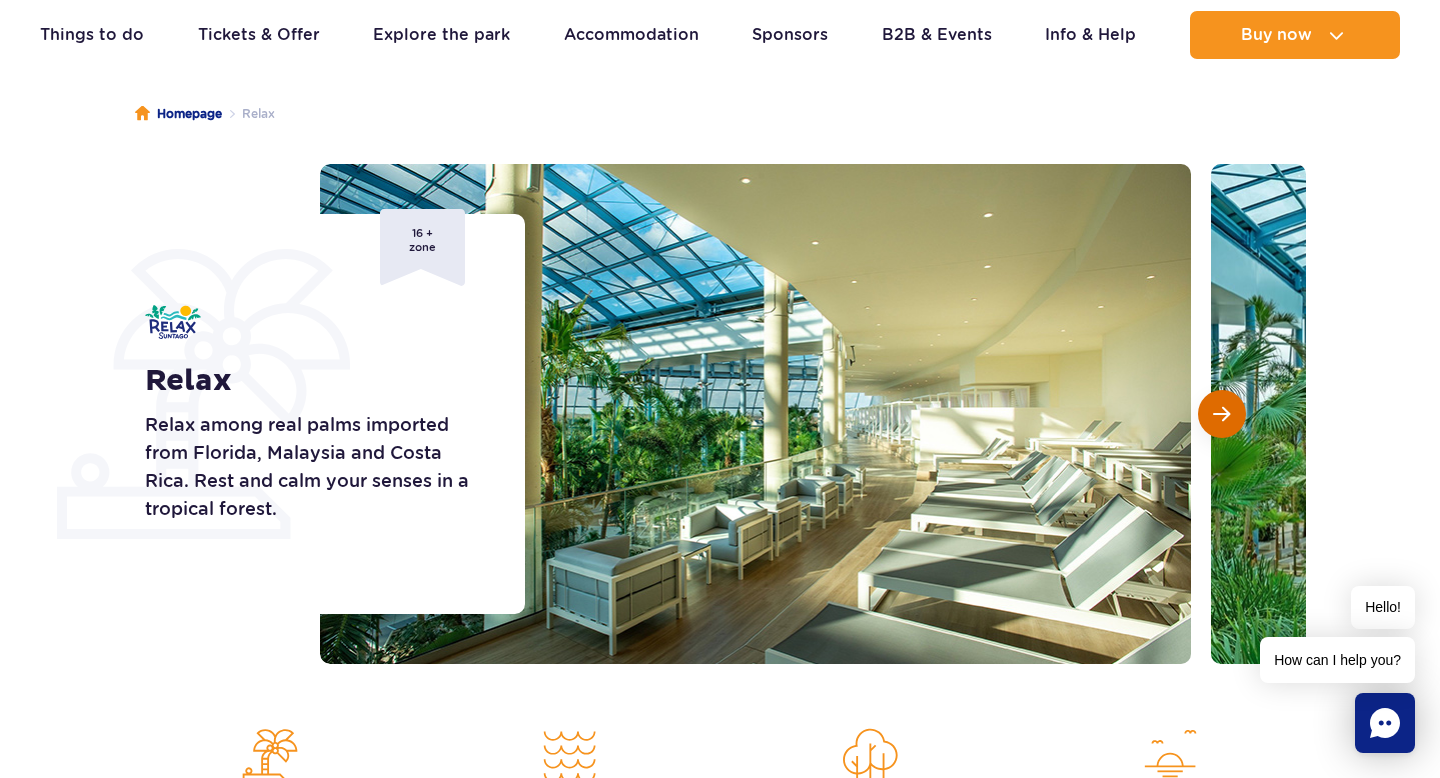 click at bounding box center [1221, 414] 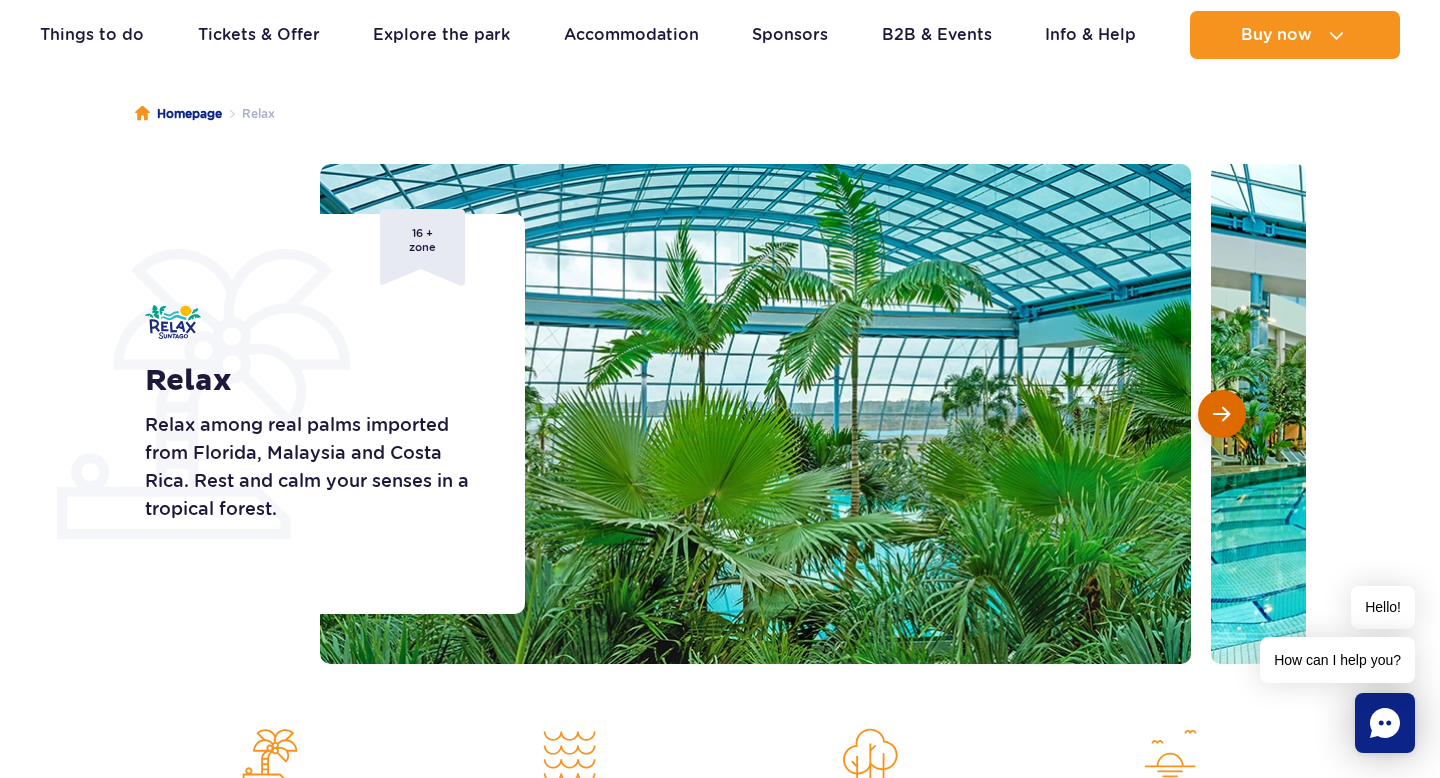 click at bounding box center (1221, 414) 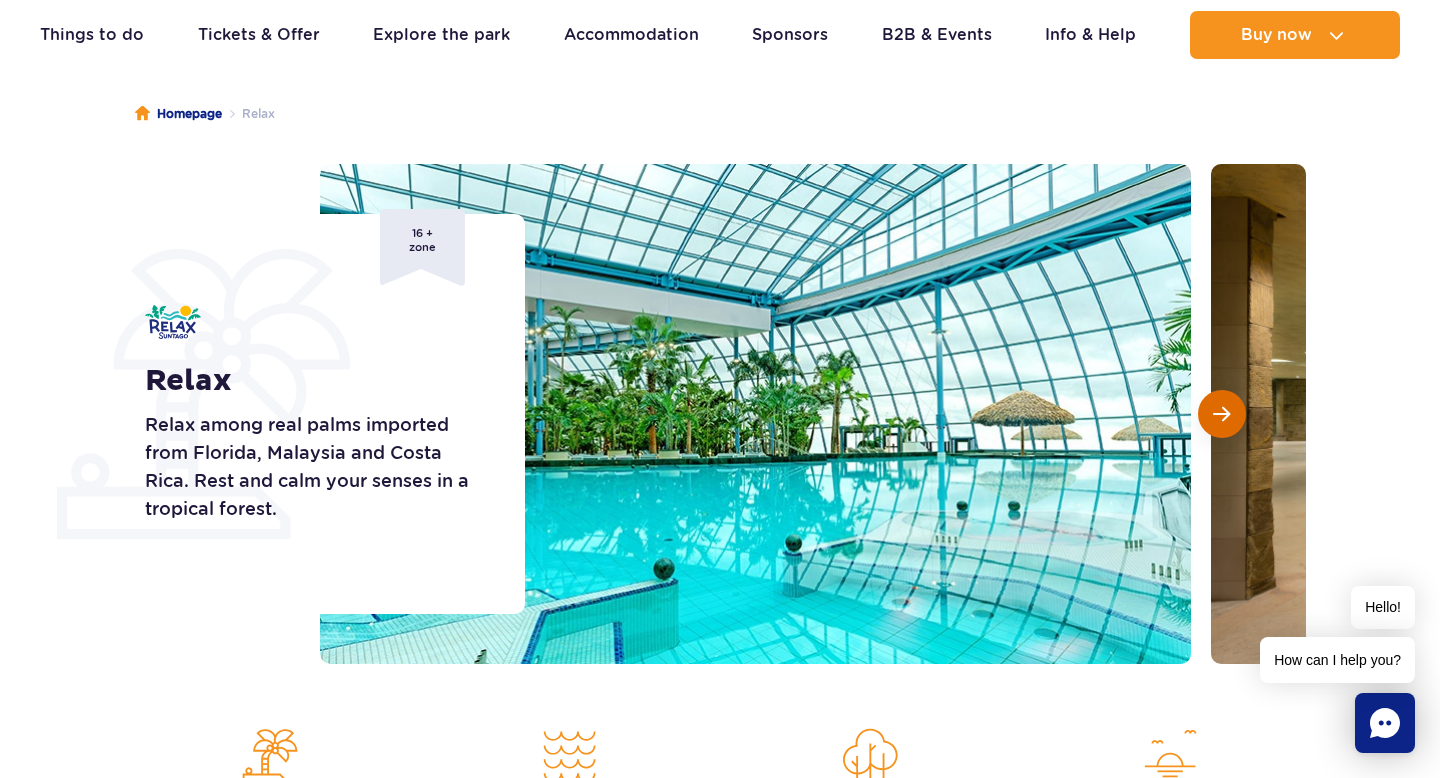 click at bounding box center (1221, 414) 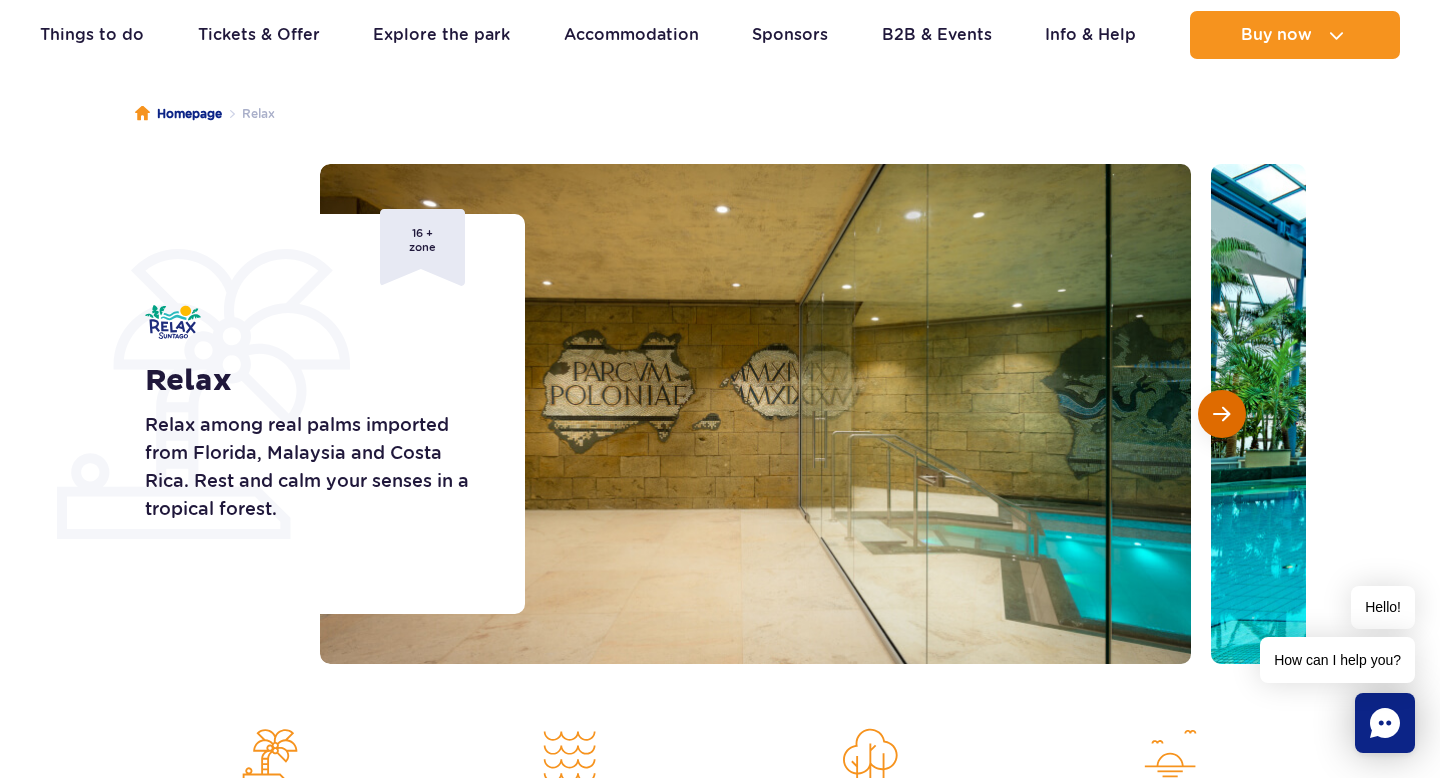 click at bounding box center [1221, 414] 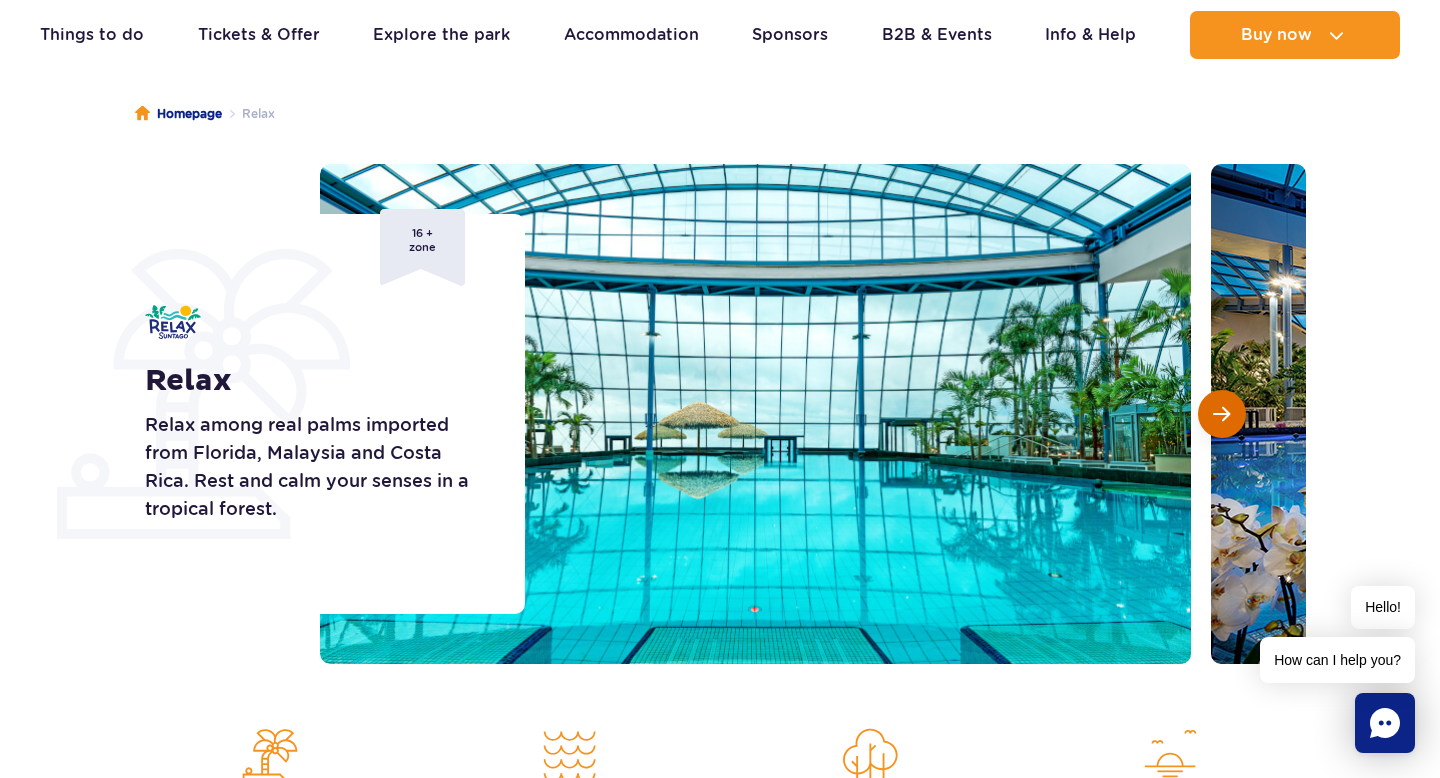 click at bounding box center [1222, 414] 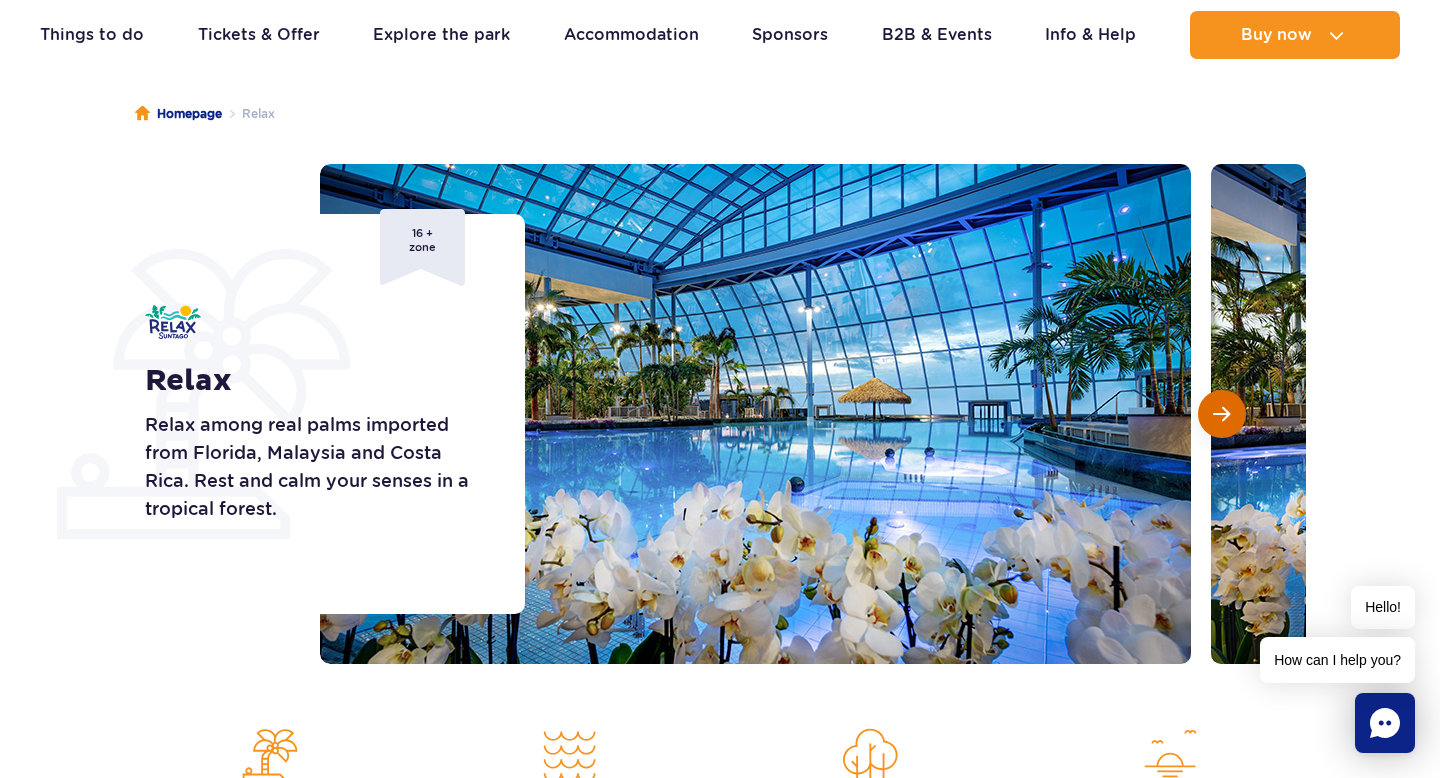 click at bounding box center [1222, 414] 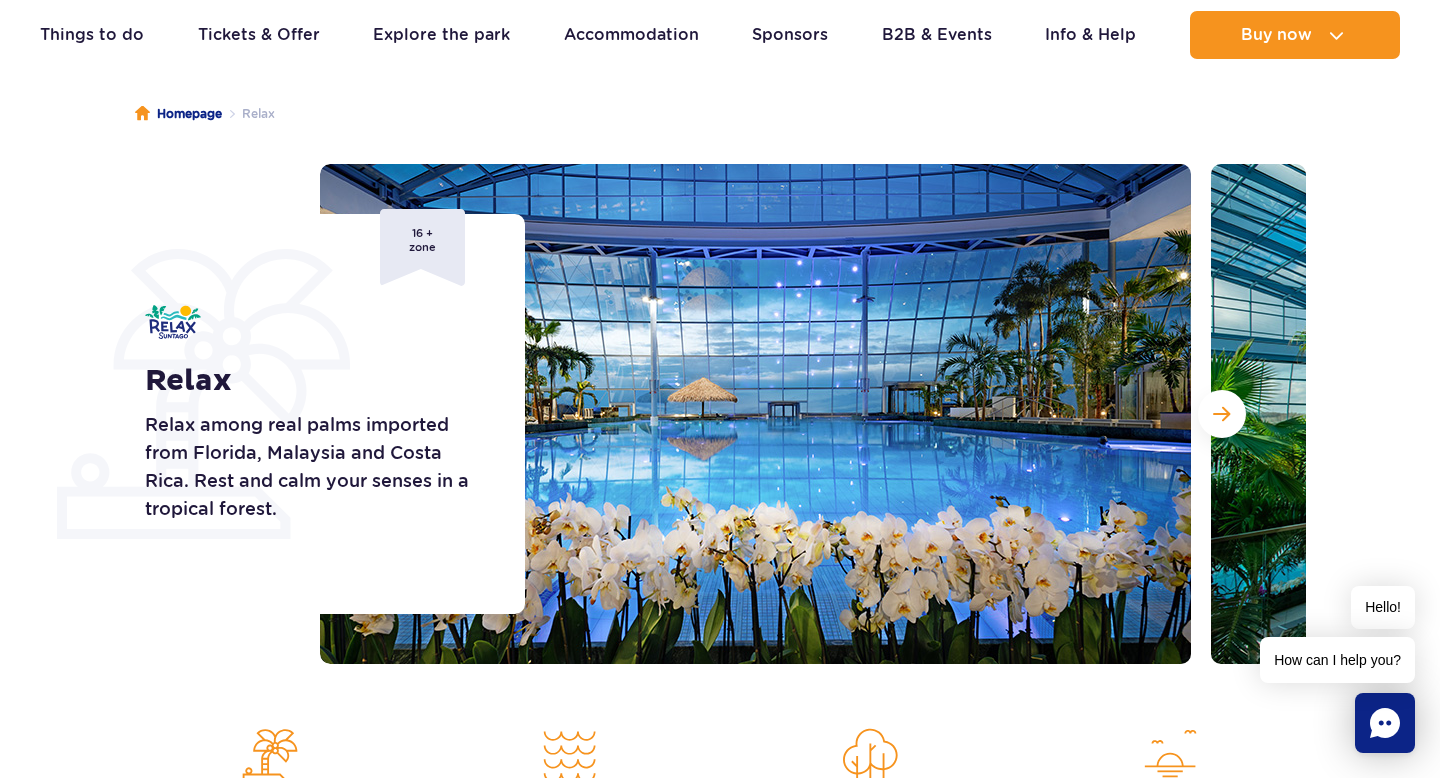 click on "Relax
Relax among real palms imported from Florida, Malaysia and Costa Rica. Rest and calm your senses in a tropical forest.
16 +   zone
Relax" at bounding box center [720, 414] 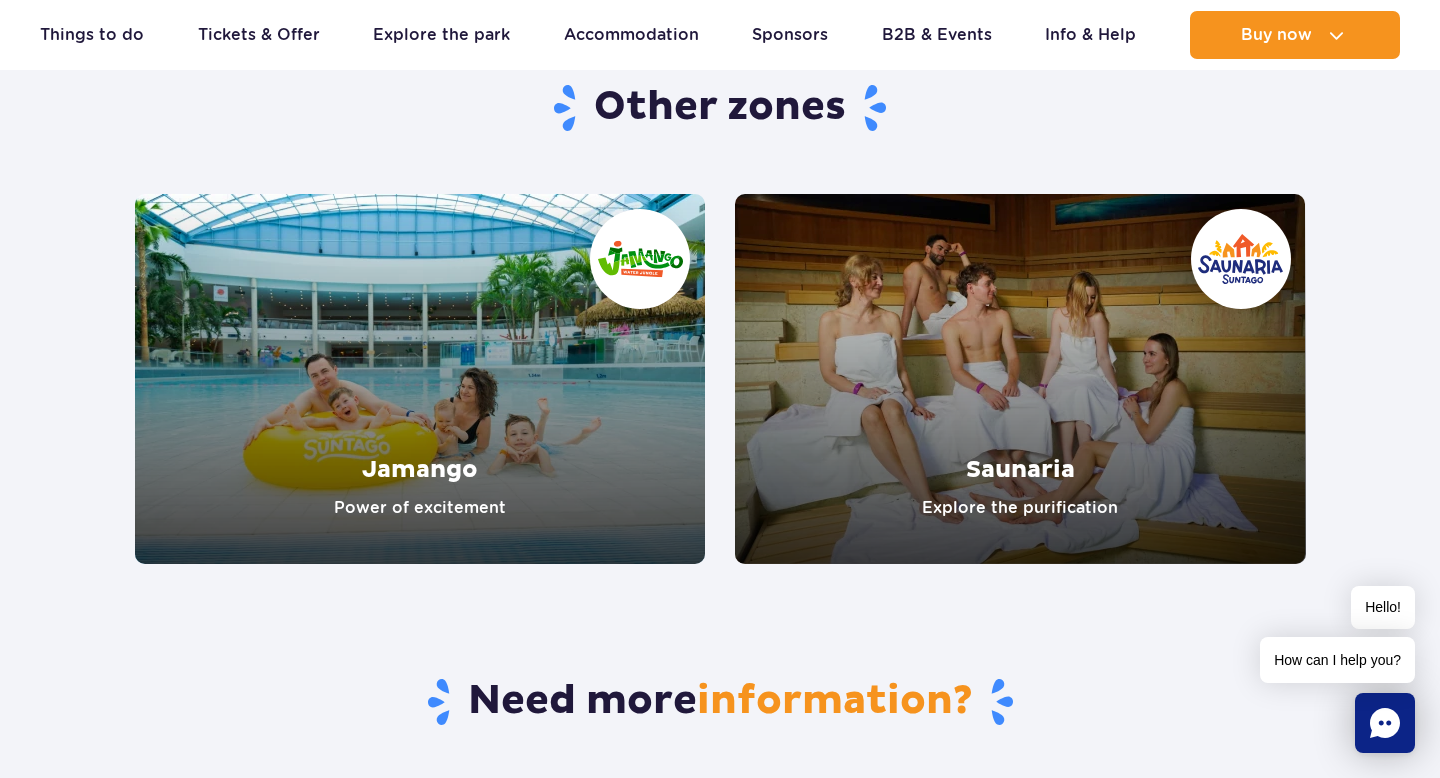 scroll, scrollTop: 3360, scrollLeft: 0, axis: vertical 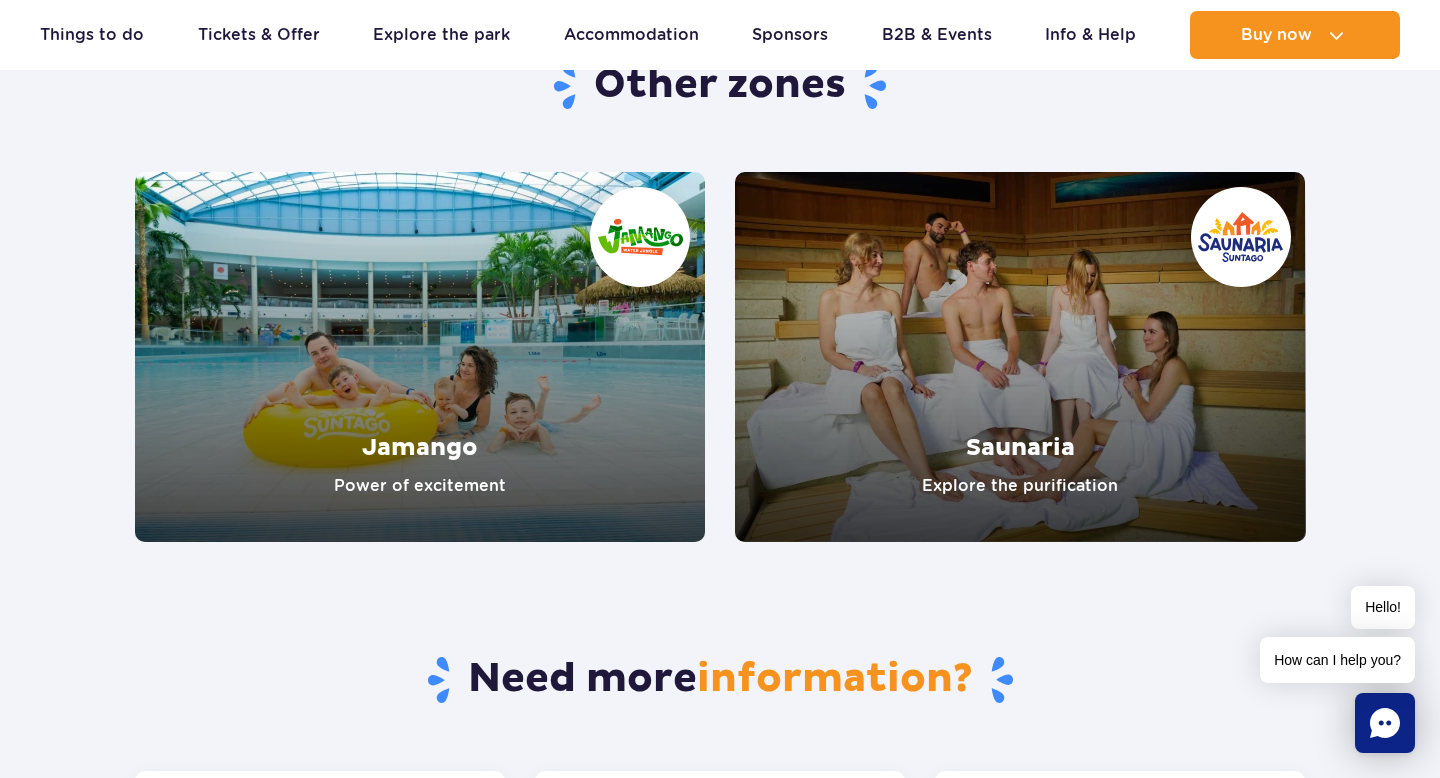 click at bounding box center (1020, 357) 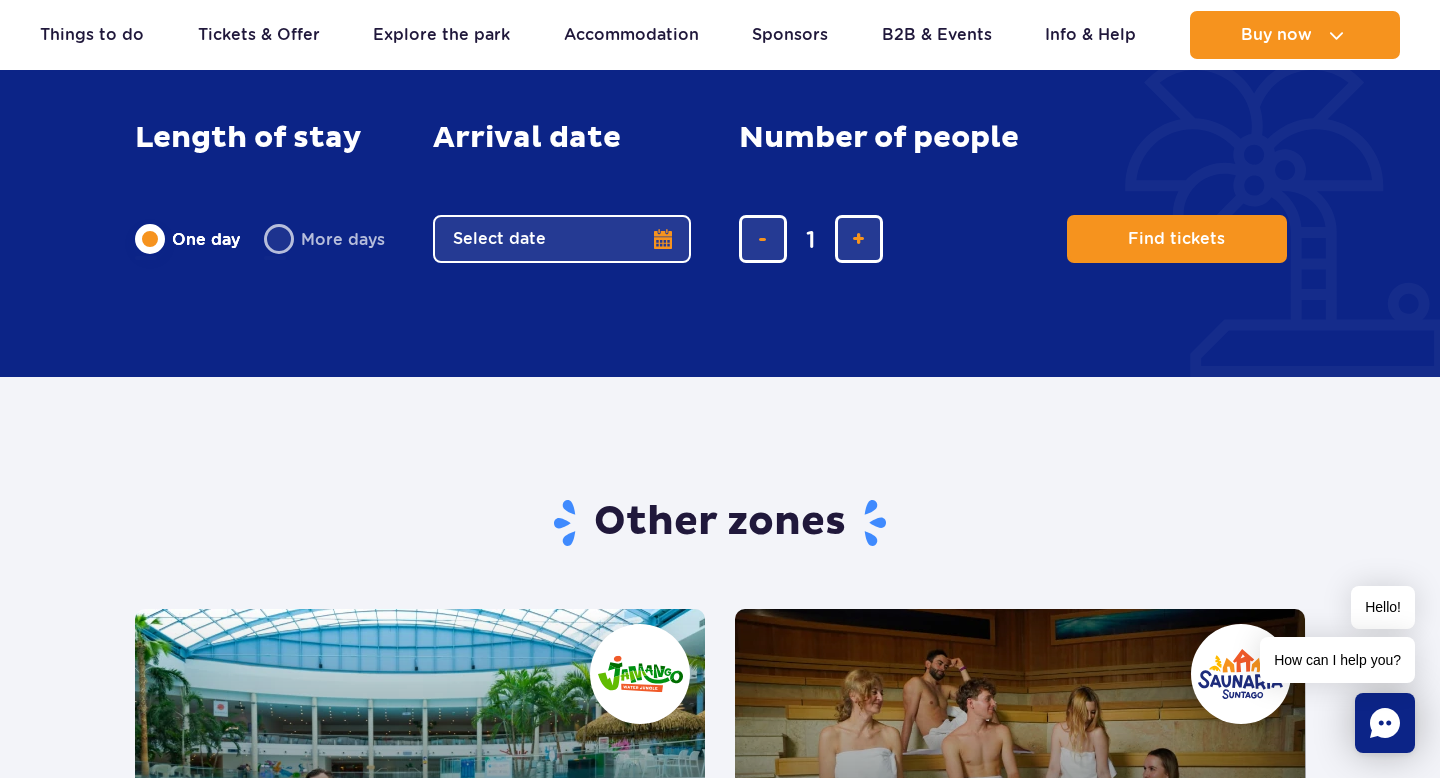 scroll, scrollTop: 2920, scrollLeft: 0, axis: vertical 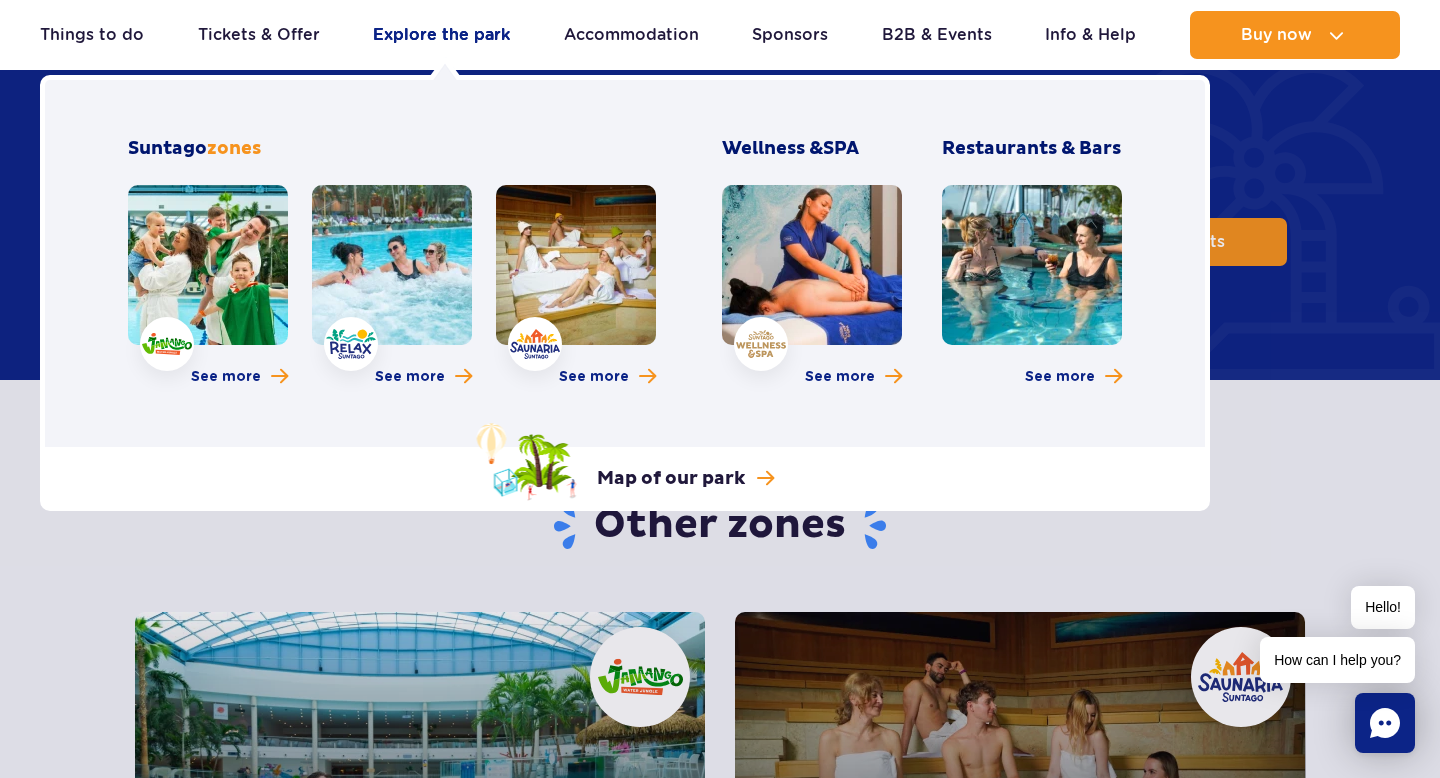 click on "Explore the park" at bounding box center (441, 35) 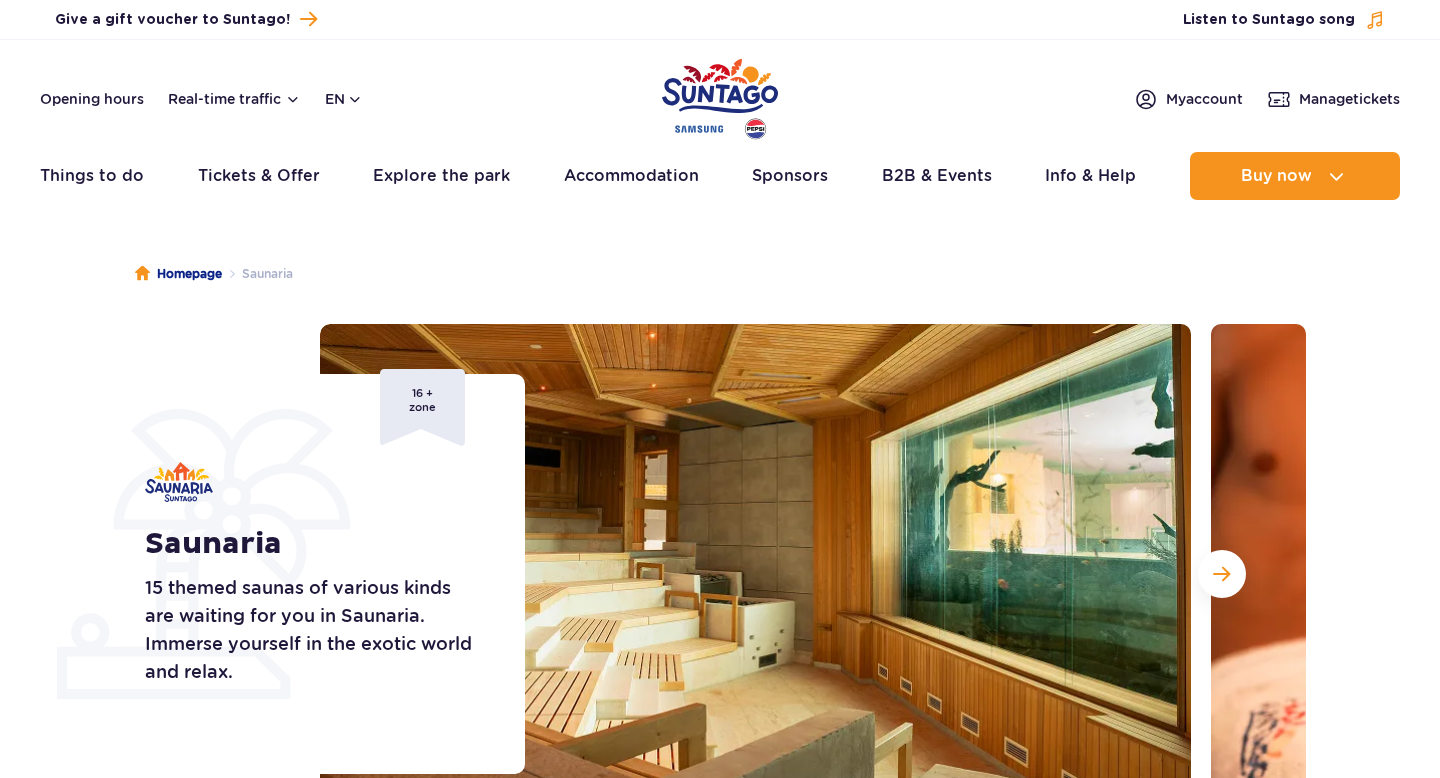 scroll, scrollTop: 0, scrollLeft: 0, axis: both 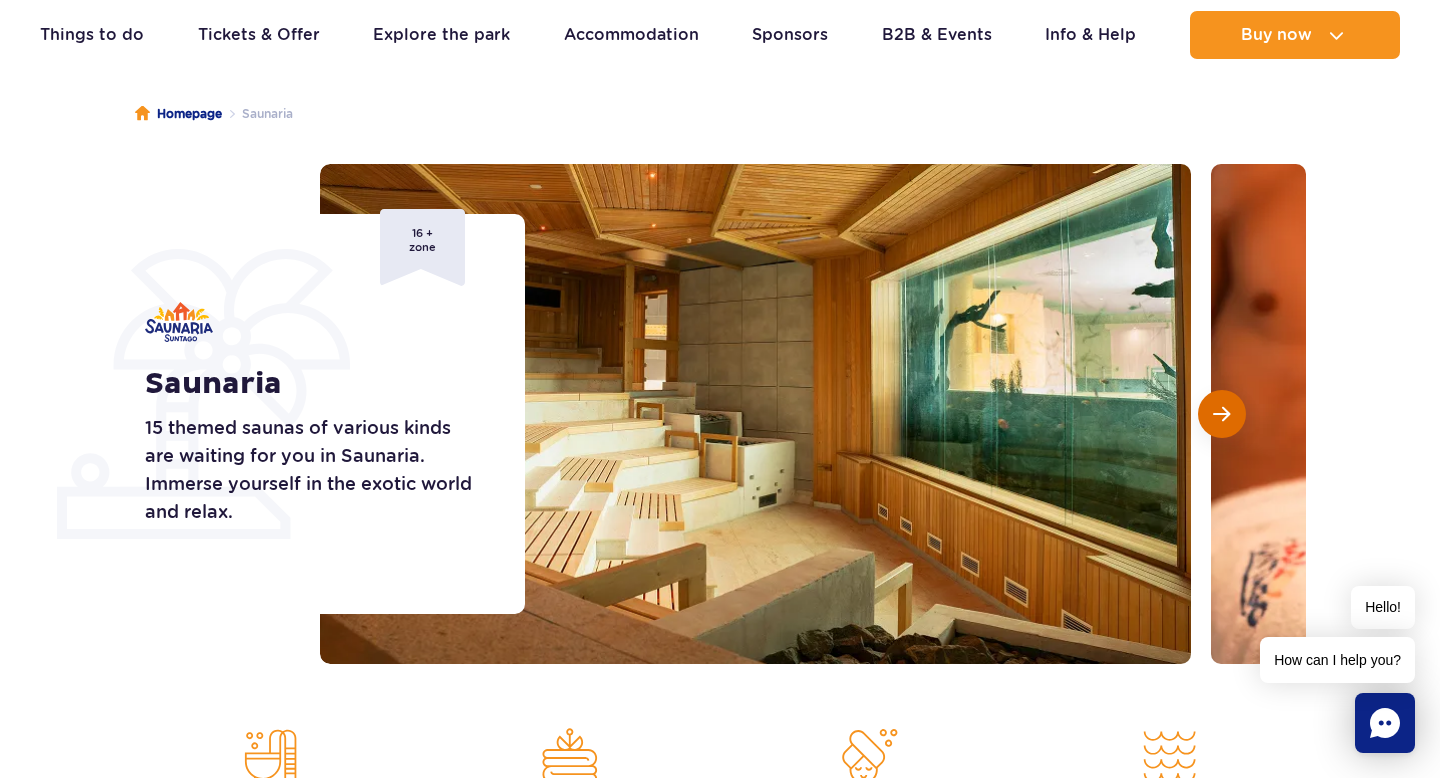 click at bounding box center (1221, 414) 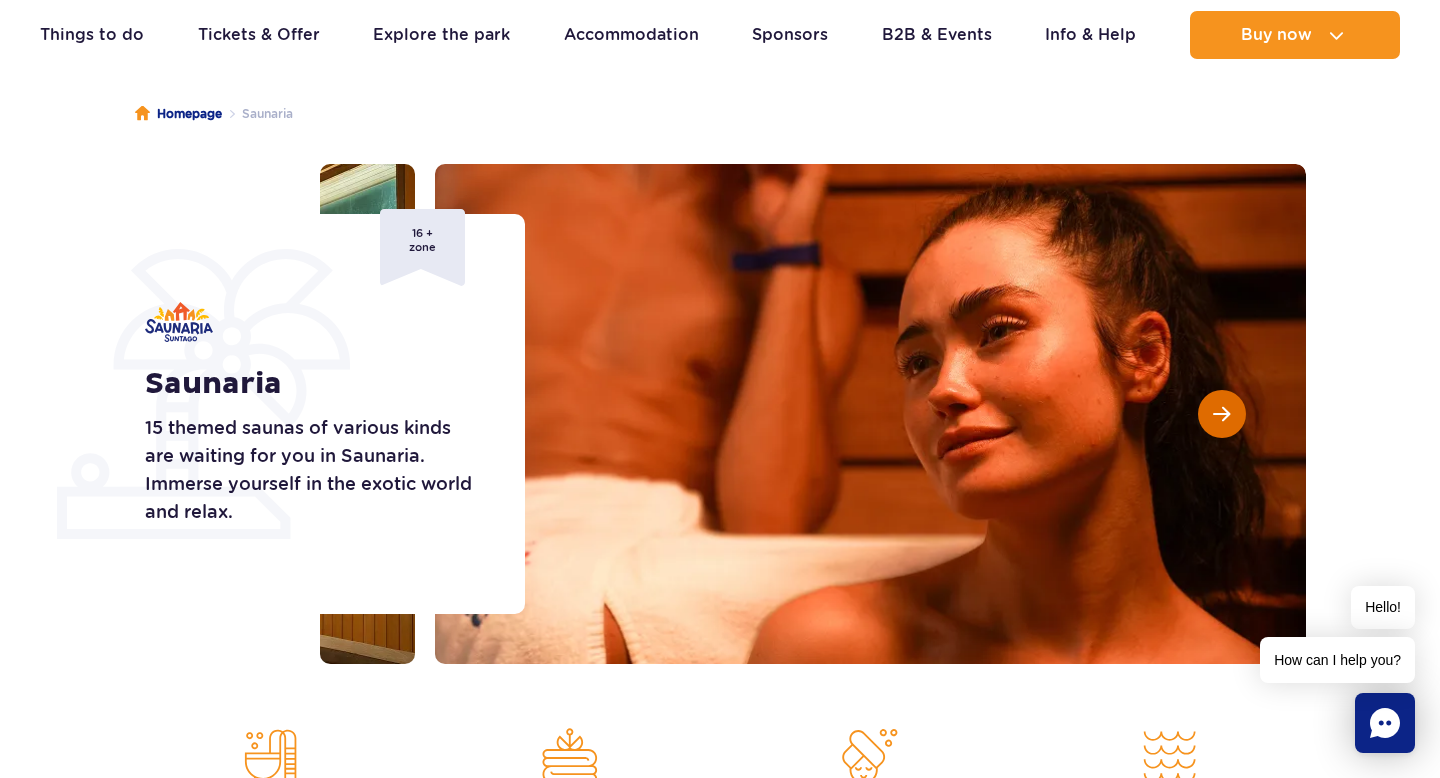click at bounding box center (1221, 414) 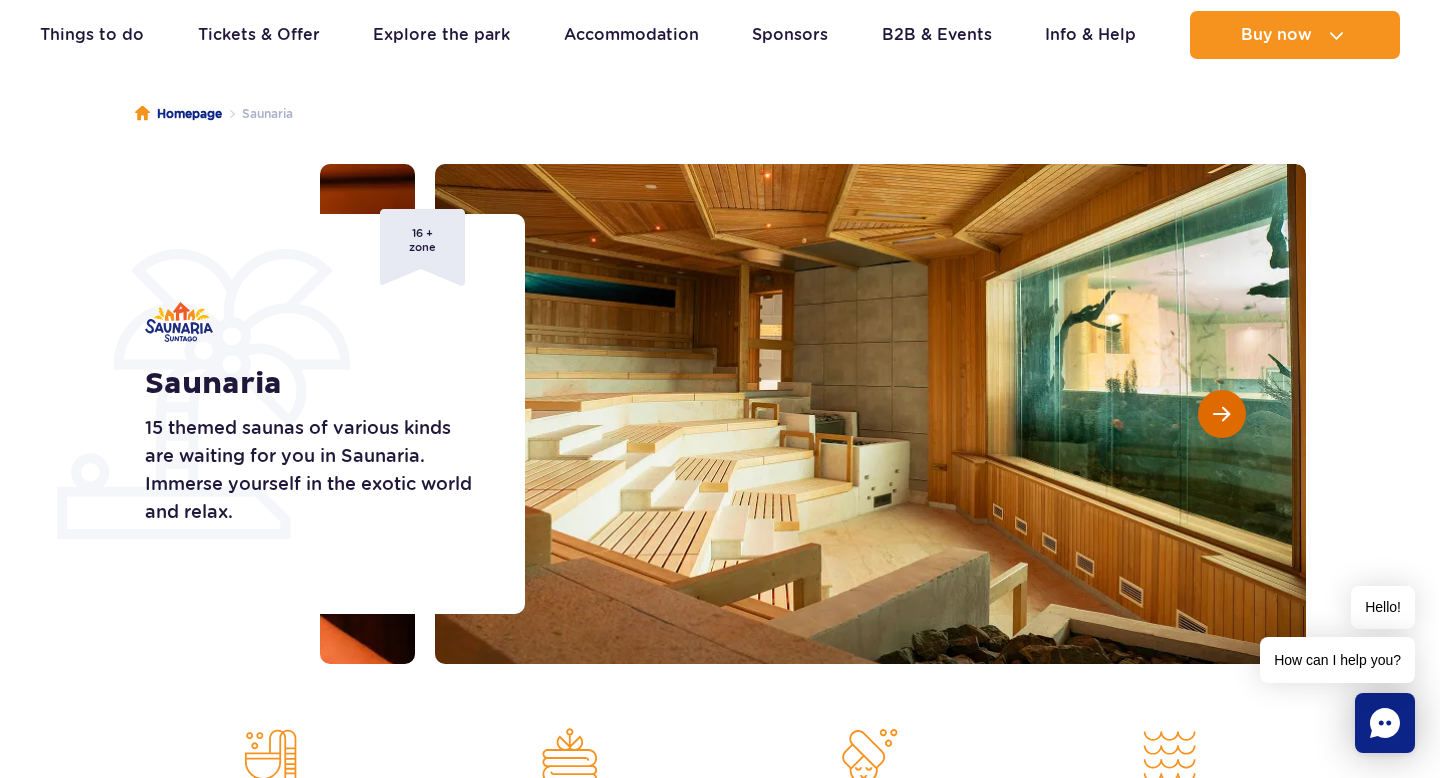 click at bounding box center [1221, 414] 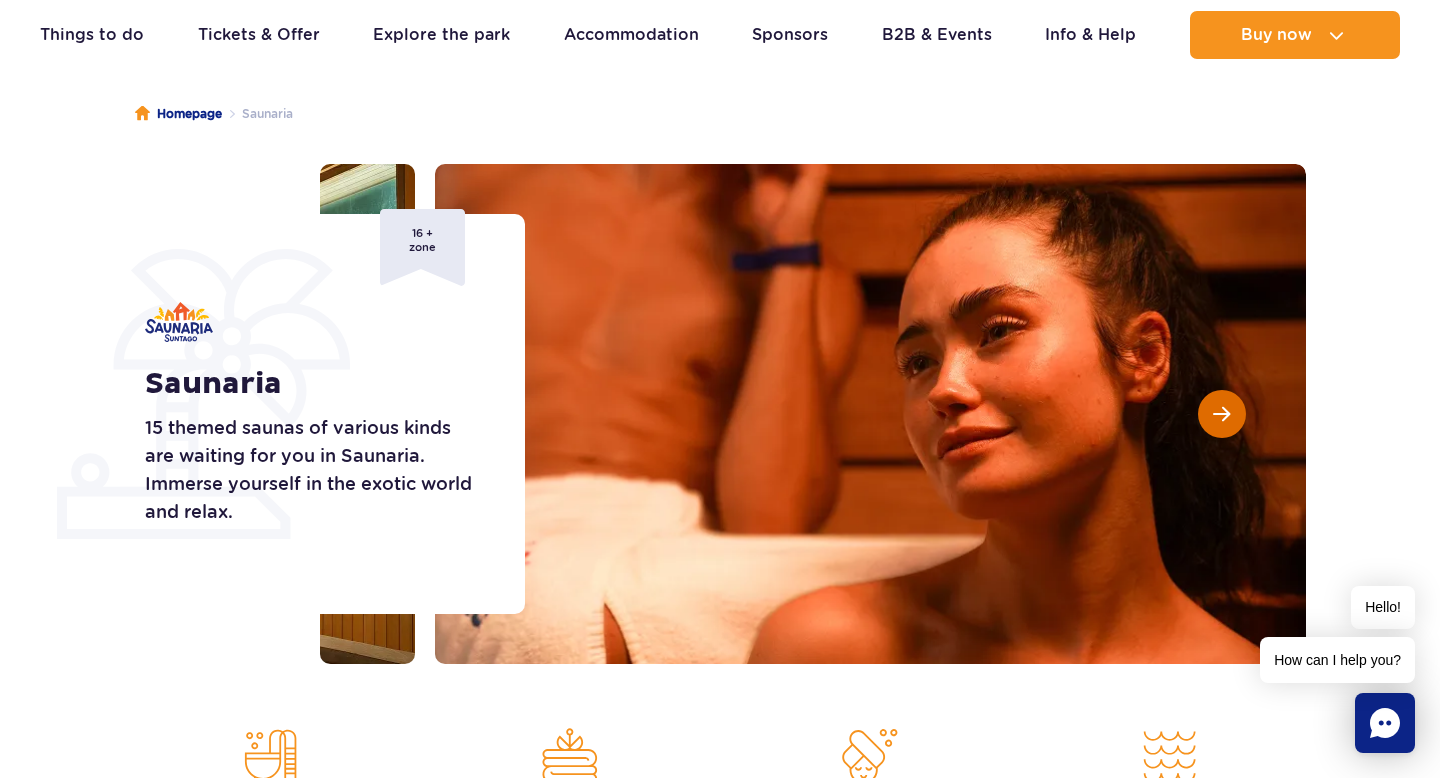 click at bounding box center (1221, 414) 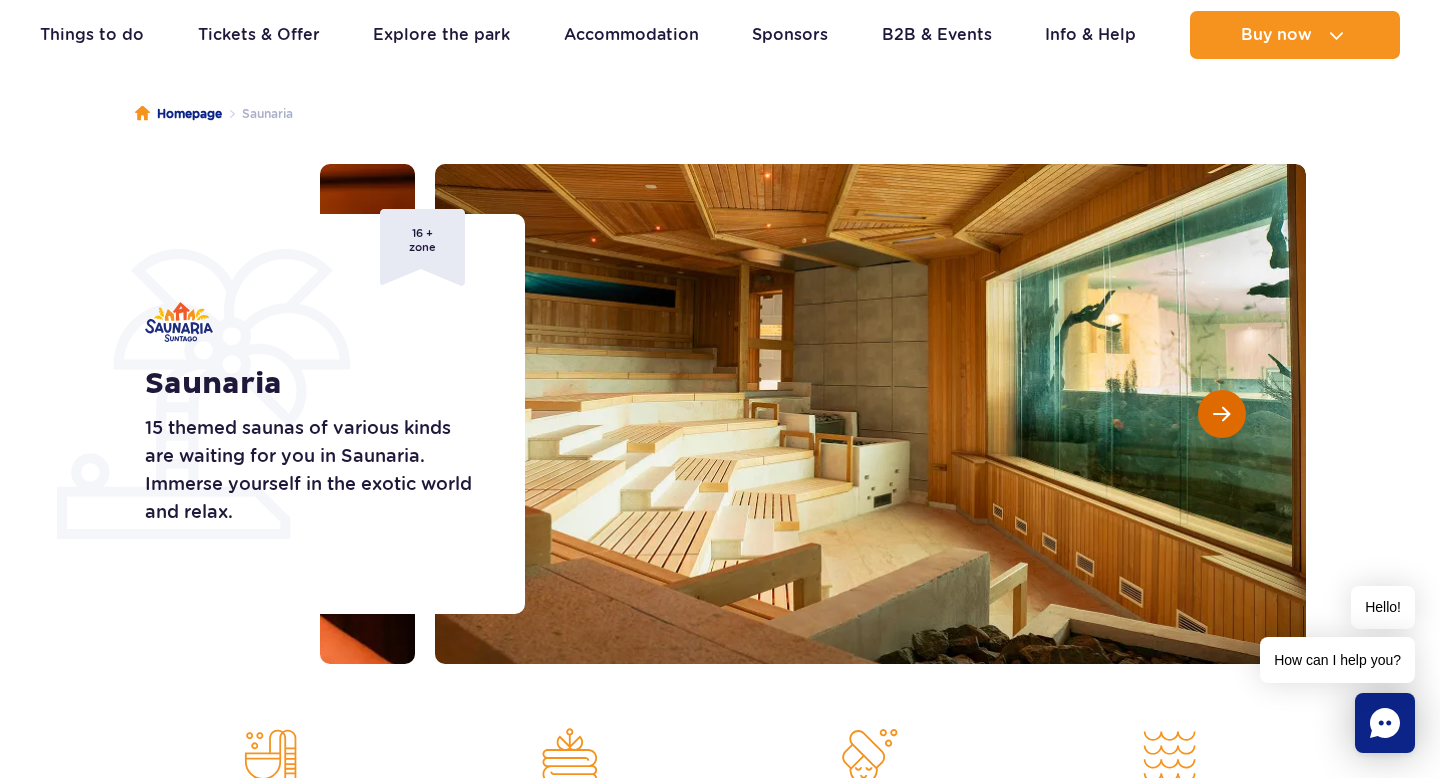 click at bounding box center [1221, 414] 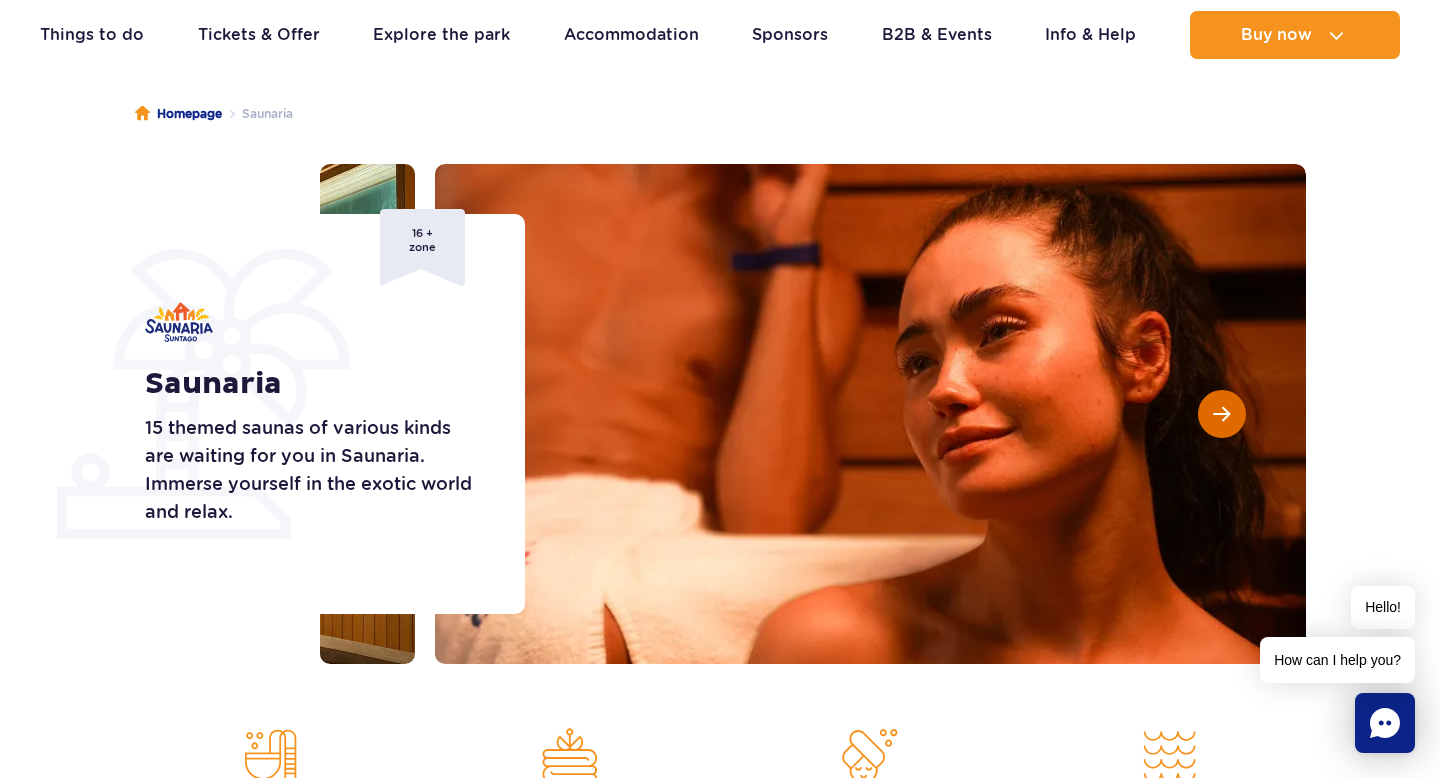 click at bounding box center [1221, 414] 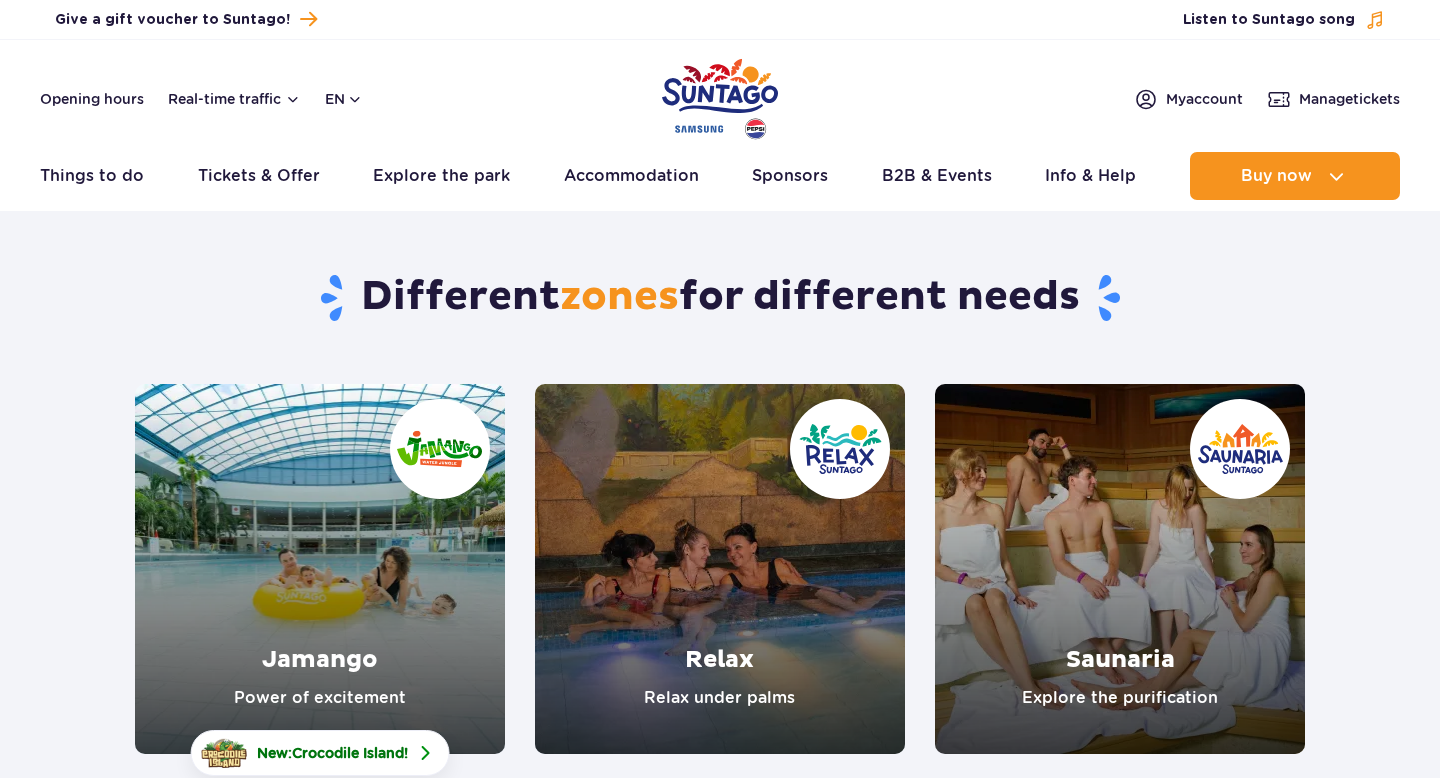 scroll, scrollTop: 0, scrollLeft: 0, axis: both 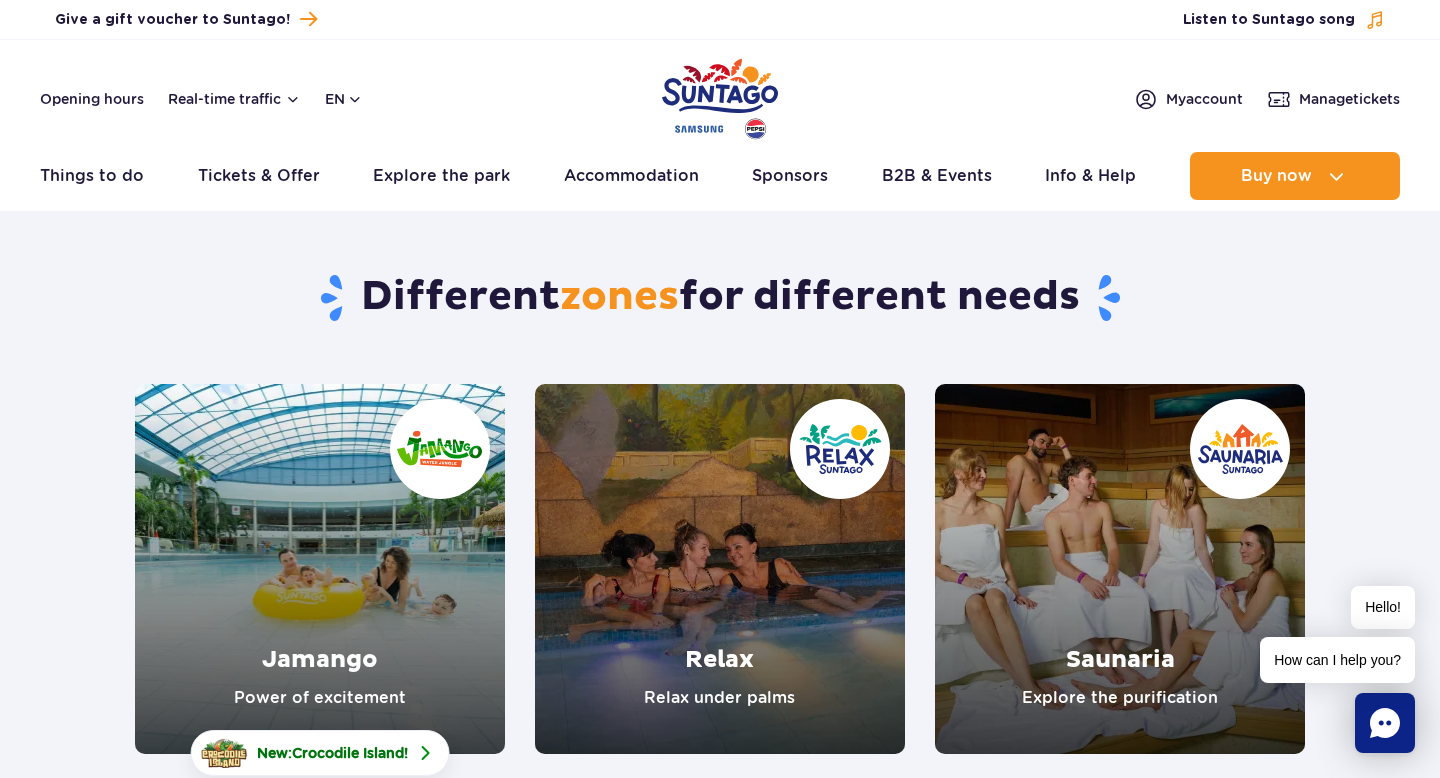 click on "Different  zones  for different needs
Jamango
Power of excitement
New:  Crocodile Island !
Relax
Relax under palms
Saunaria
Explore the purification" at bounding box center [720, 489] 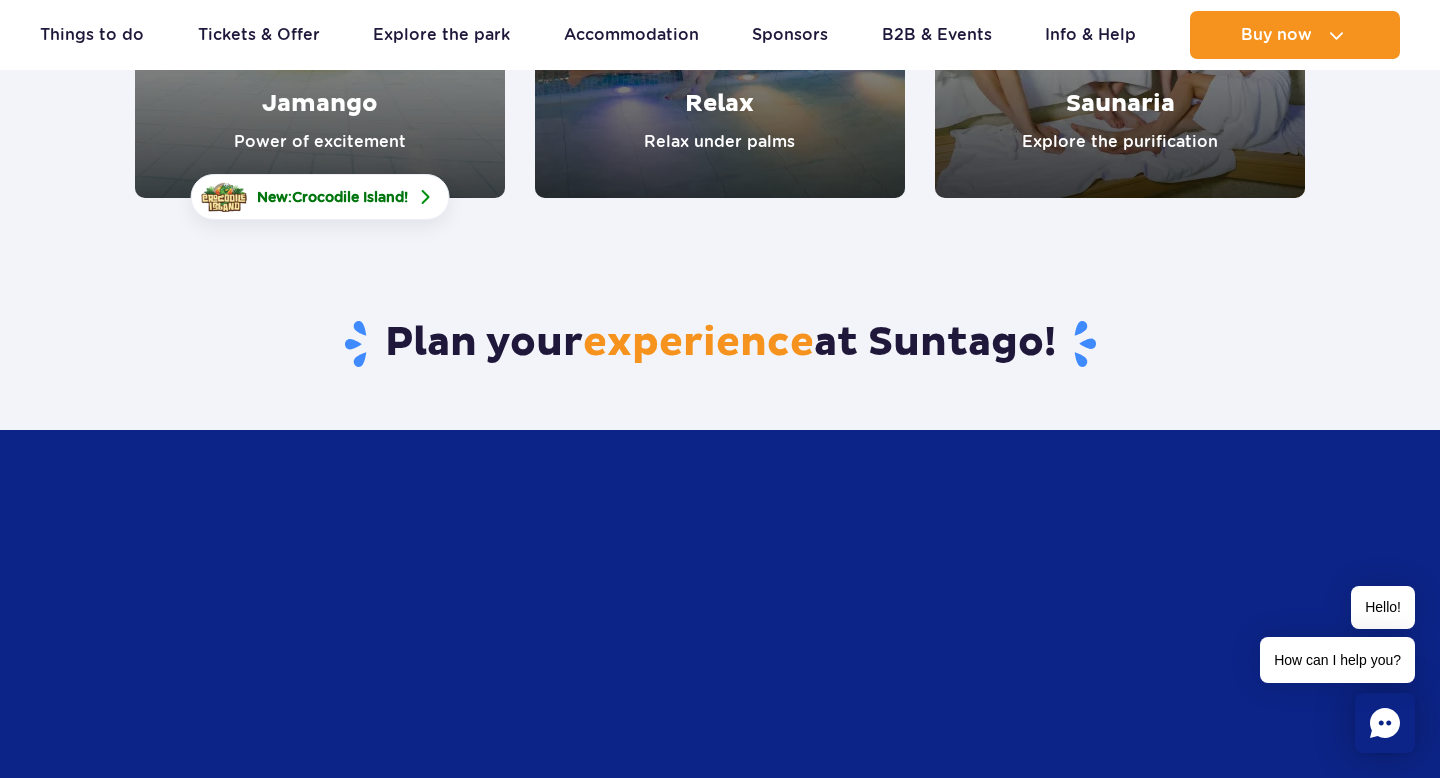 scroll, scrollTop: 560, scrollLeft: 0, axis: vertical 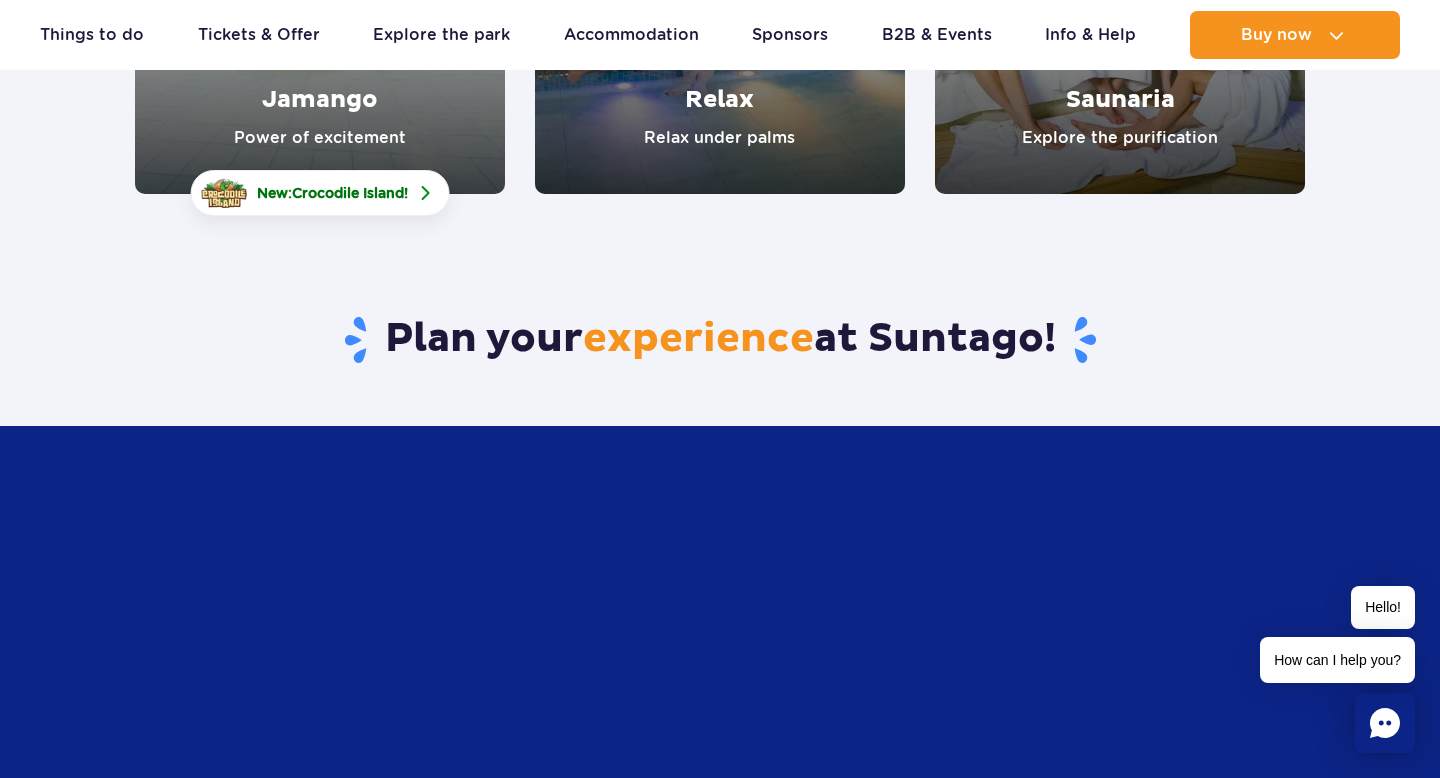 click at bounding box center [320, 9] 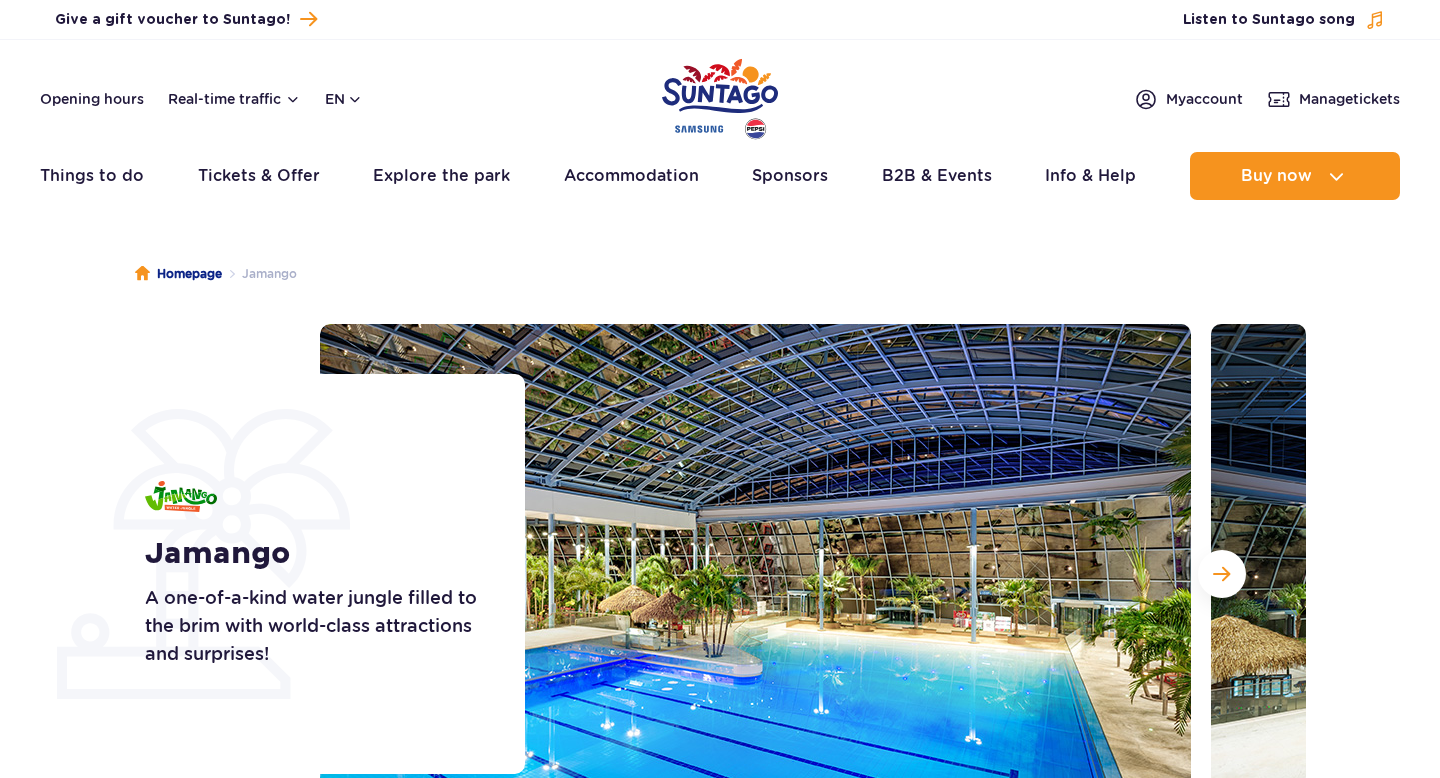 scroll, scrollTop: 0, scrollLeft: 0, axis: both 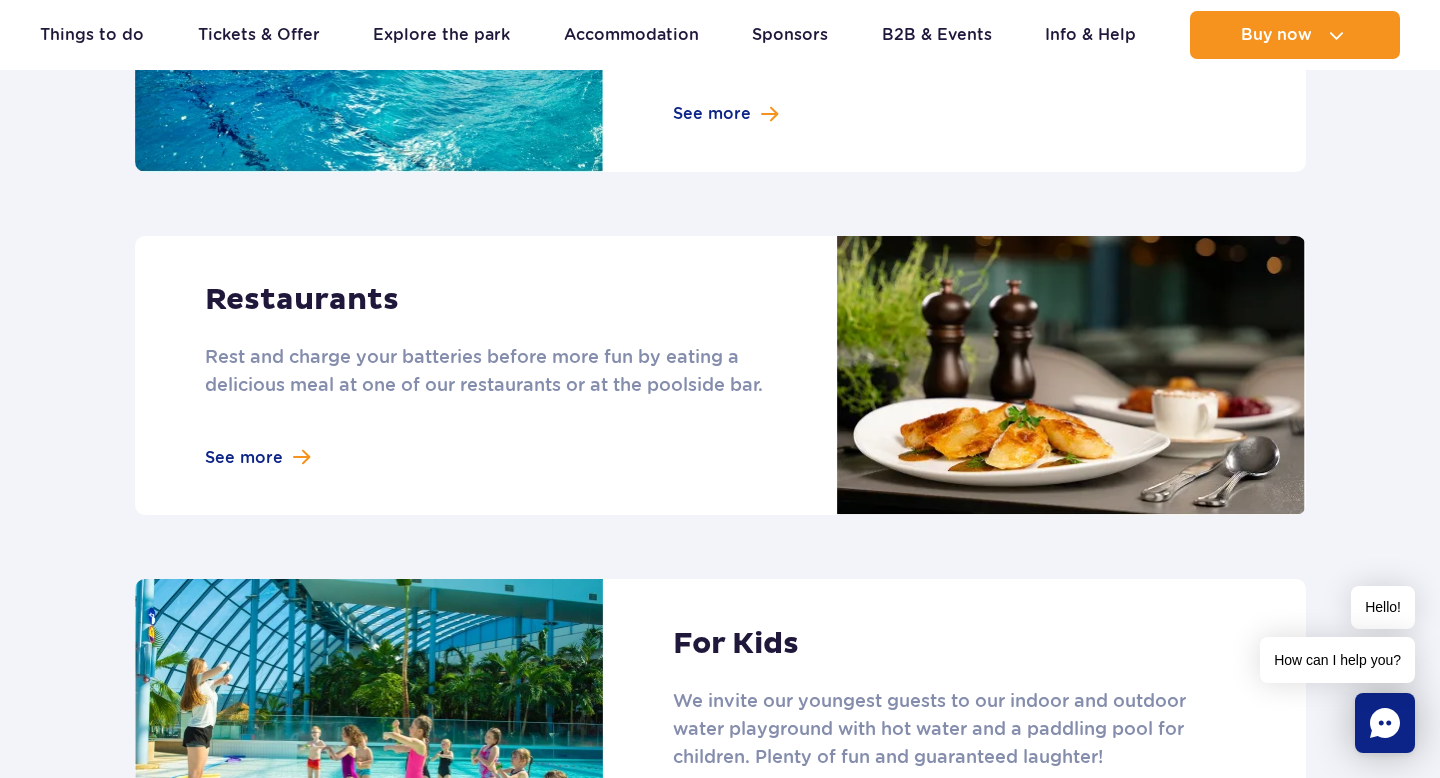 click at bounding box center (720, 376) 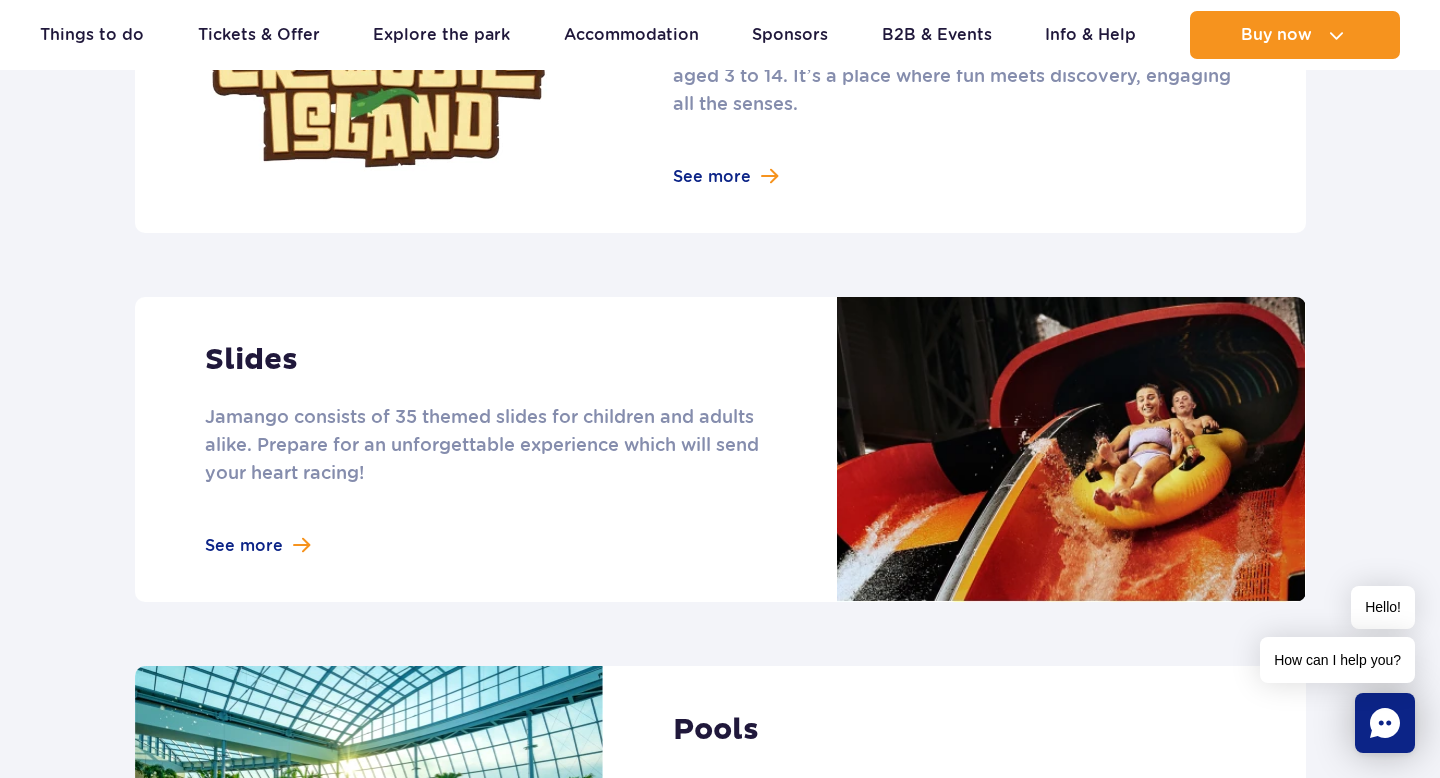 scroll, scrollTop: 1480, scrollLeft: 0, axis: vertical 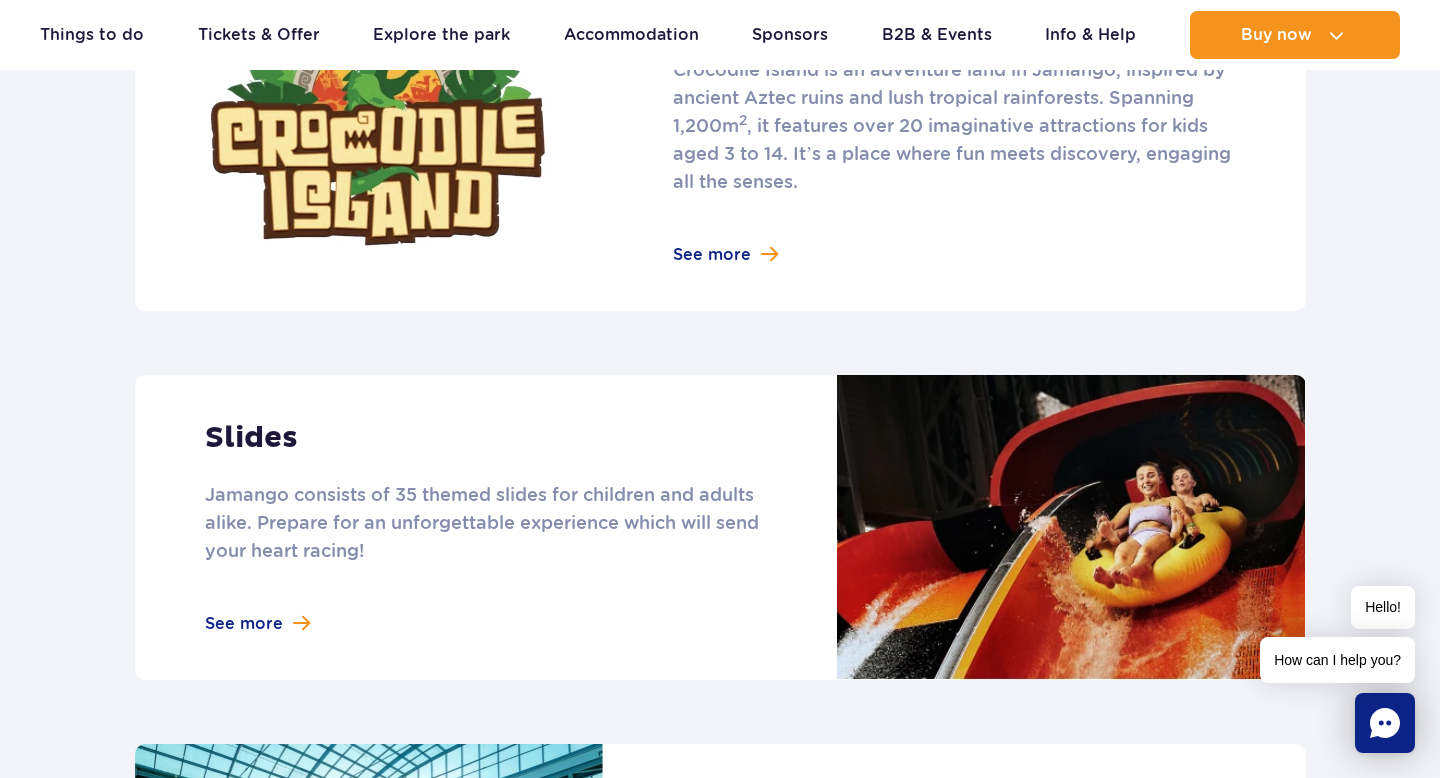 click at bounding box center (720, 527) 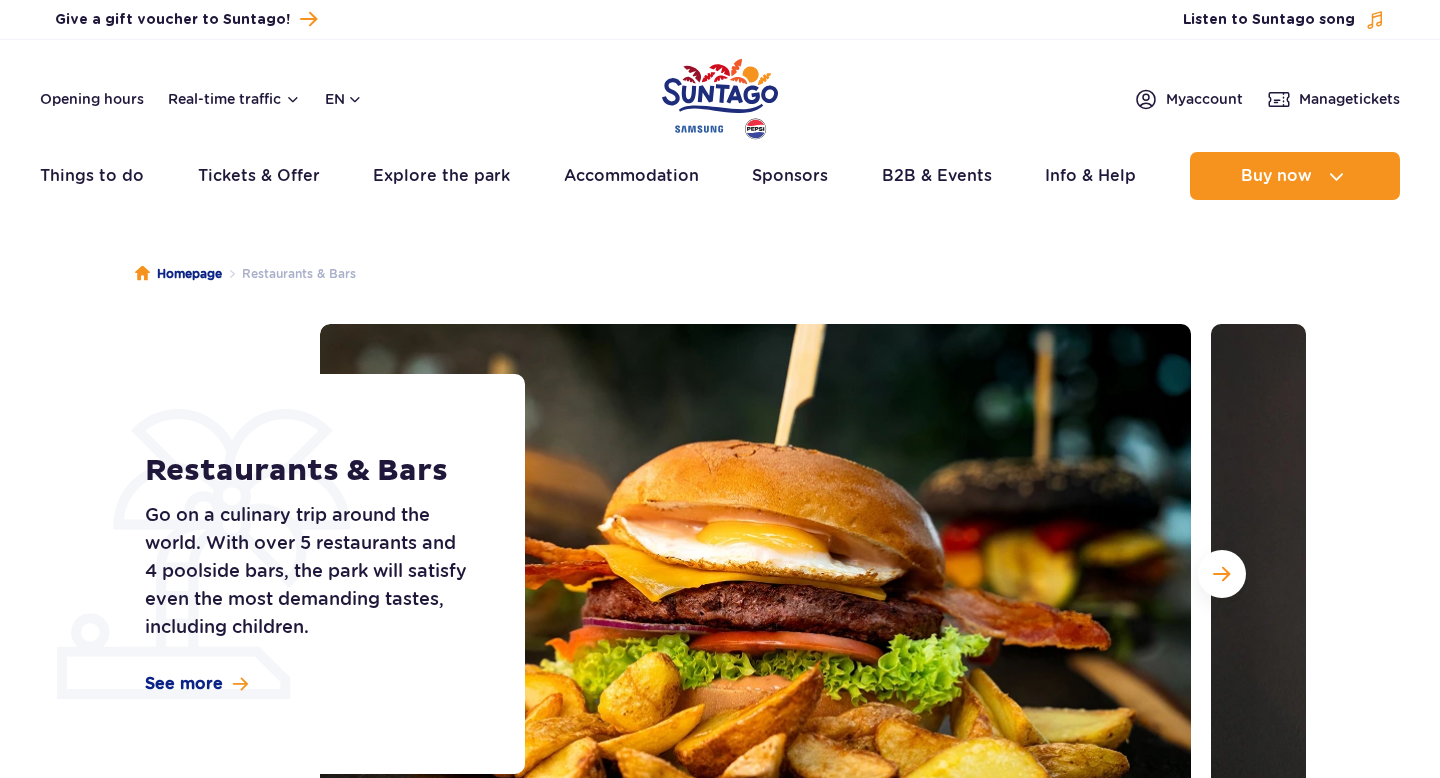scroll, scrollTop: 0, scrollLeft: 0, axis: both 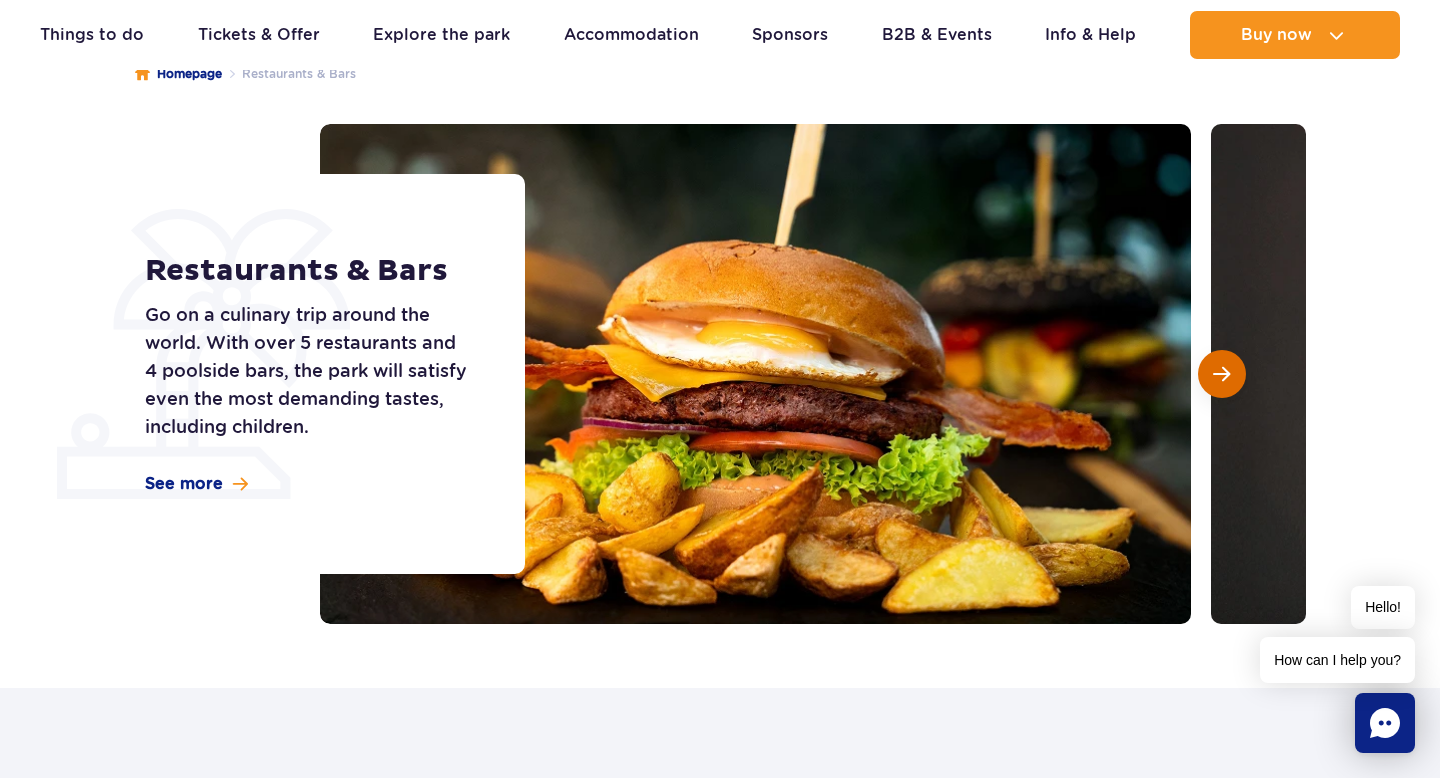 click at bounding box center [1222, 374] 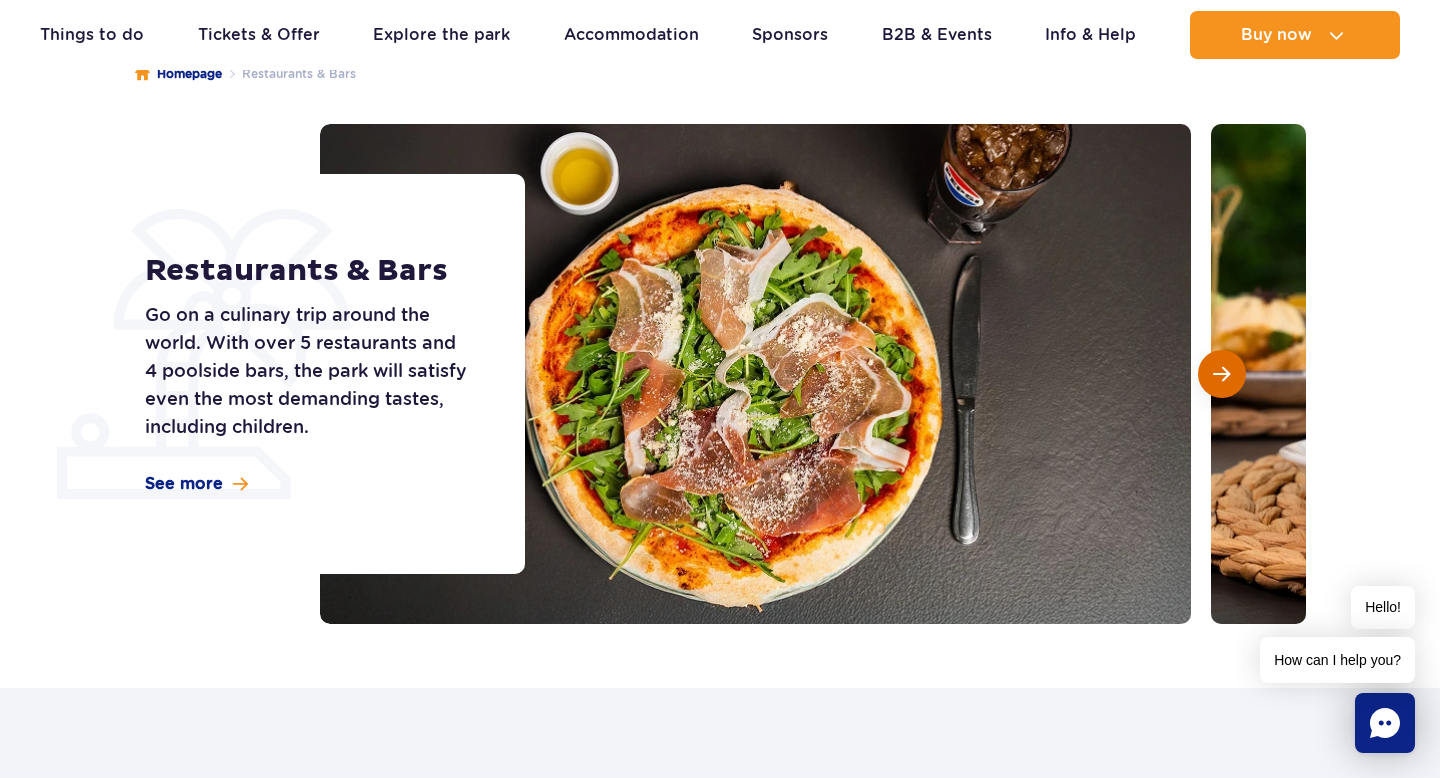 click at bounding box center [1222, 374] 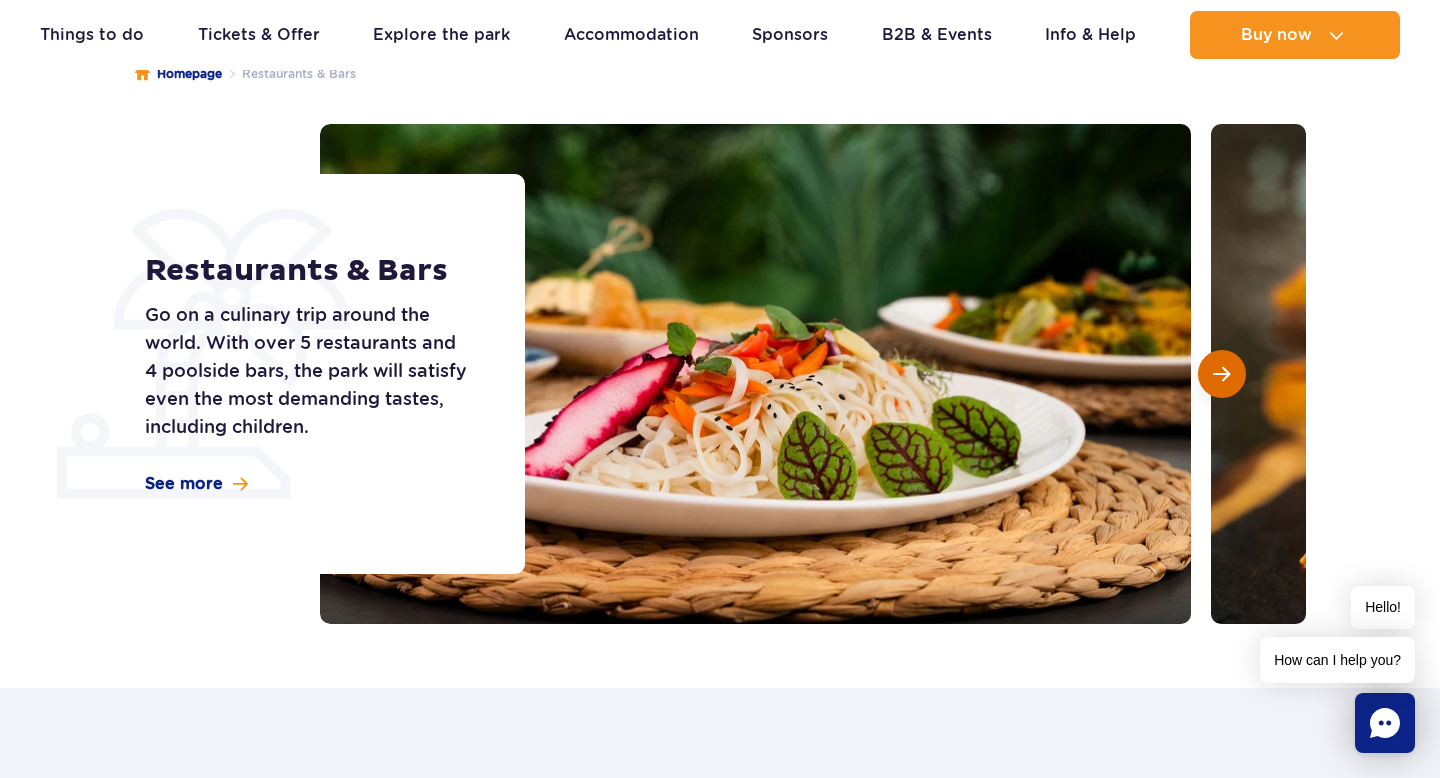 click at bounding box center (1222, 374) 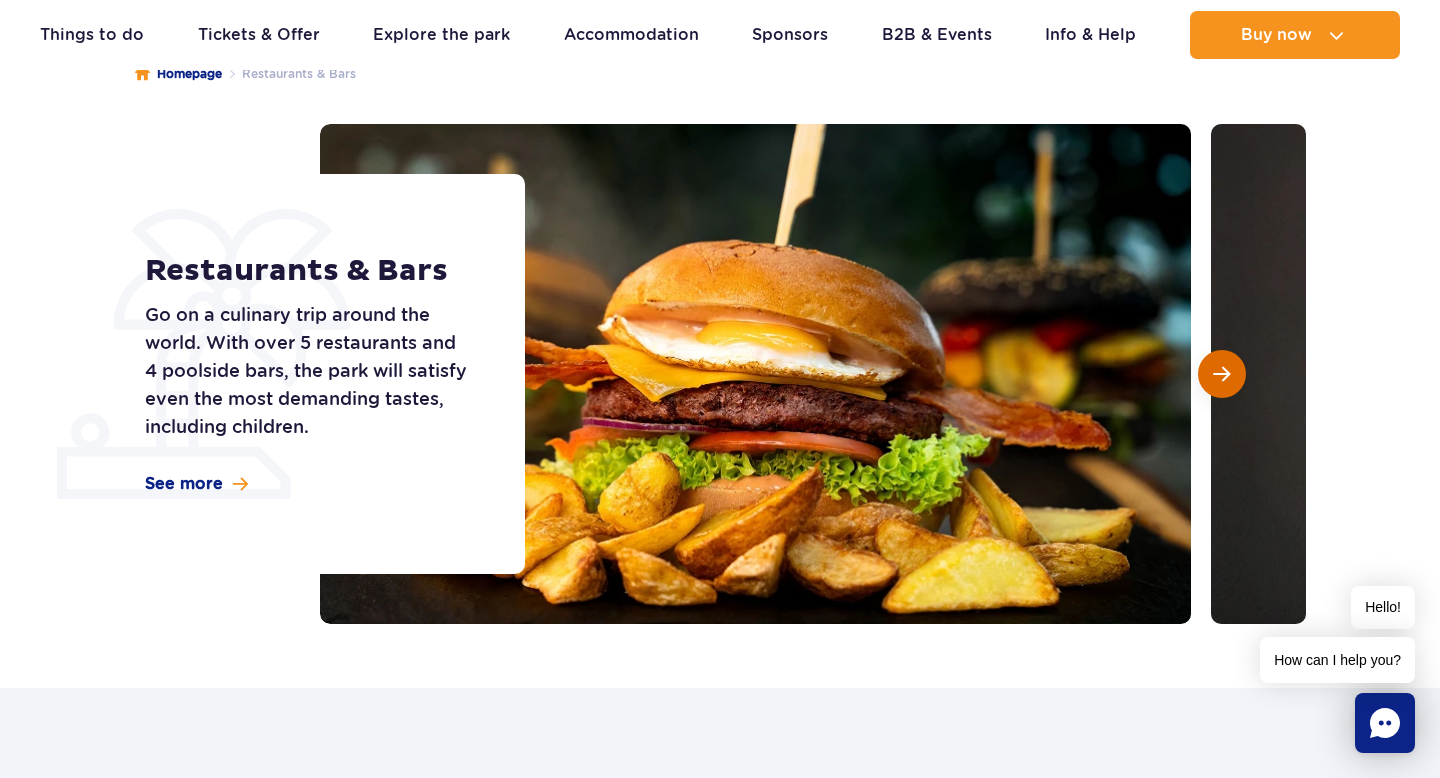 click at bounding box center [1222, 374] 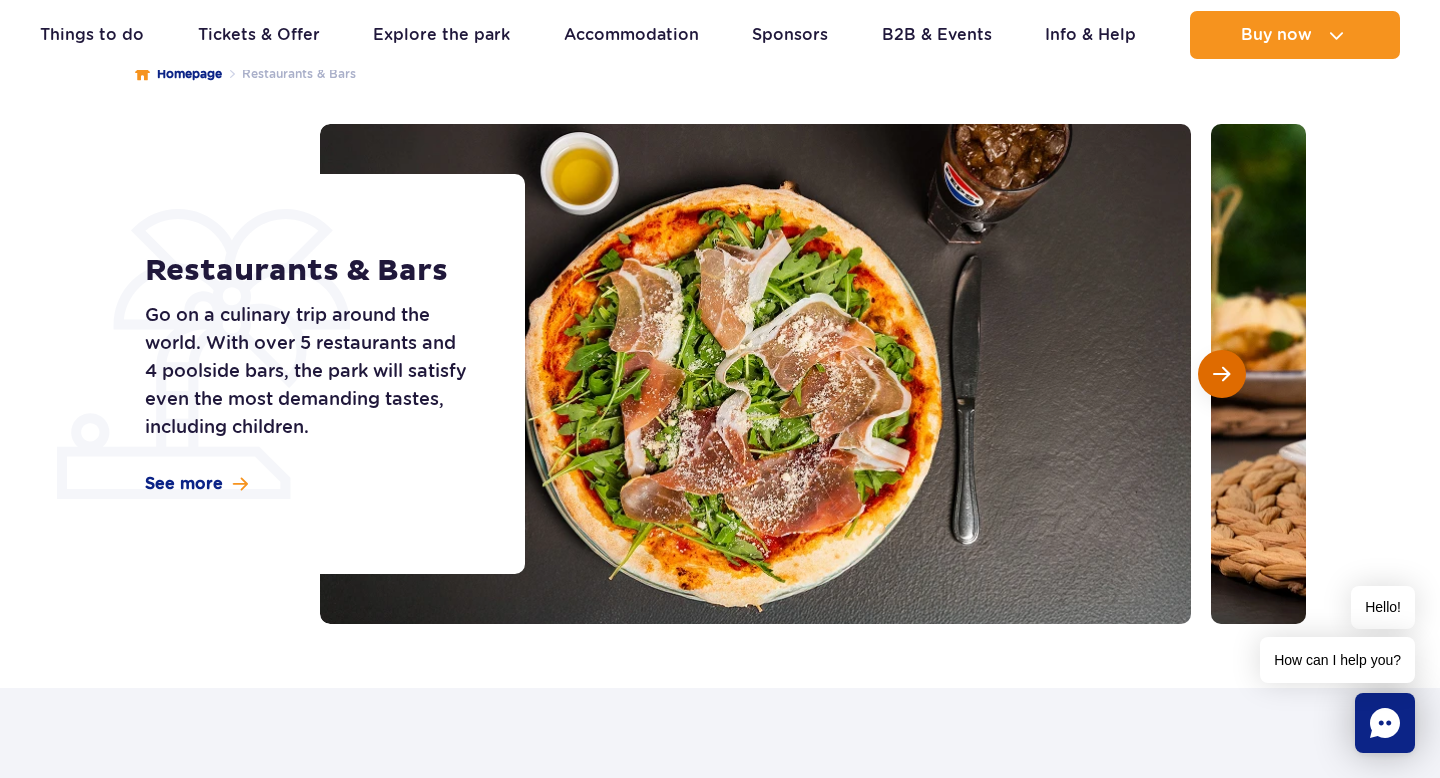 click at bounding box center [1222, 374] 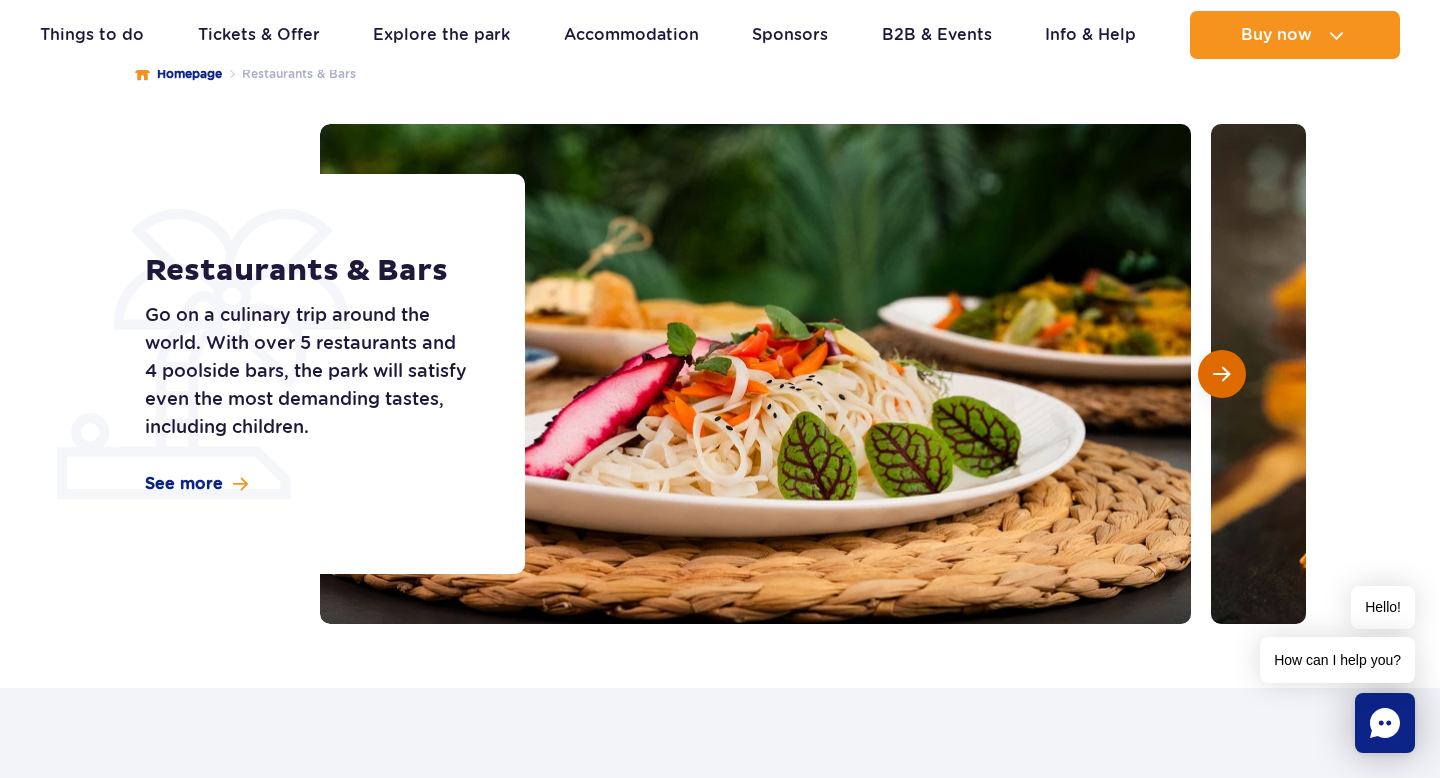 click at bounding box center (1222, 374) 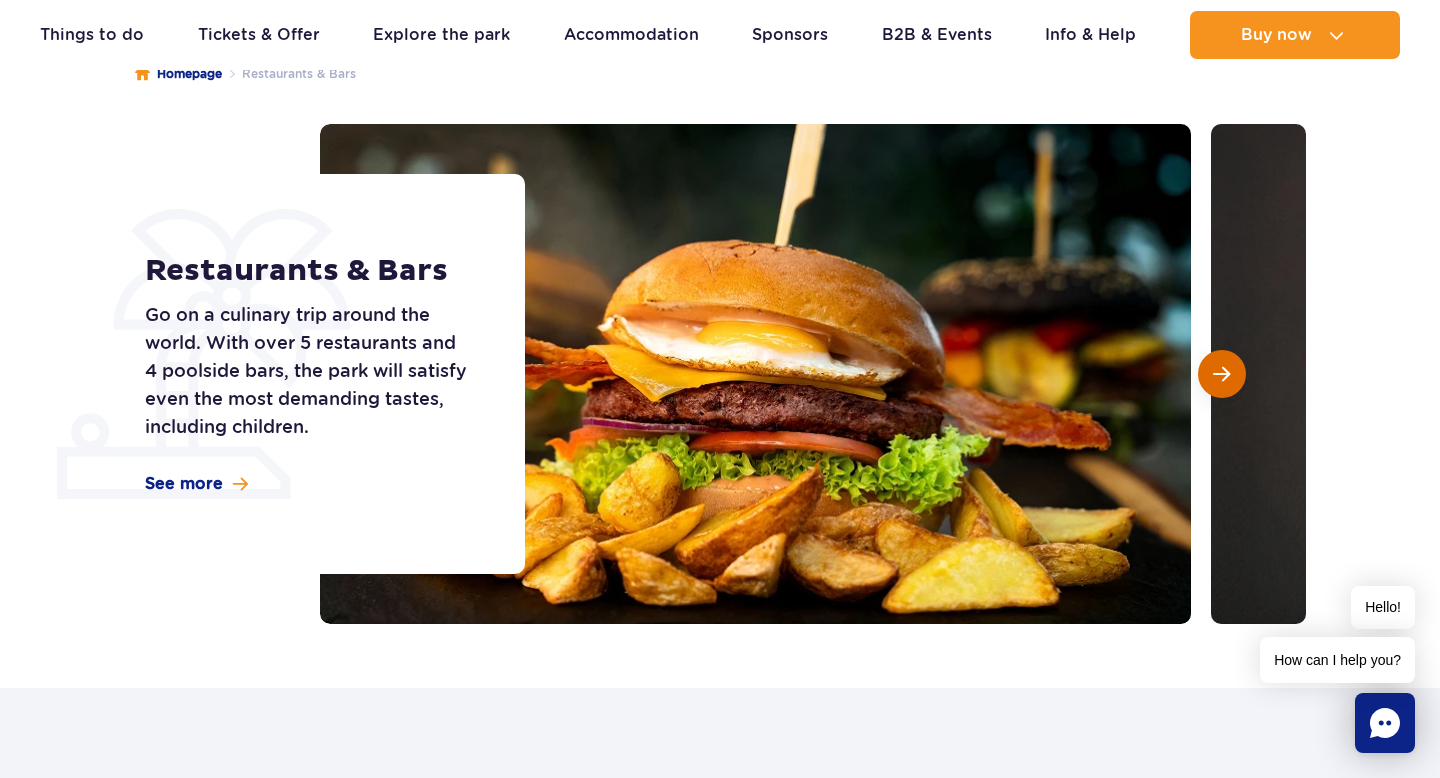 click at bounding box center [1222, 374] 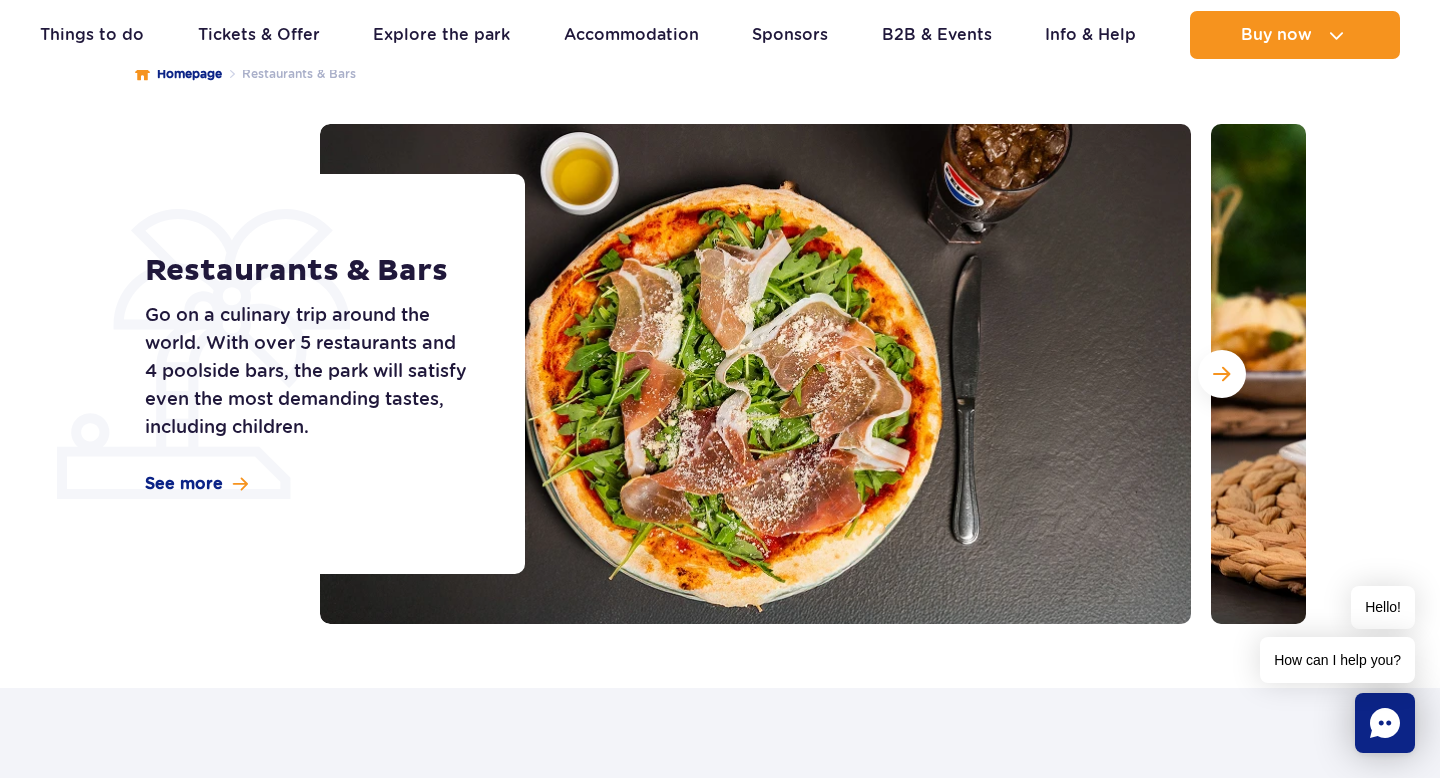 click on "Restaurants & Bars
Go on a culinary trip around the world. With over 5 restaurants and 4 poolside bars, the park will satisfy even the most demanding tastes, including children.
See more
Restaurants & Bars" at bounding box center (720, 374) 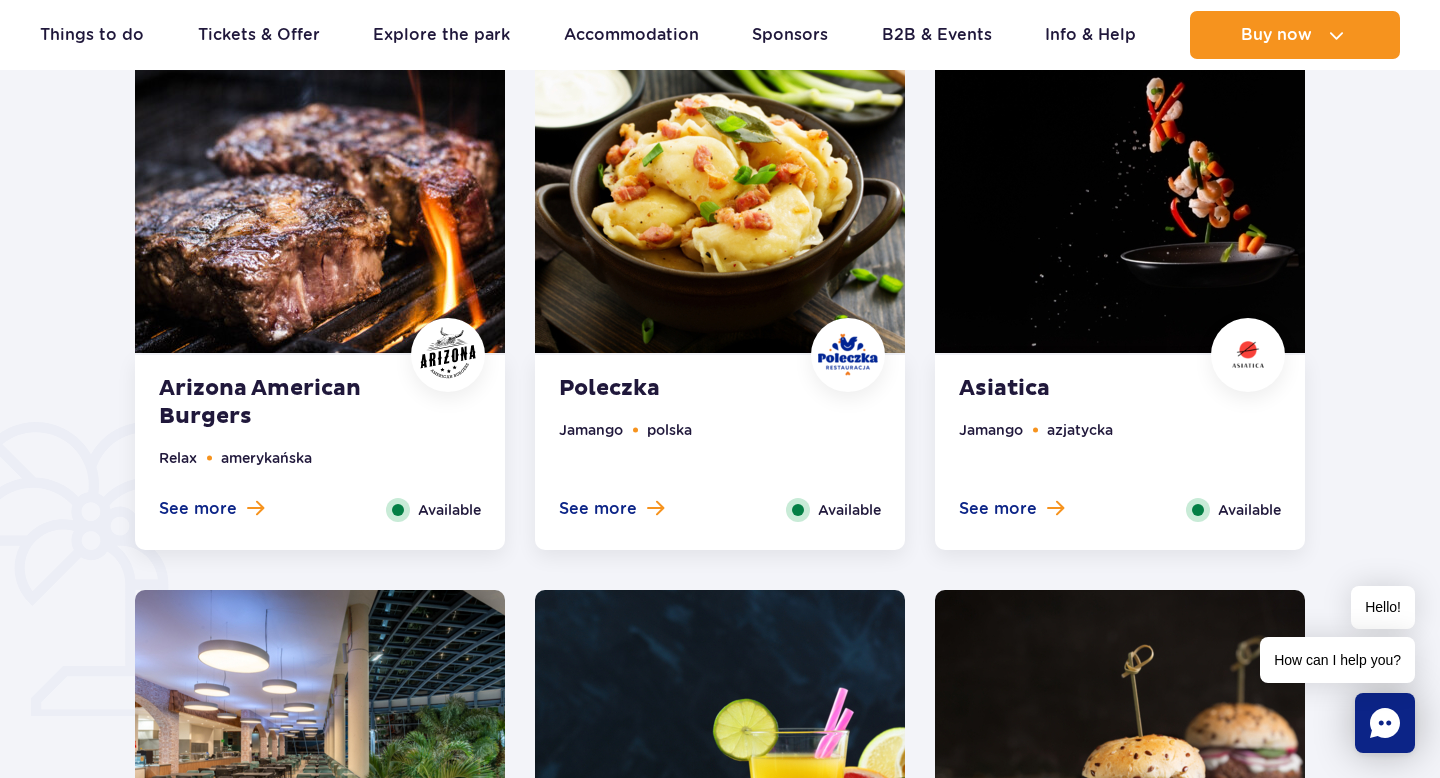 scroll, scrollTop: 1120, scrollLeft: 0, axis: vertical 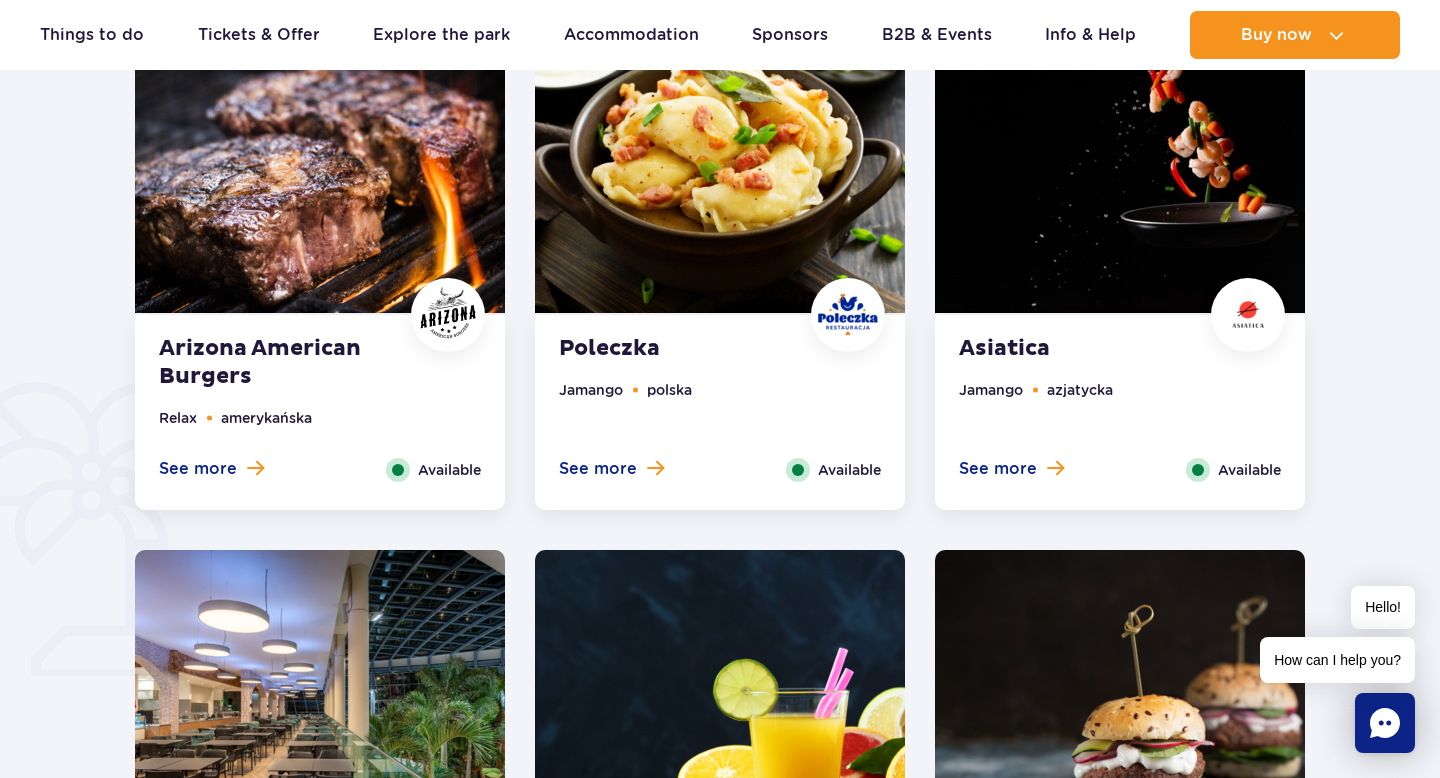 click at bounding box center [720, 156] 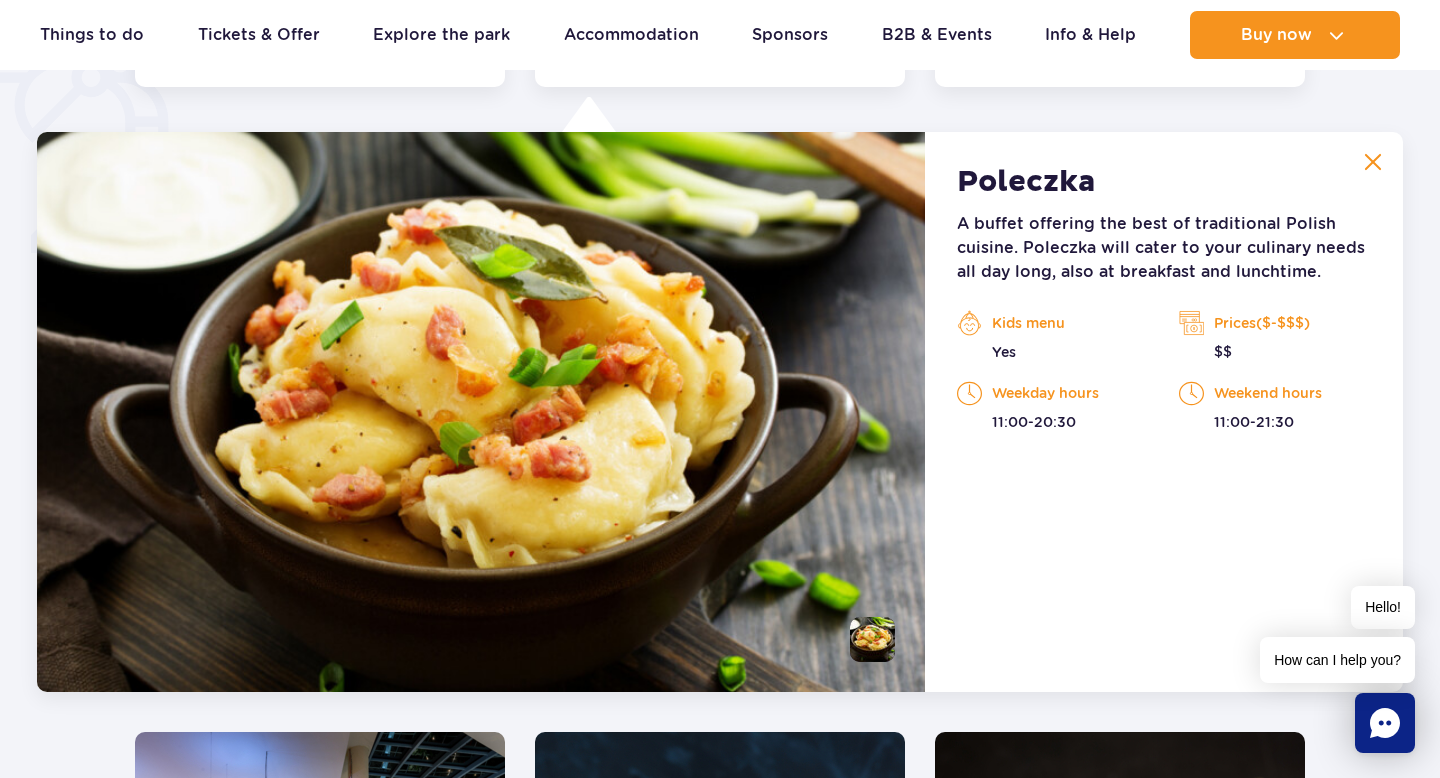 scroll, scrollTop: 1555, scrollLeft: 0, axis: vertical 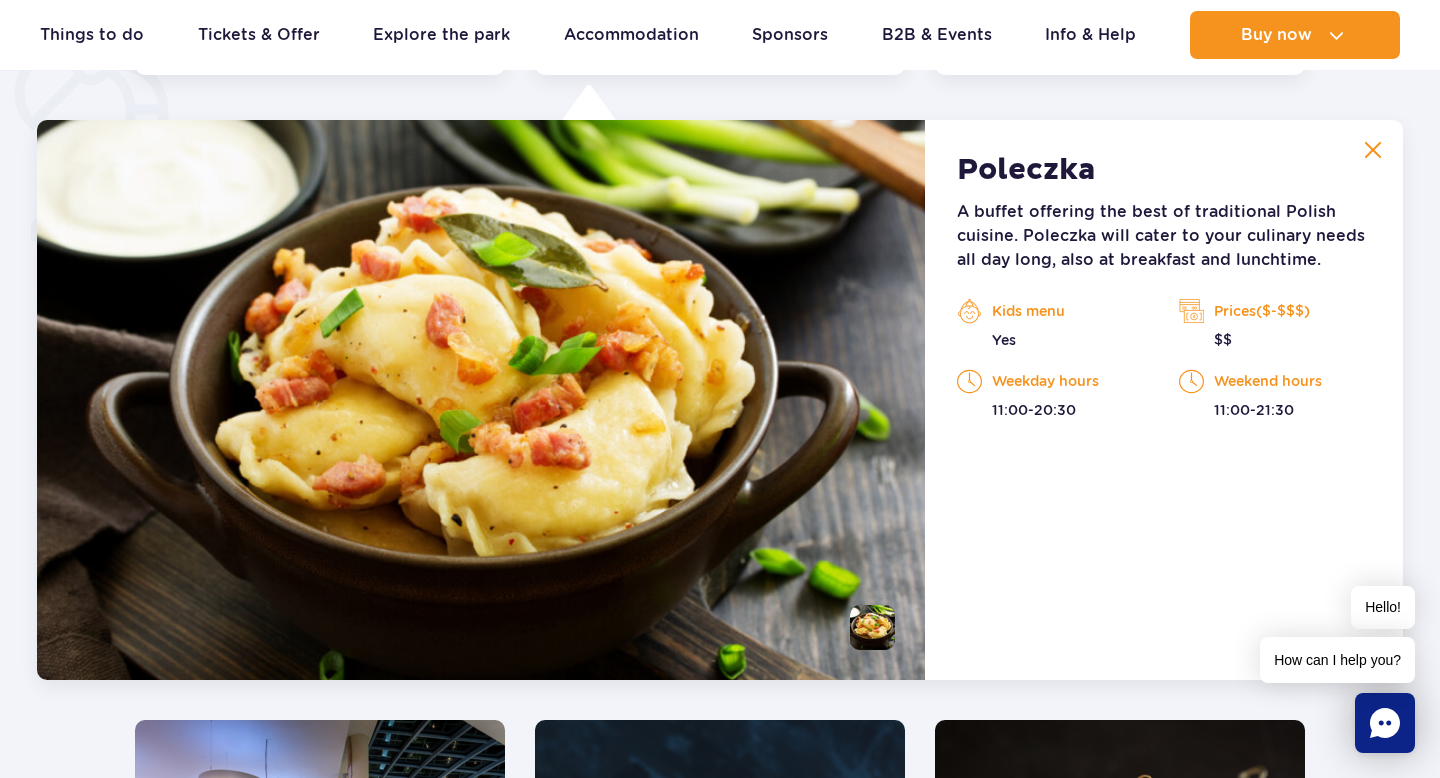 click at bounding box center [1373, 150] 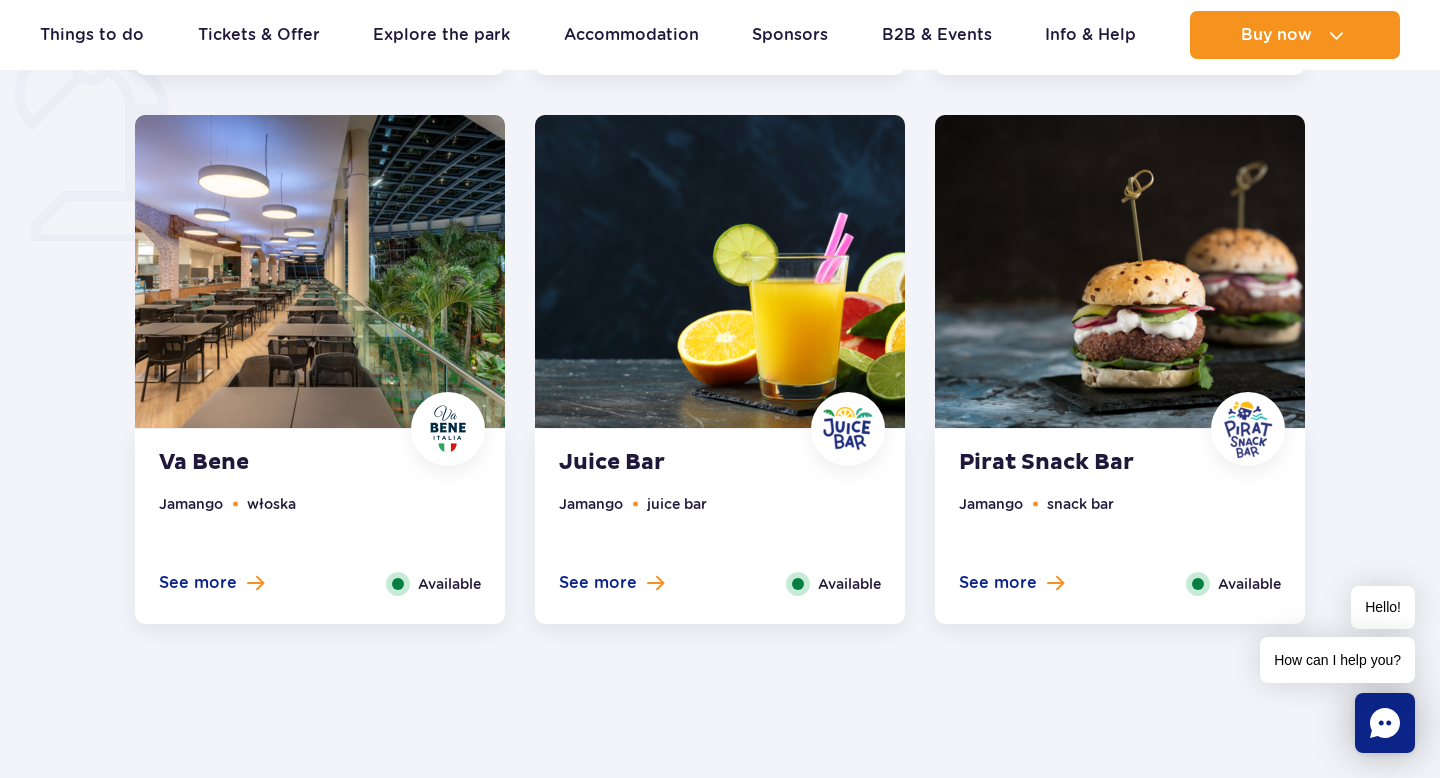 click at bounding box center (720, -2) 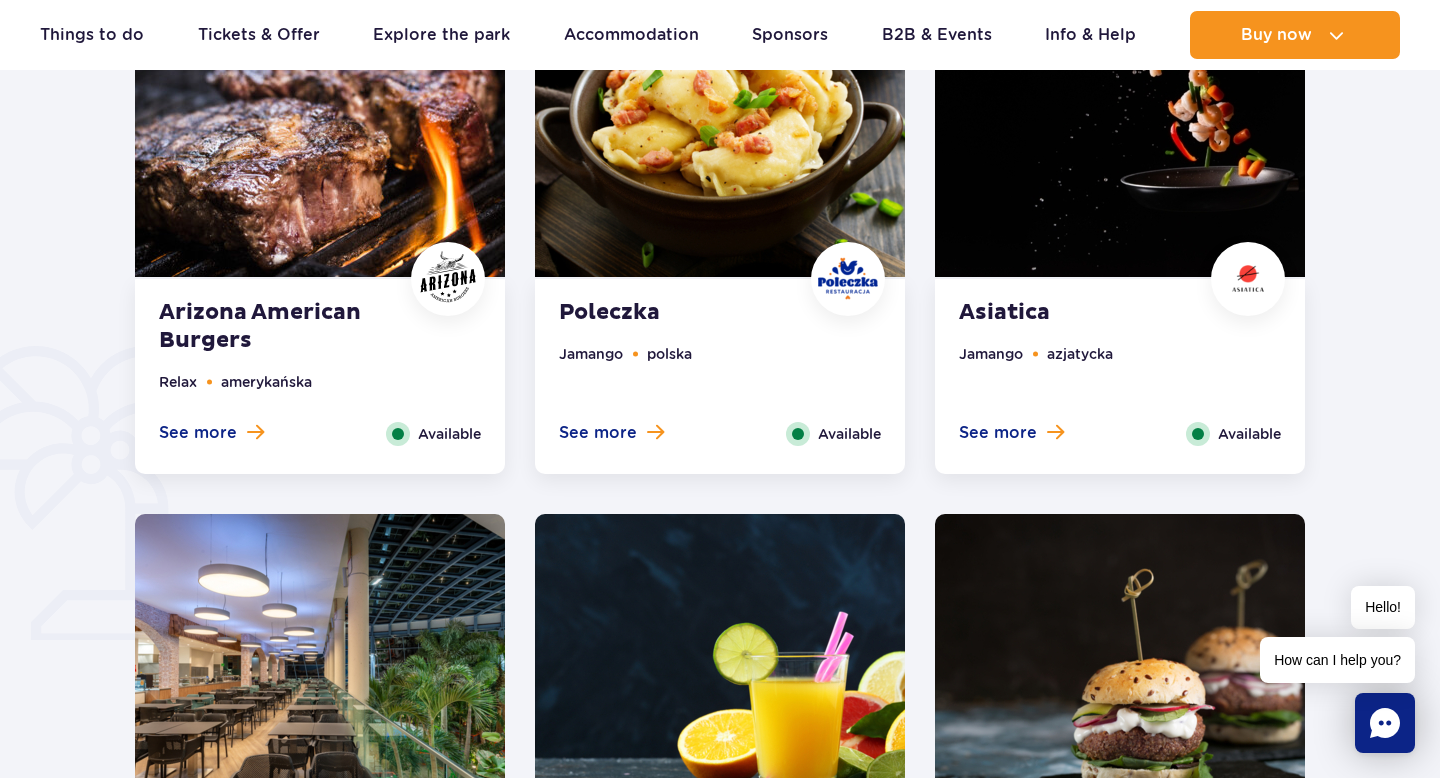 scroll, scrollTop: 1195, scrollLeft: 0, axis: vertical 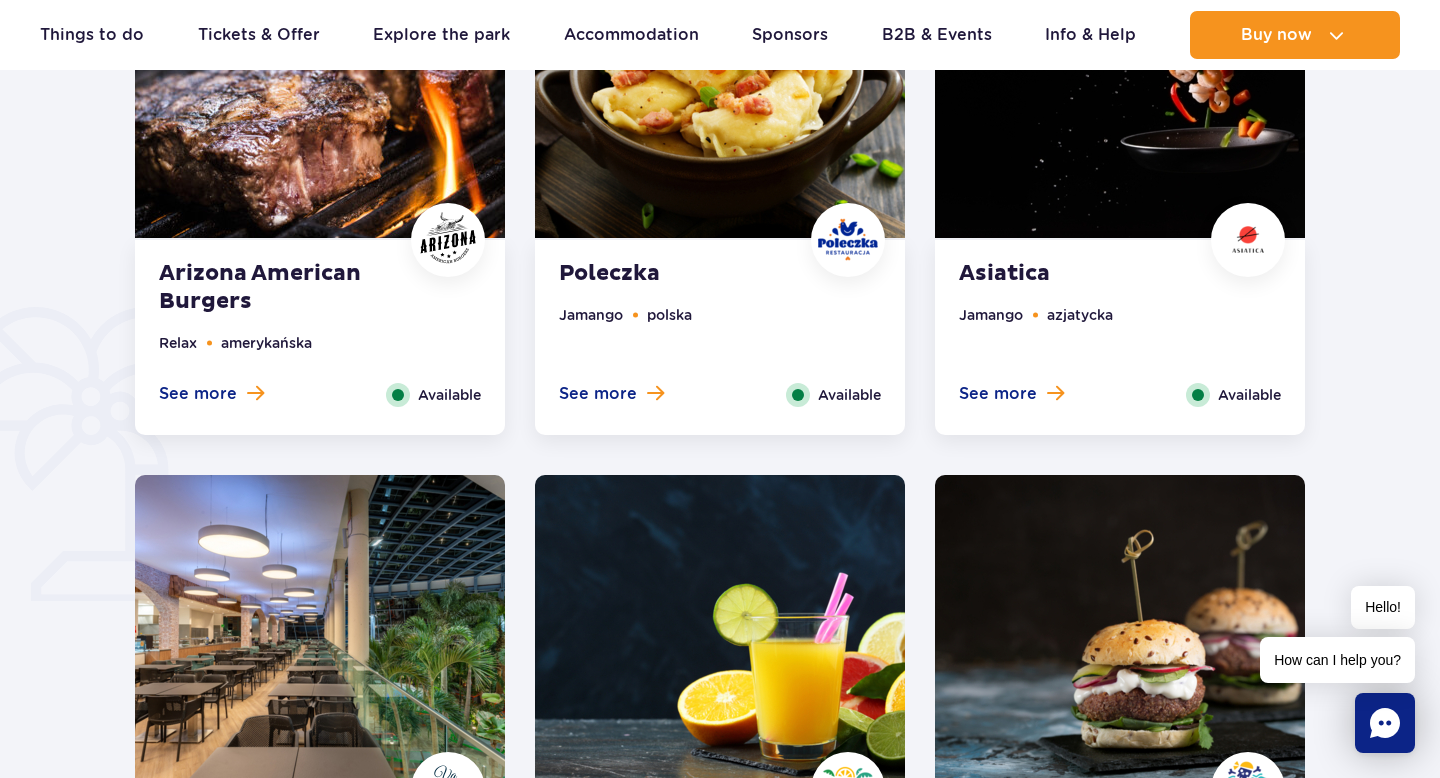 click at bounding box center [320, 81] 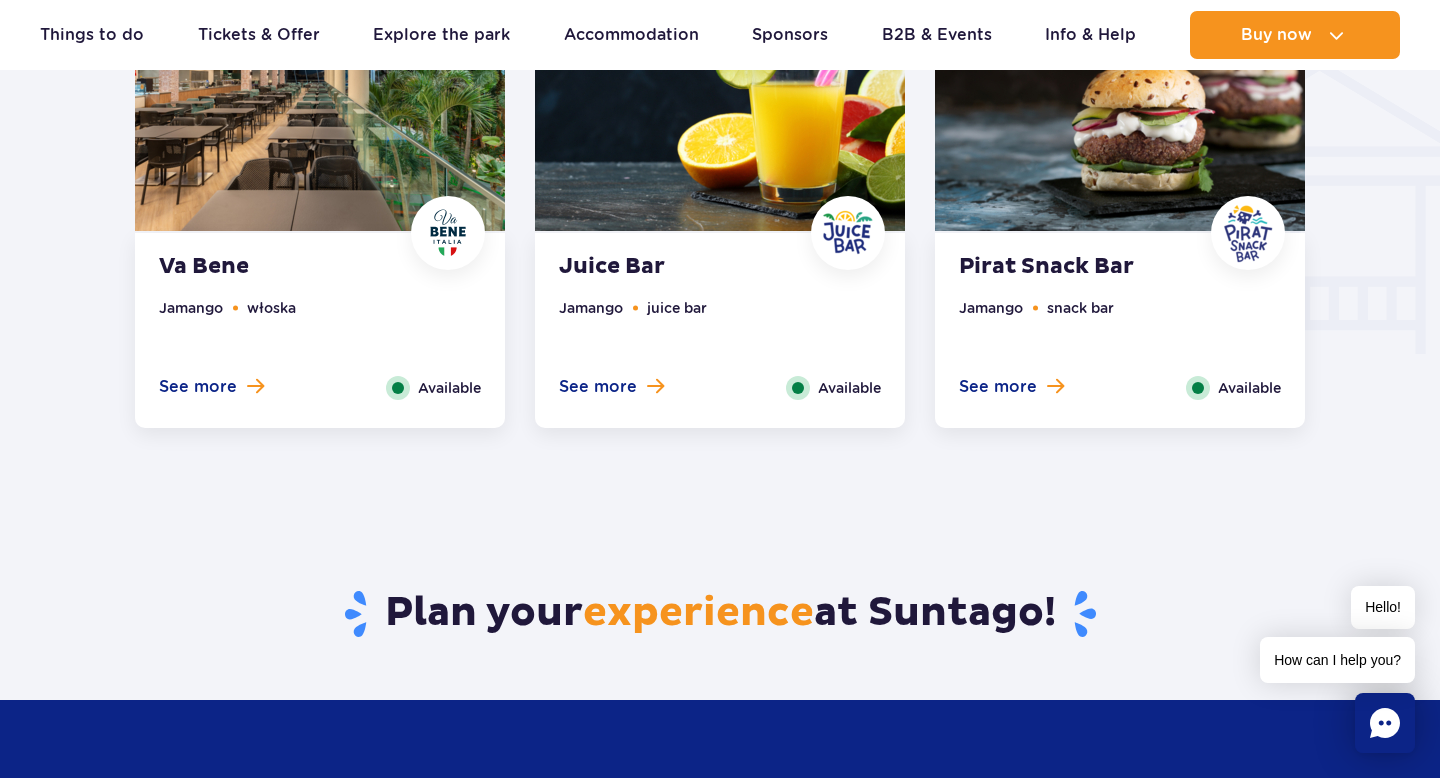 scroll, scrollTop: 2355, scrollLeft: 0, axis: vertical 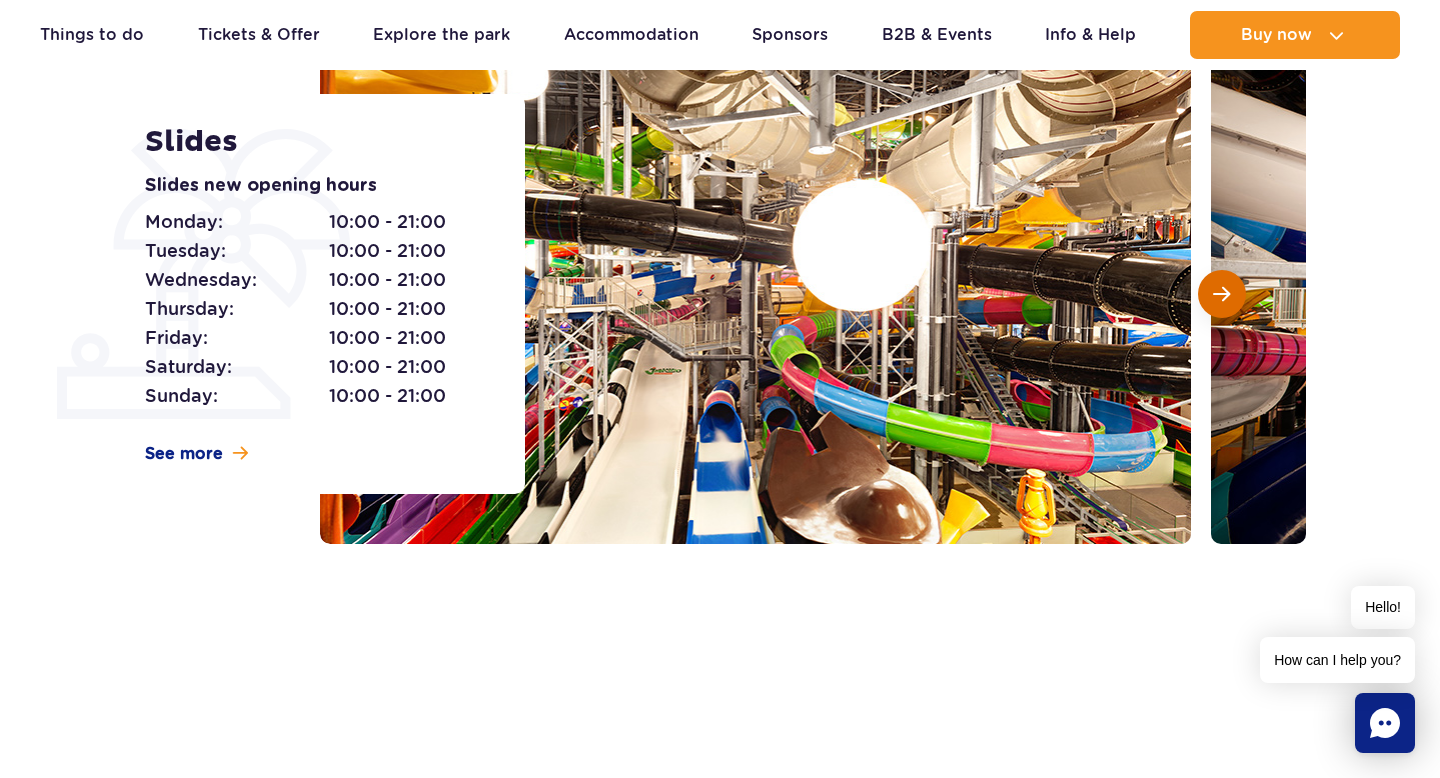 click at bounding box center (1221, 294) 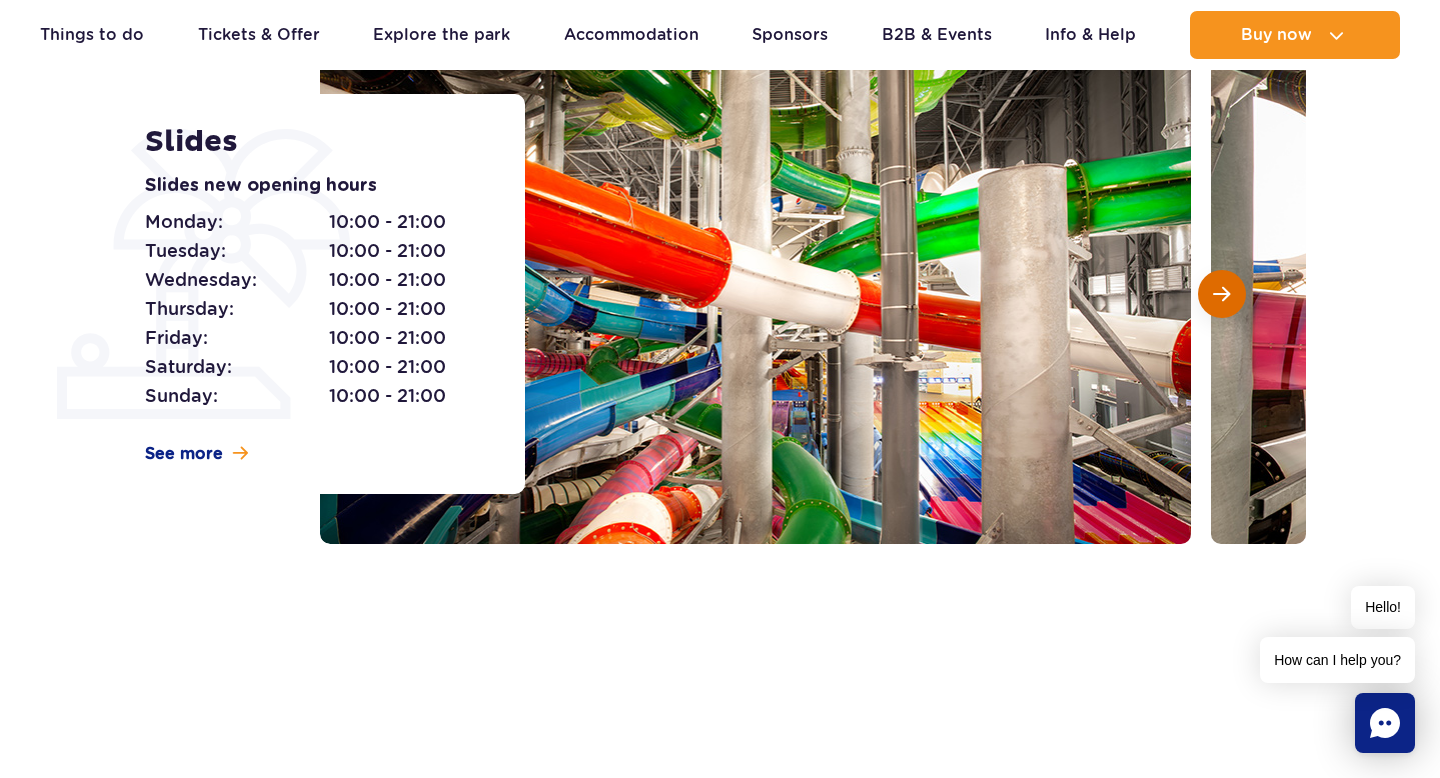 click at bounding box center [1221, 294] 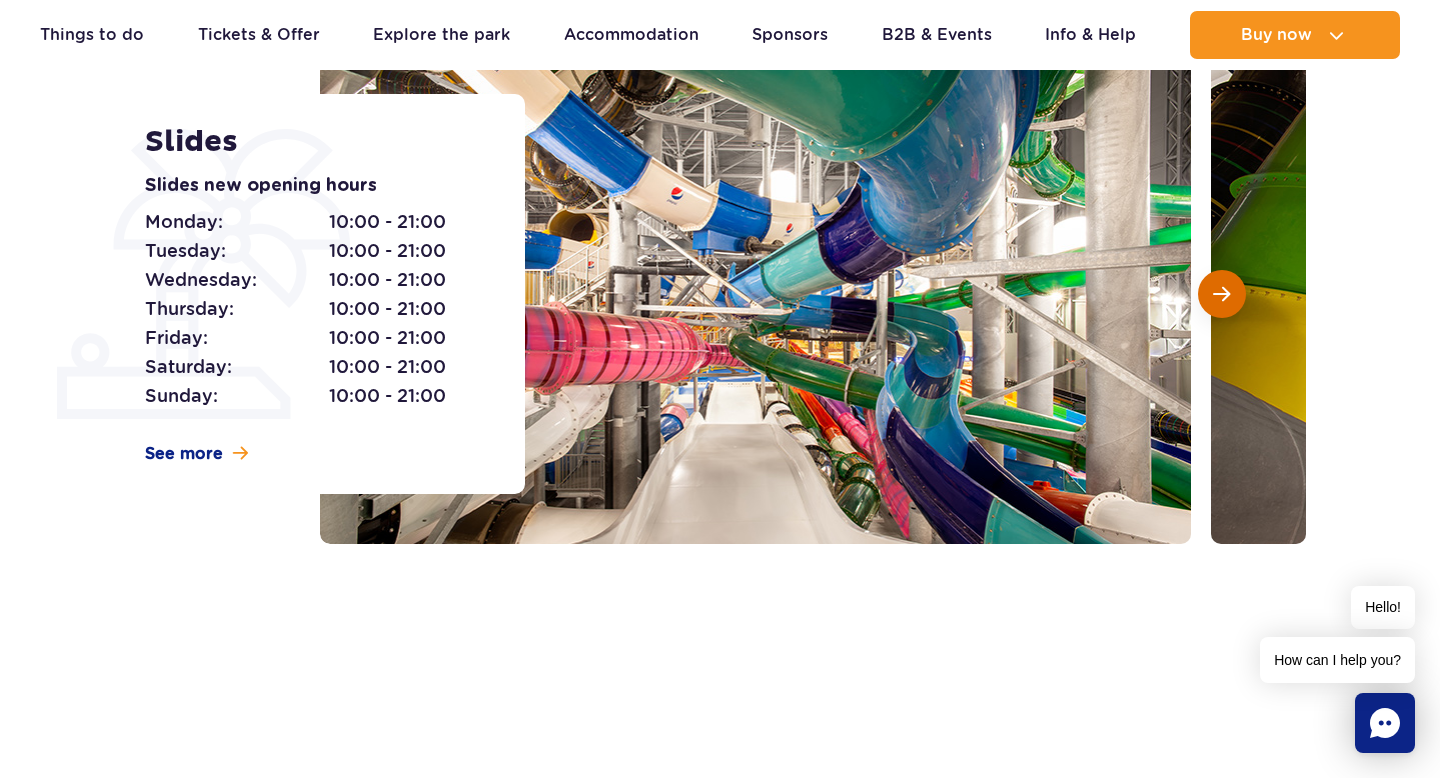 type 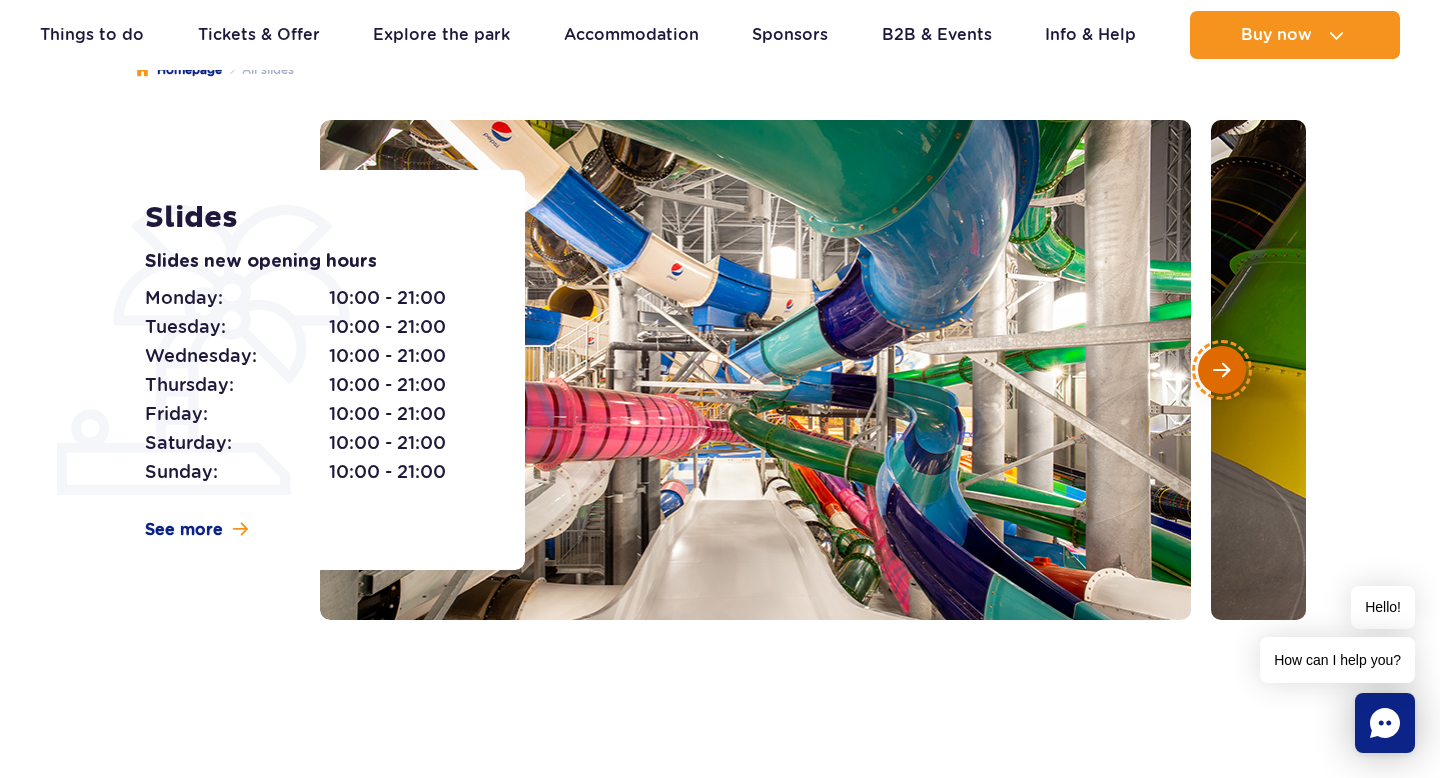 scroll, scrollTop: 200, scrollLeft: 0, axis: vertical 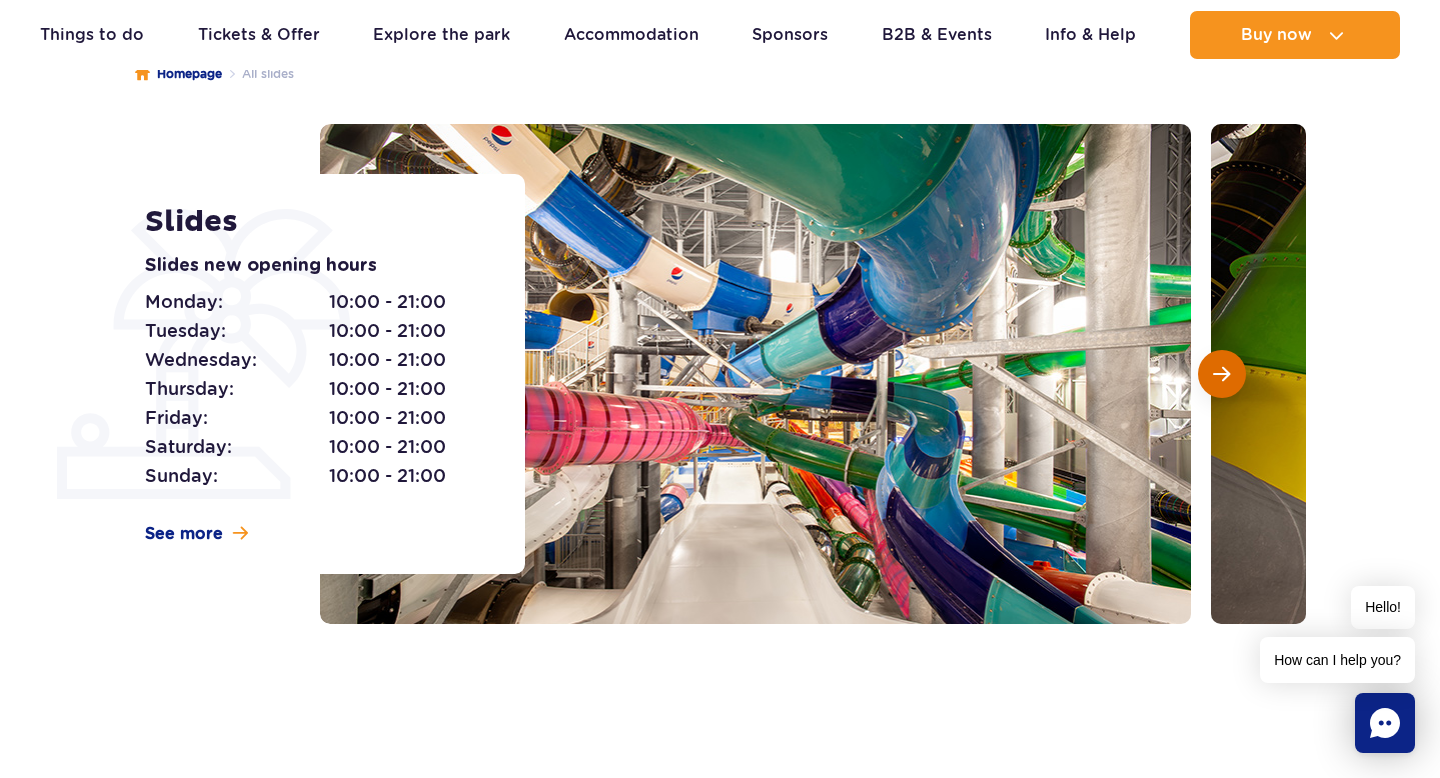 click at bounding box center (1222, 374) 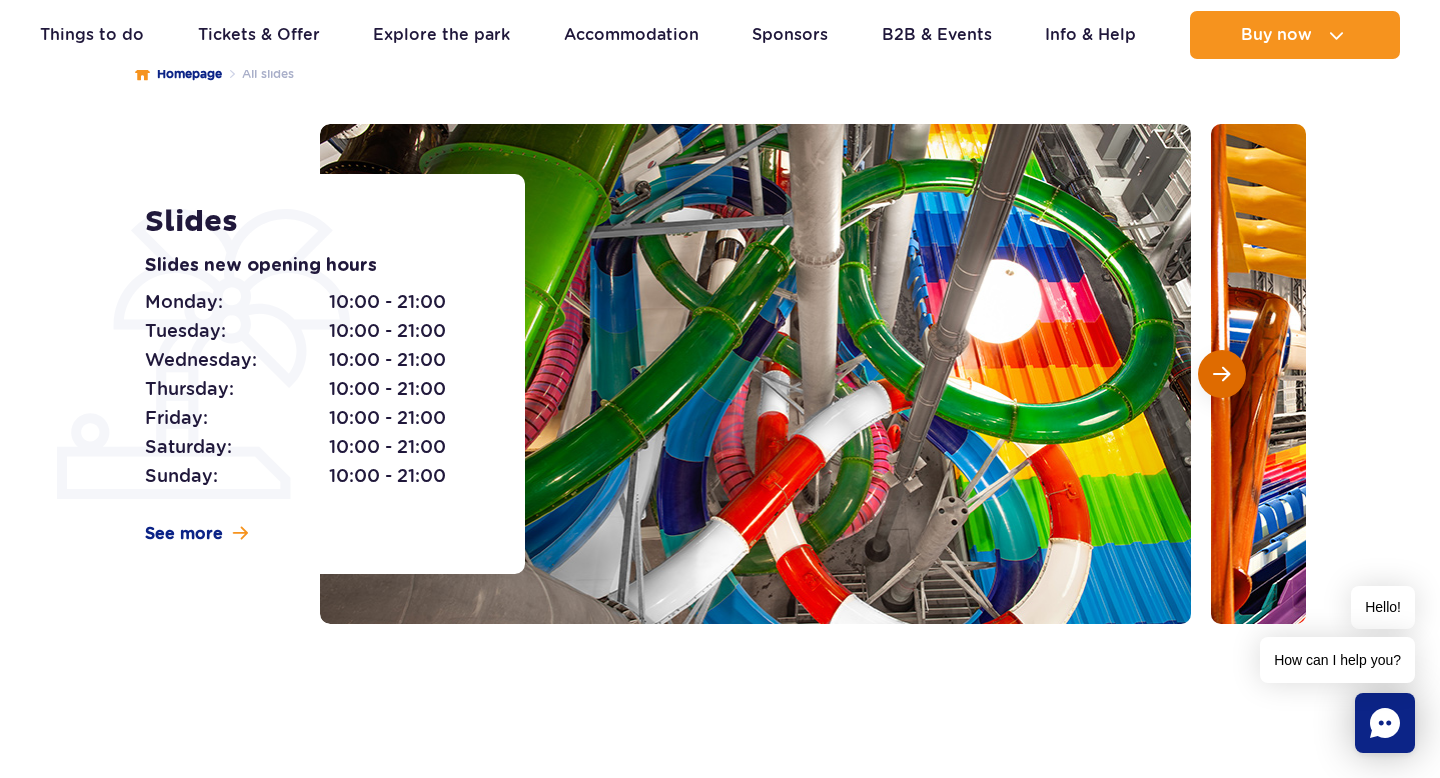 click at bounding box center (1222, 374) 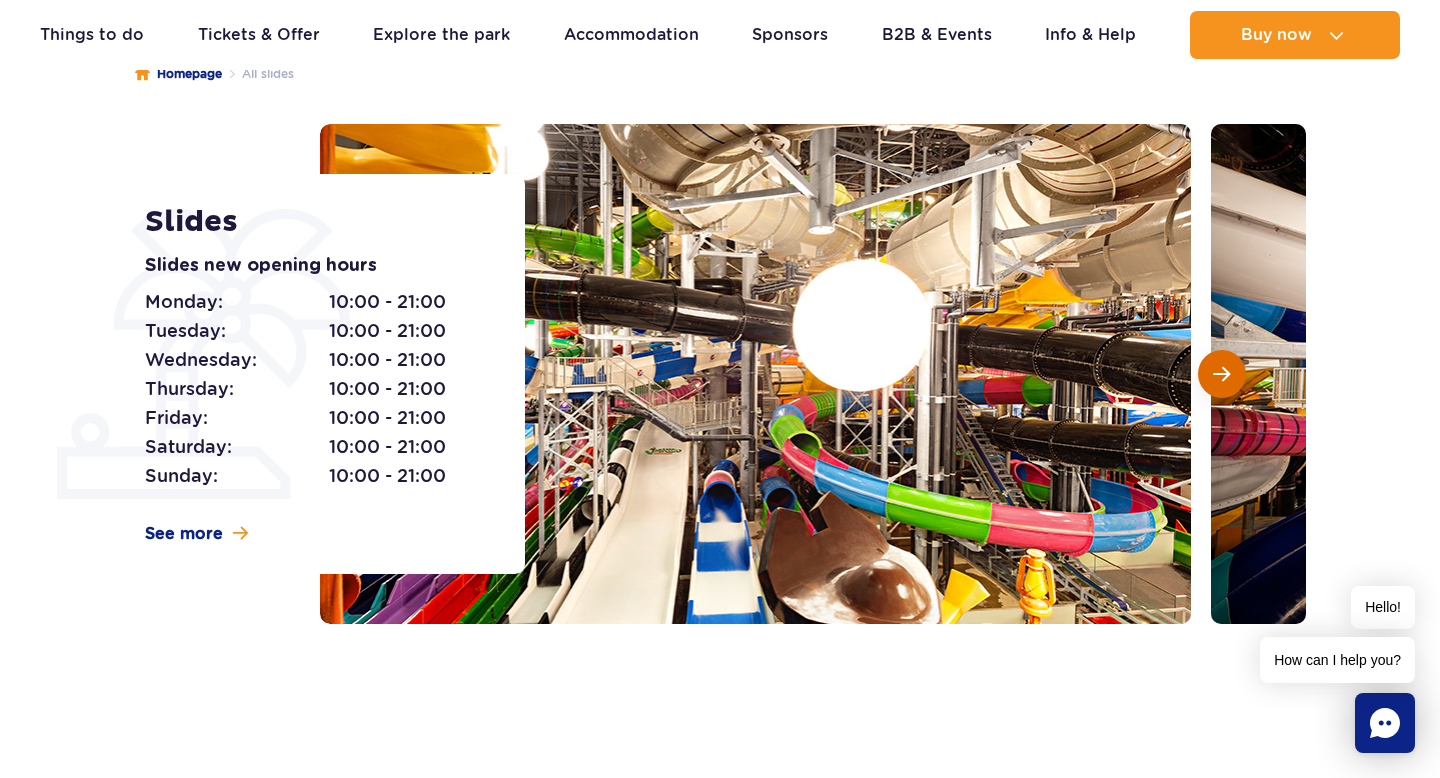 click at bounding box center [1222, 374] 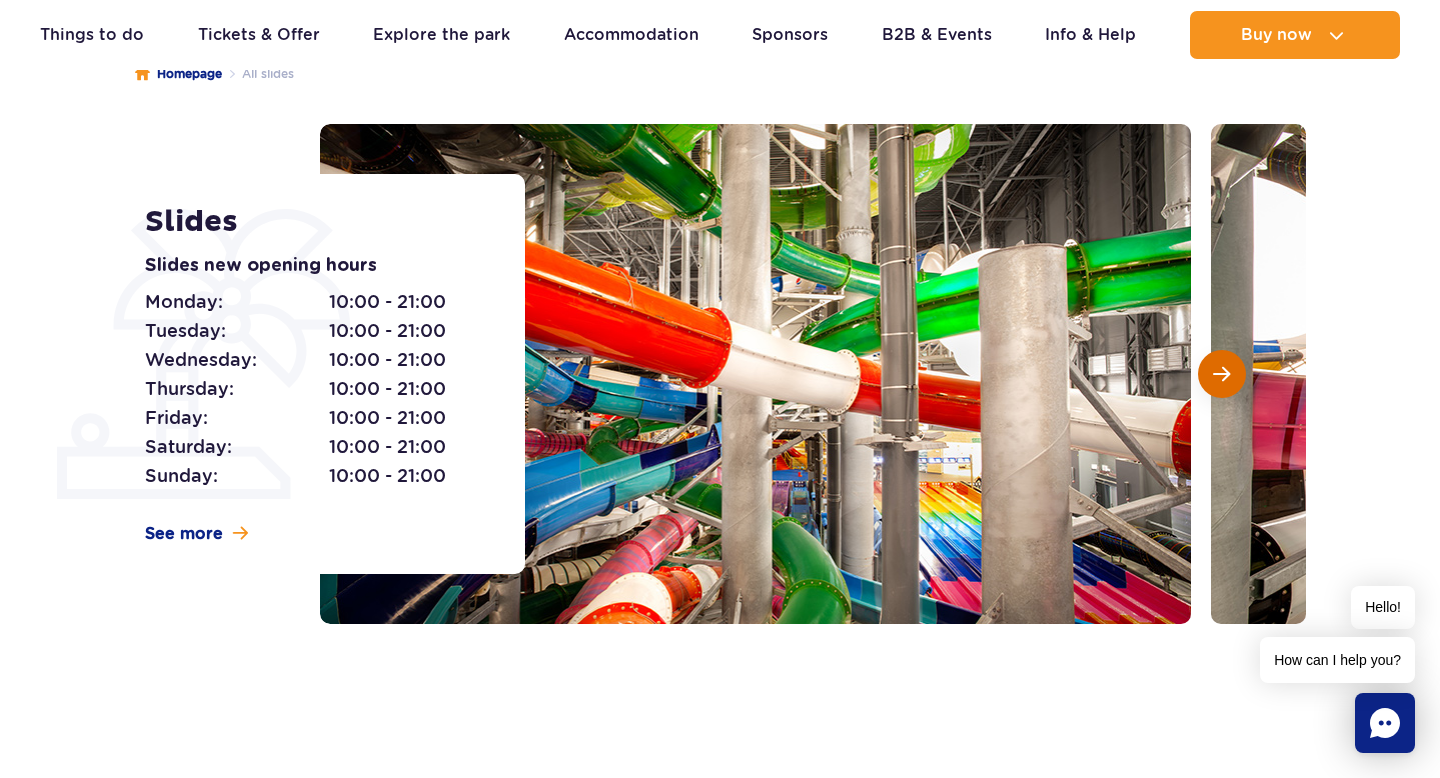 click at bounding box center [1222, 374] 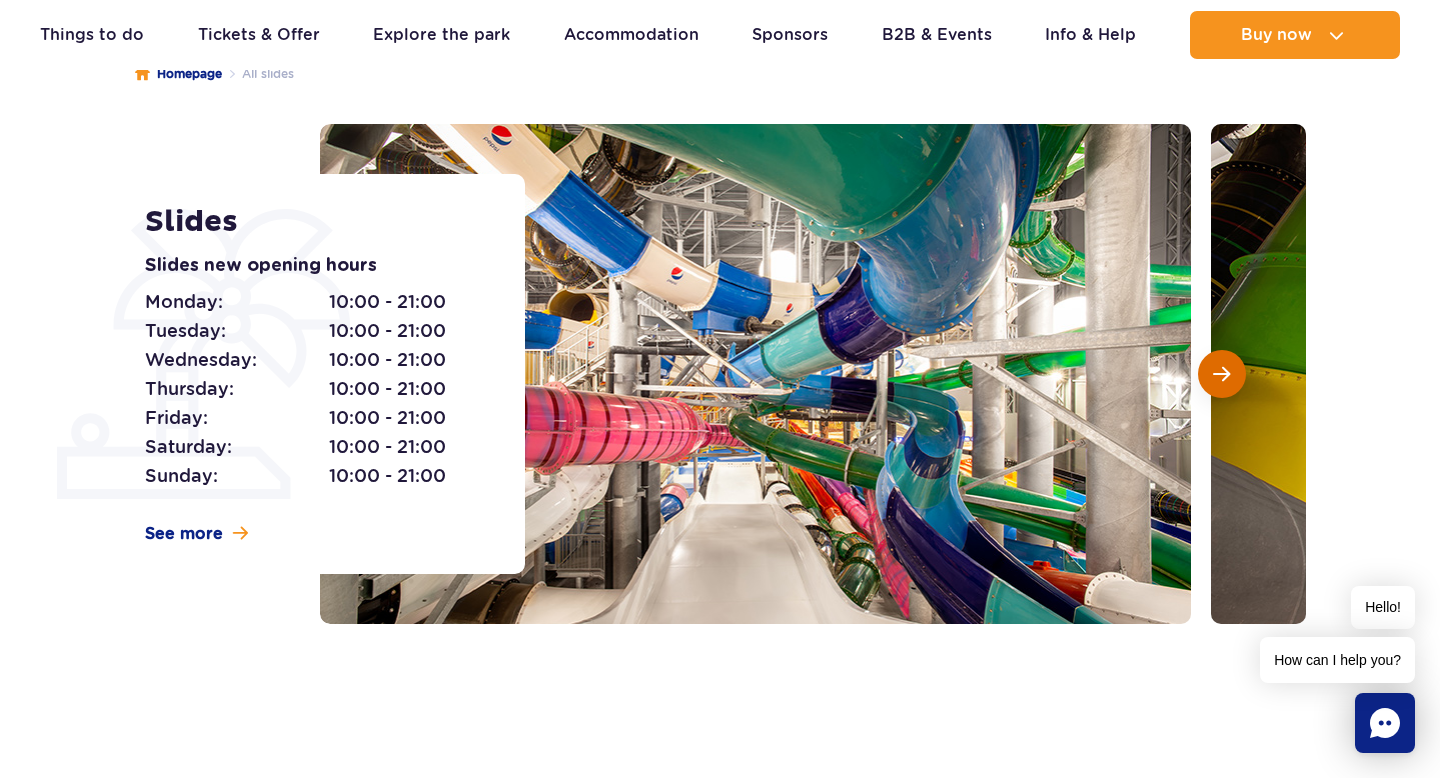 click at bounding box center (1222, 374) 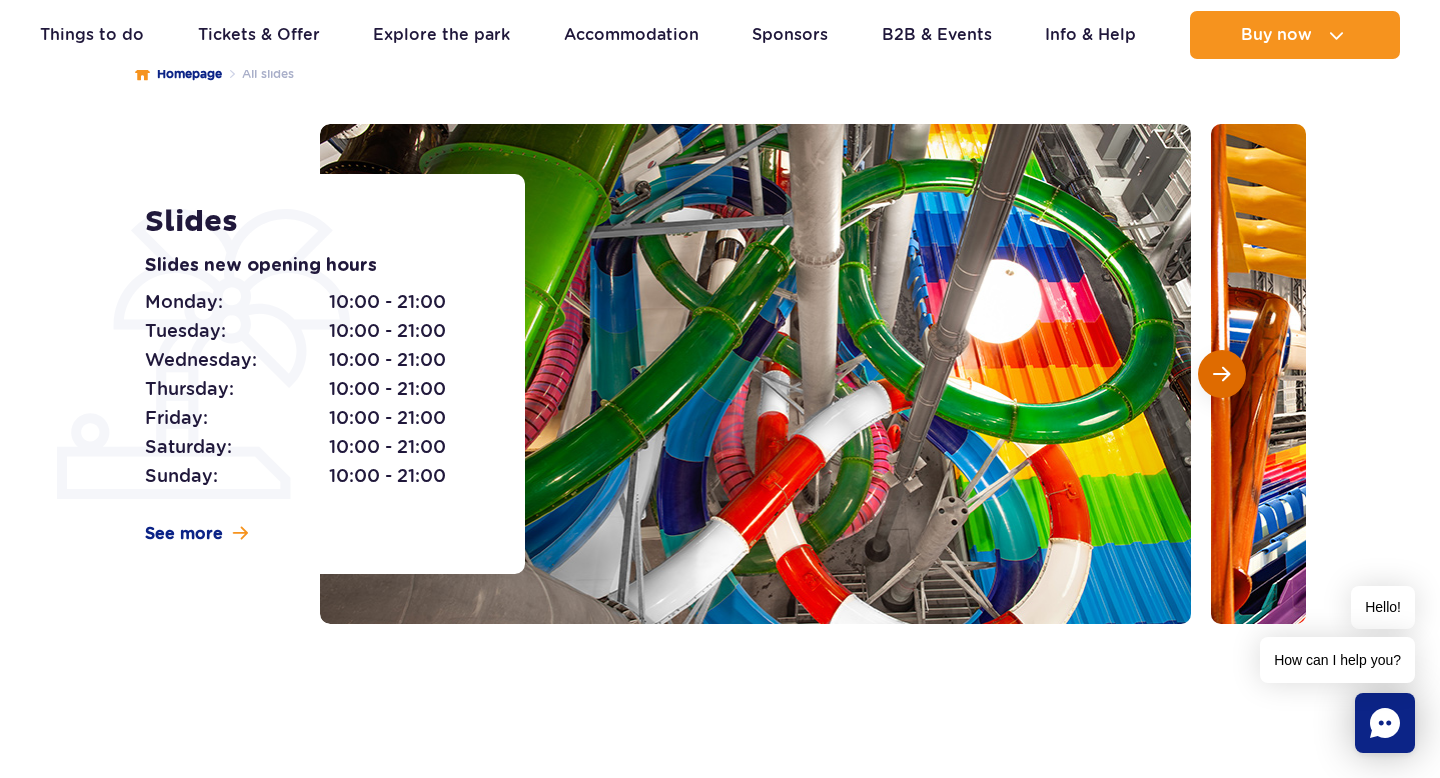 click at bounding box center (1222, 374) 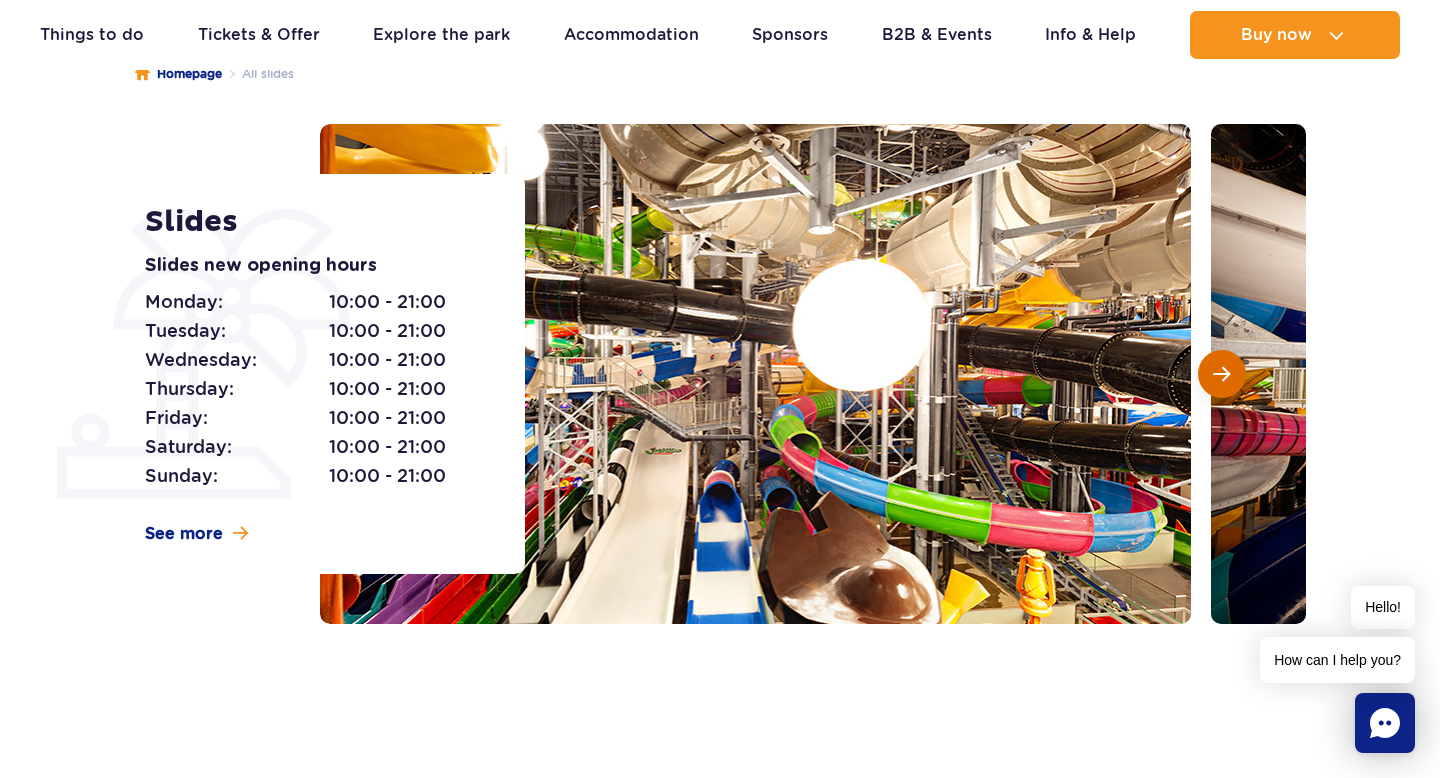 click at bounding box center (1222, 374) 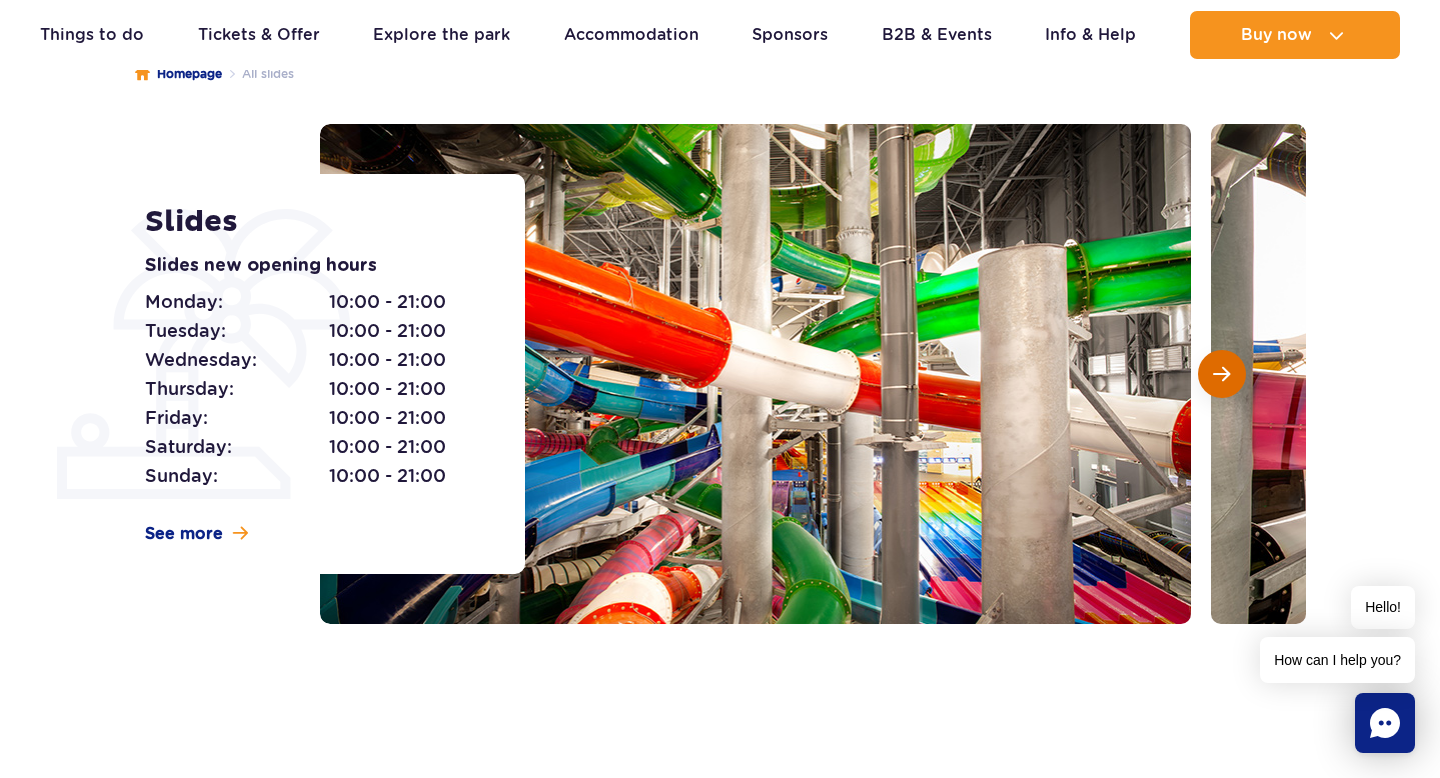 click at bounding box center (1222, 374) 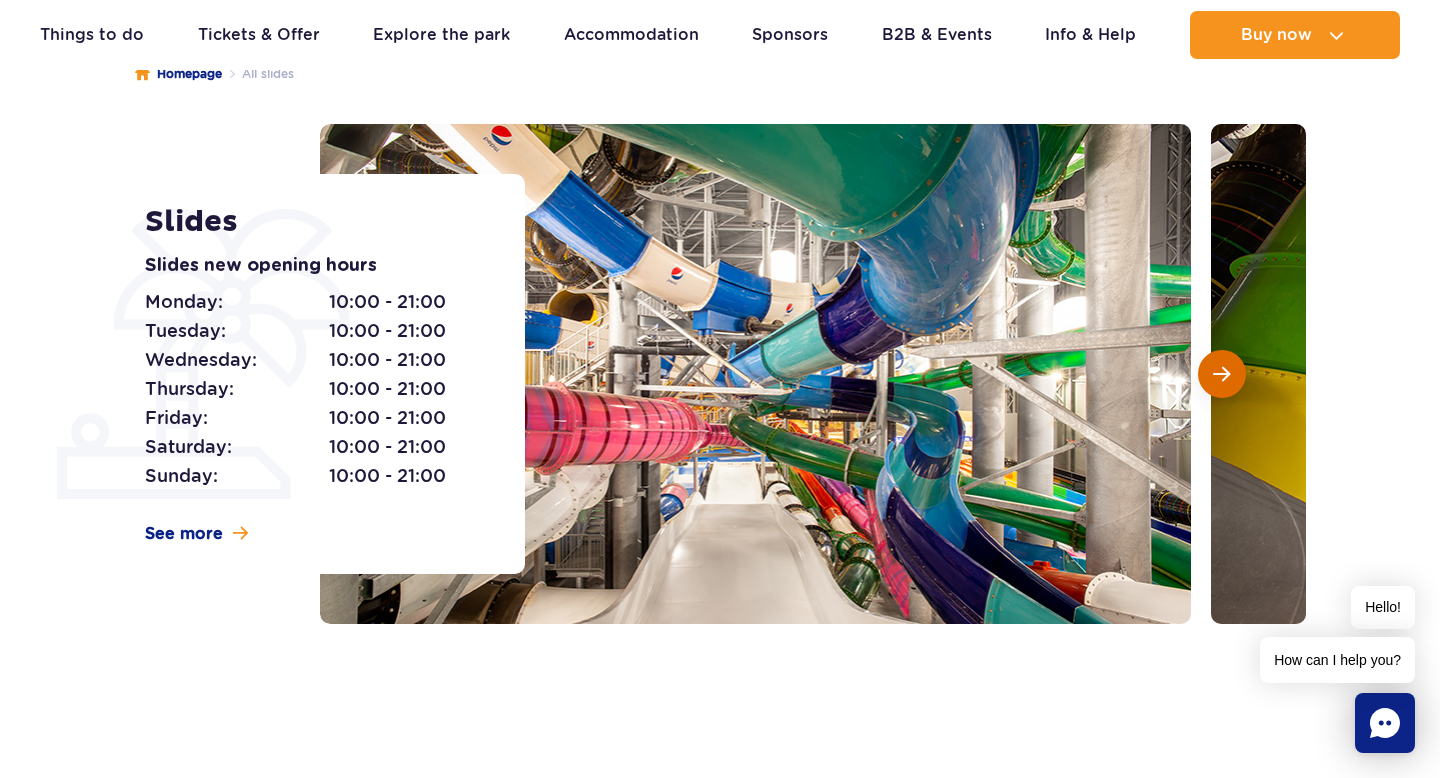 click at bounding box center [1222, 374] 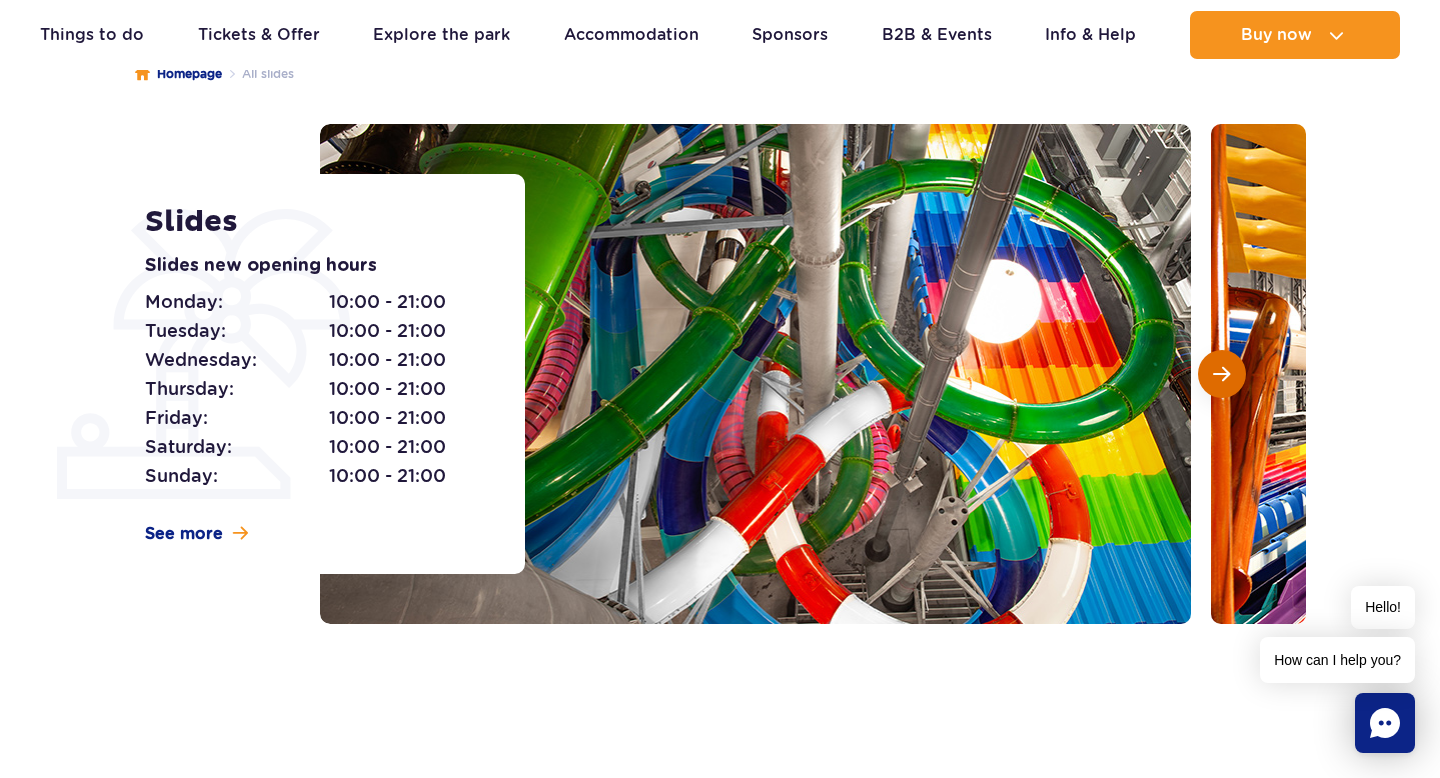 click at bounding box center (1221, 374) 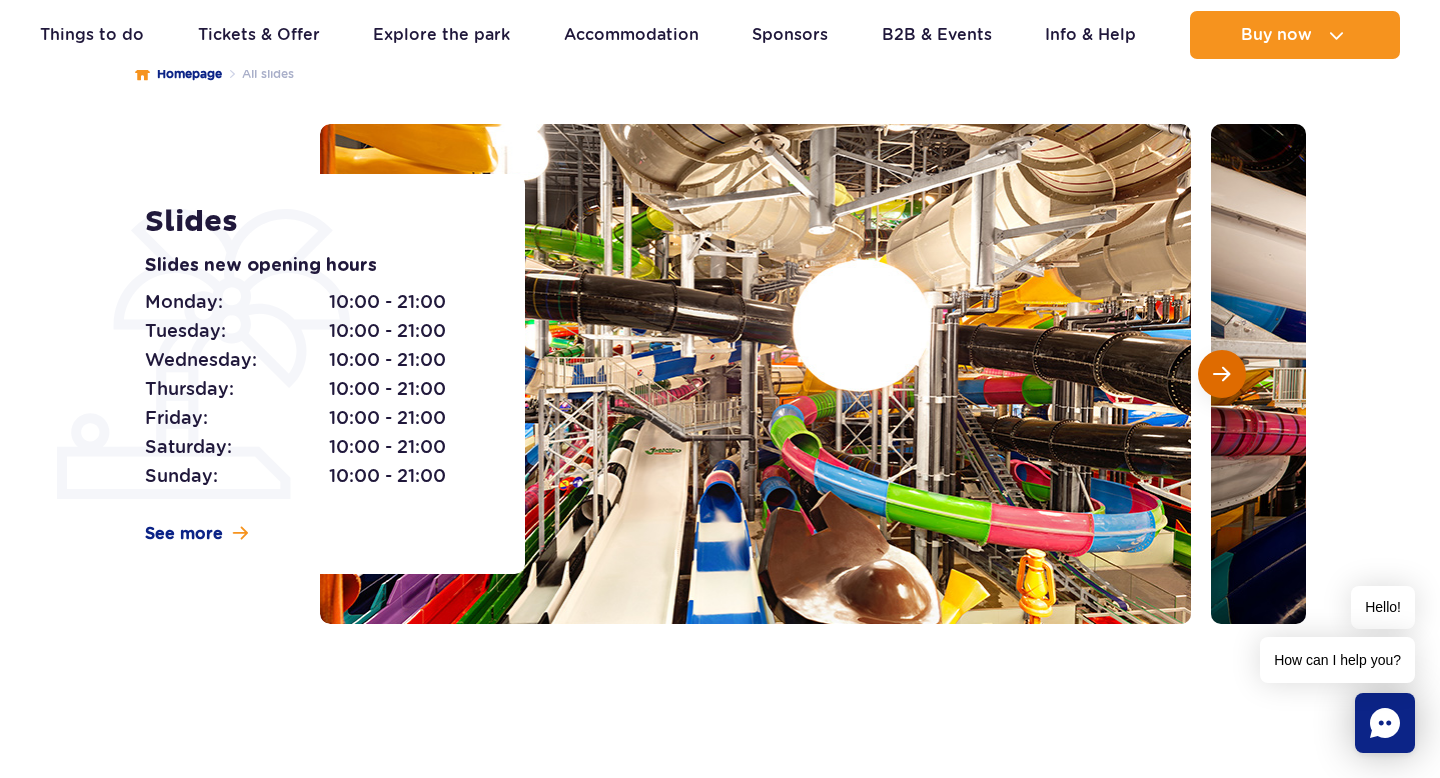 click at bounding box center [1221, 374] 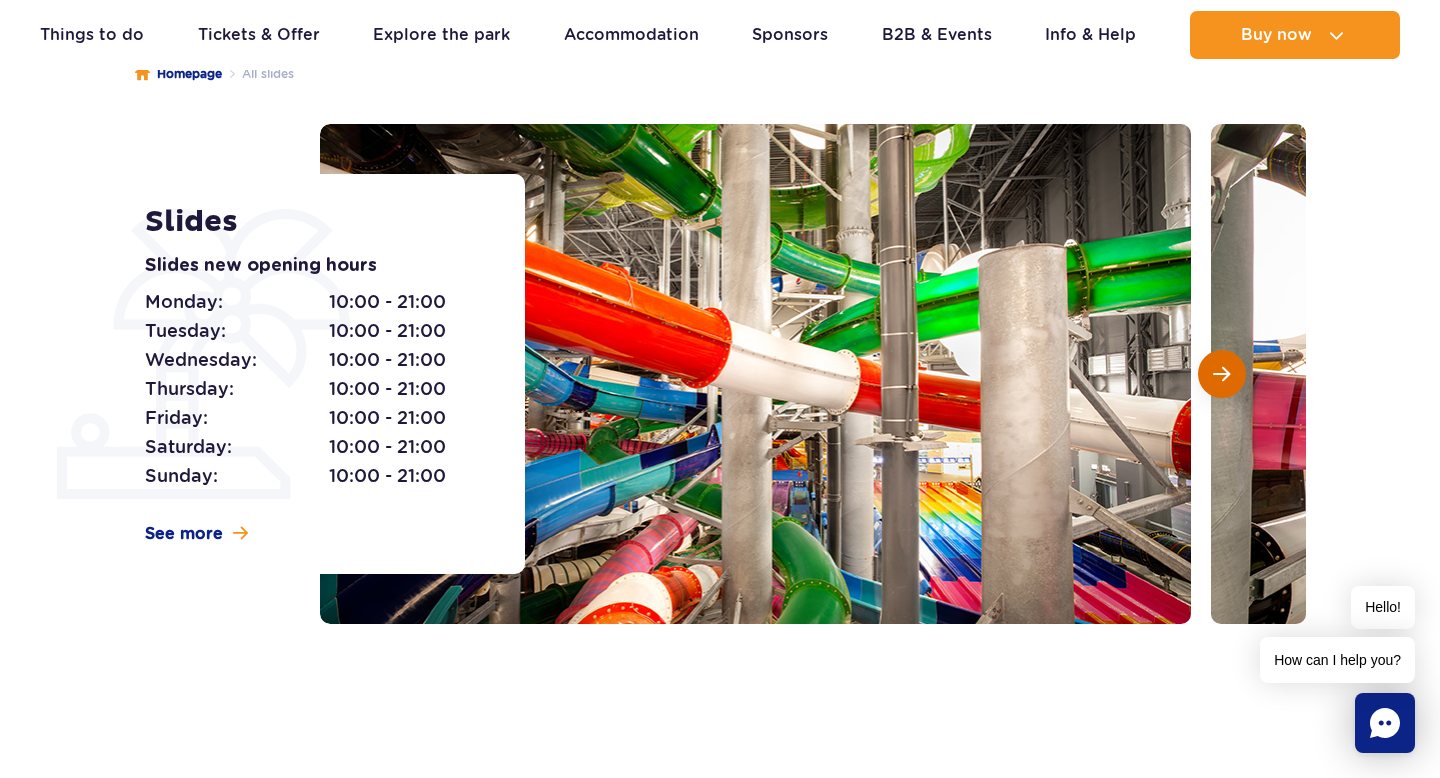 click at bounding box center (1221, 374) 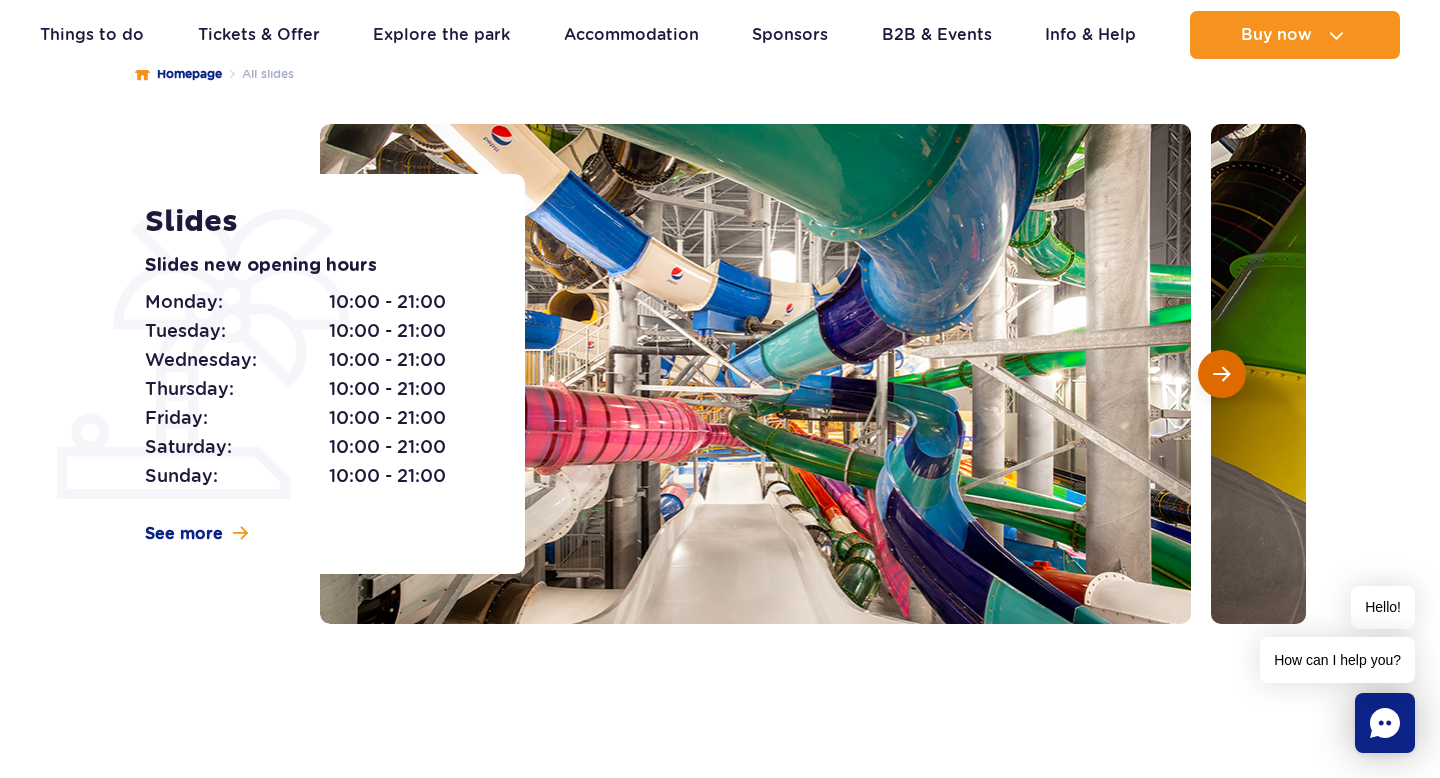 click at bounding box center [1221, 374] 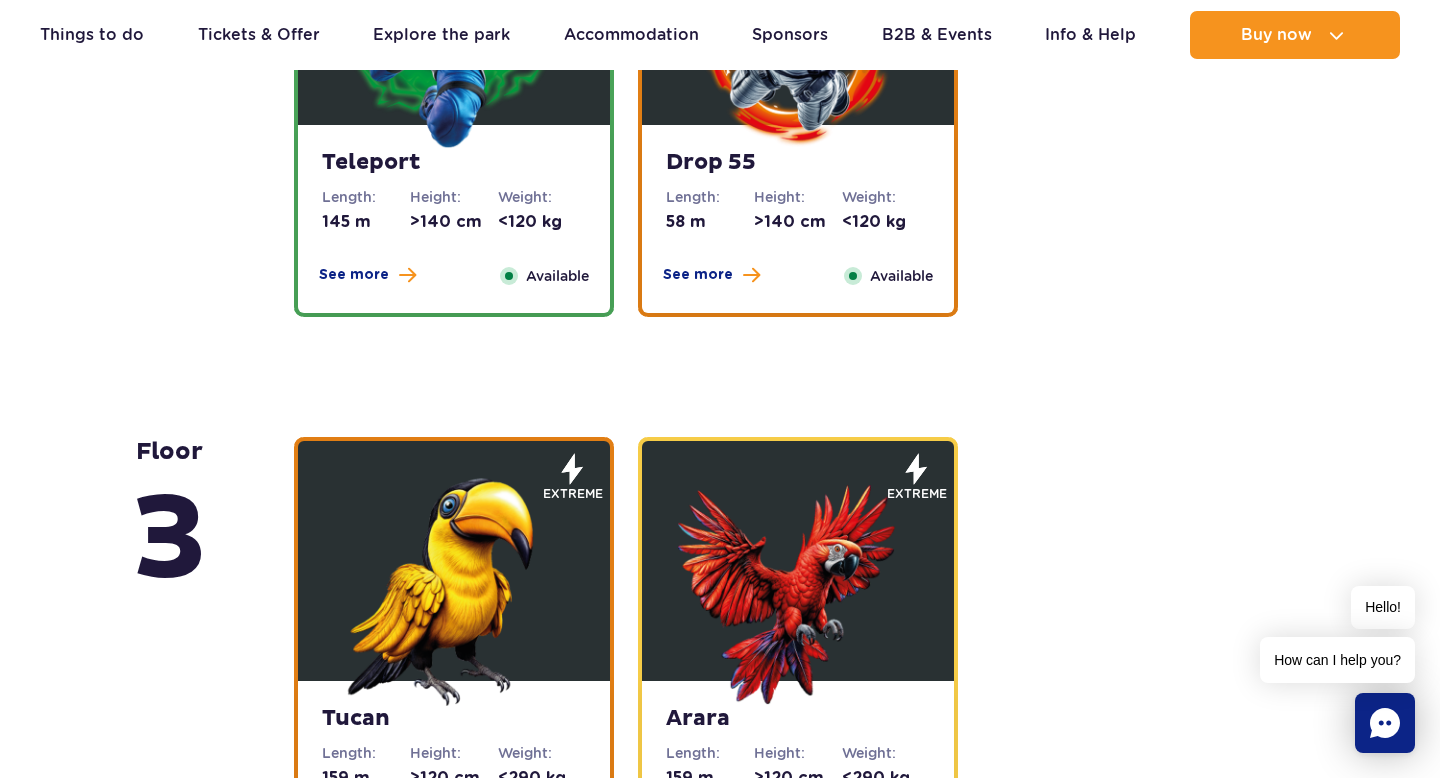 scroll, scrollTop: 2480, scrollLeft: 0, axis: vertical 